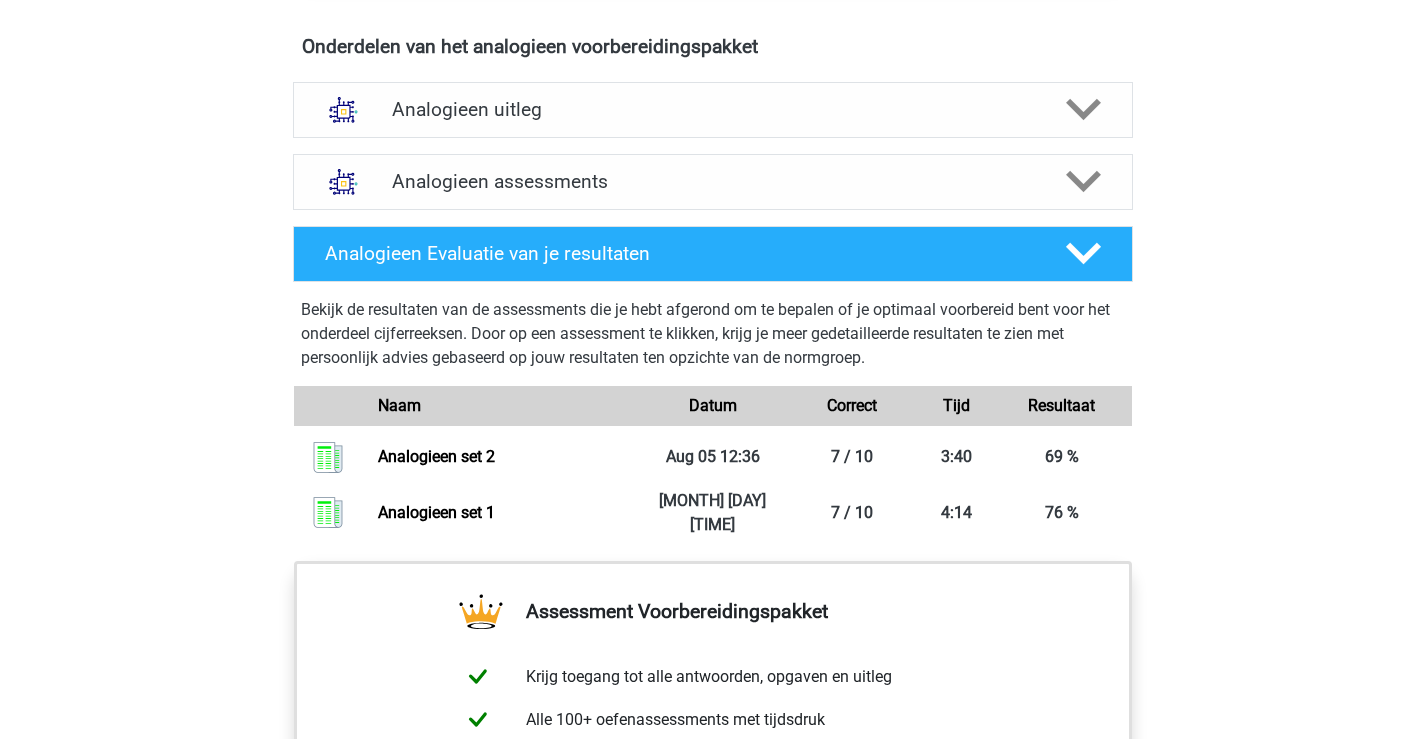 scroll, scrollTop: 1195, scrollLeft: 0, axis: vertical 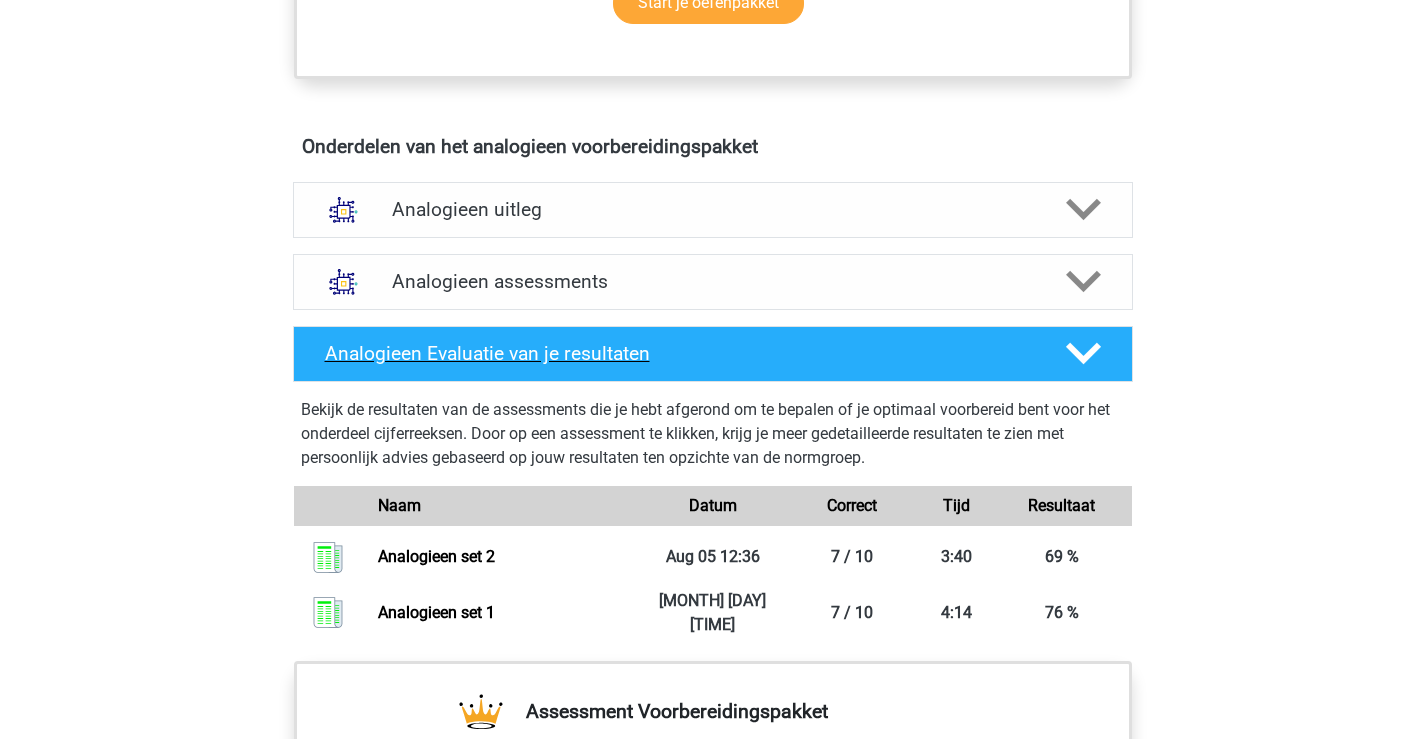click 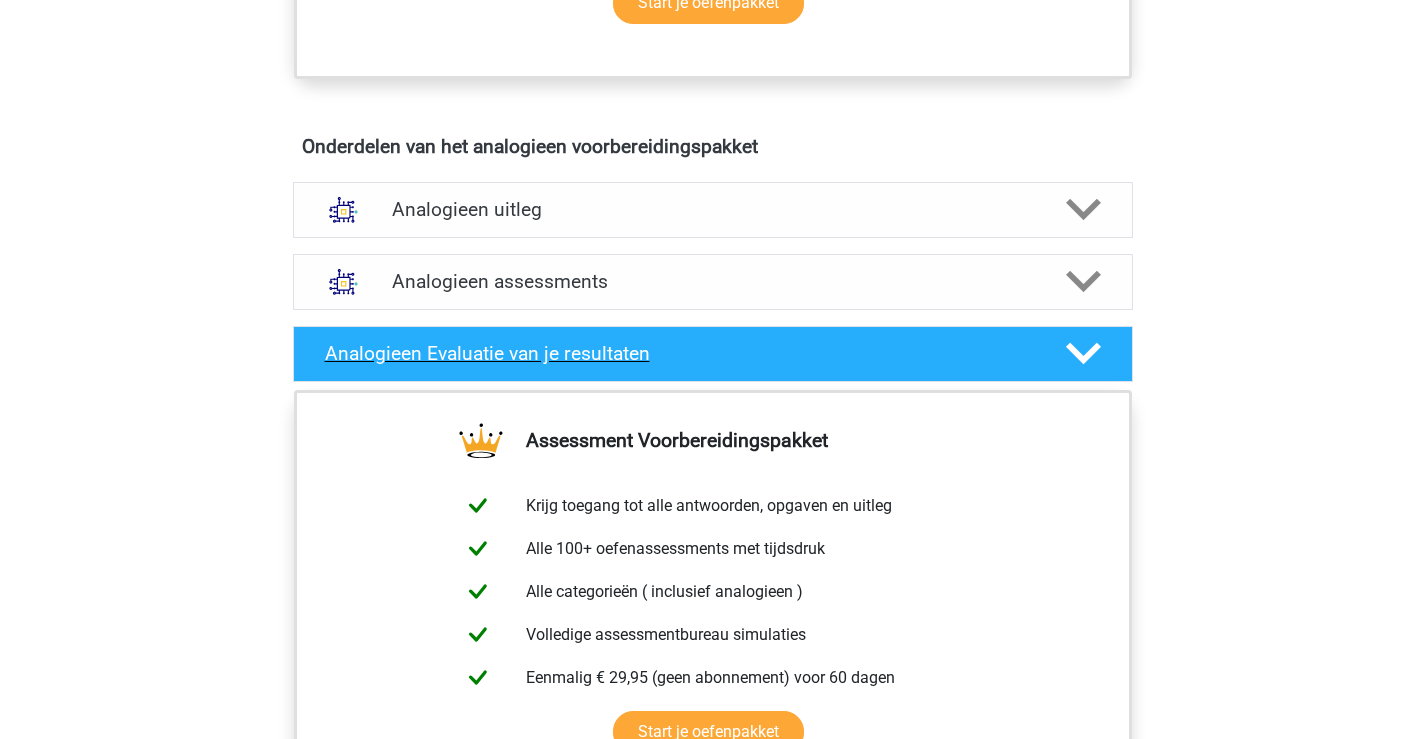 click 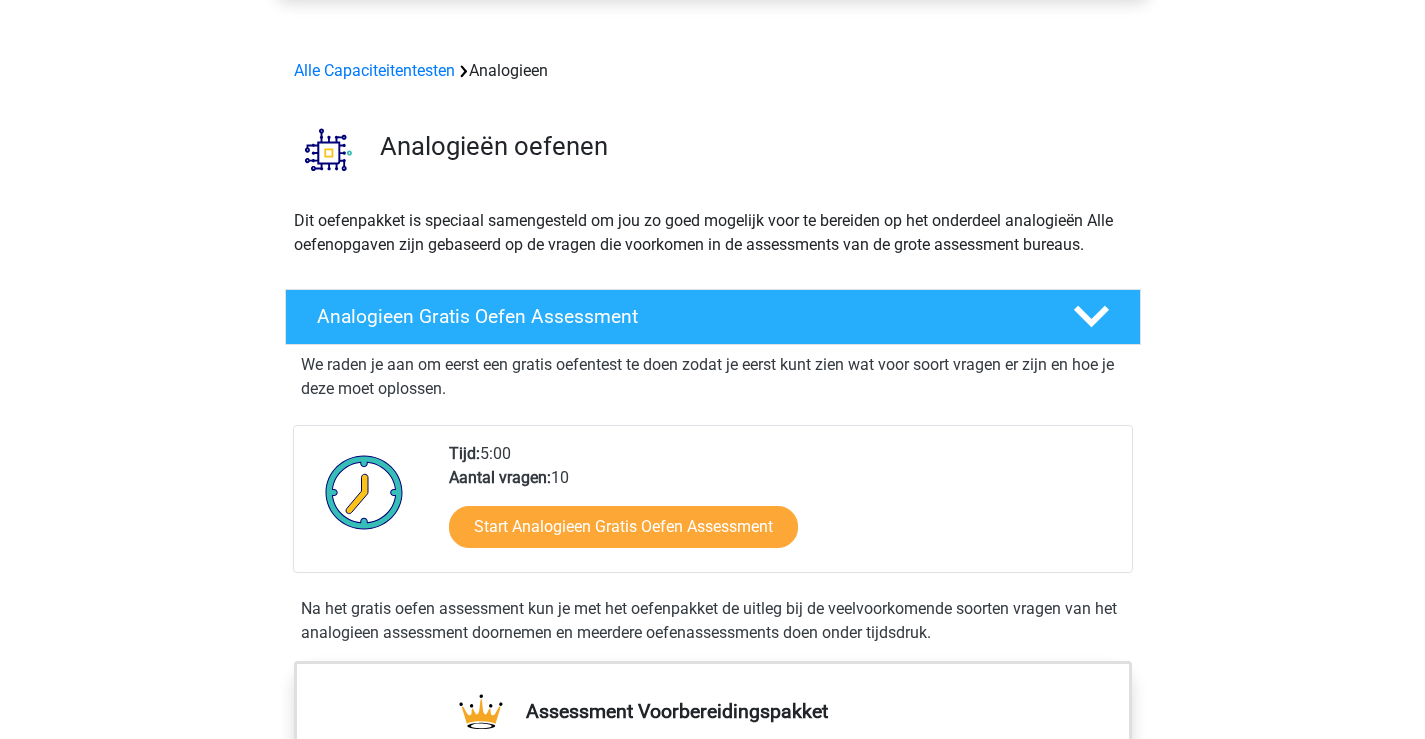 scroll, scrollTop: 0, scrollLeft: 0, axis: both 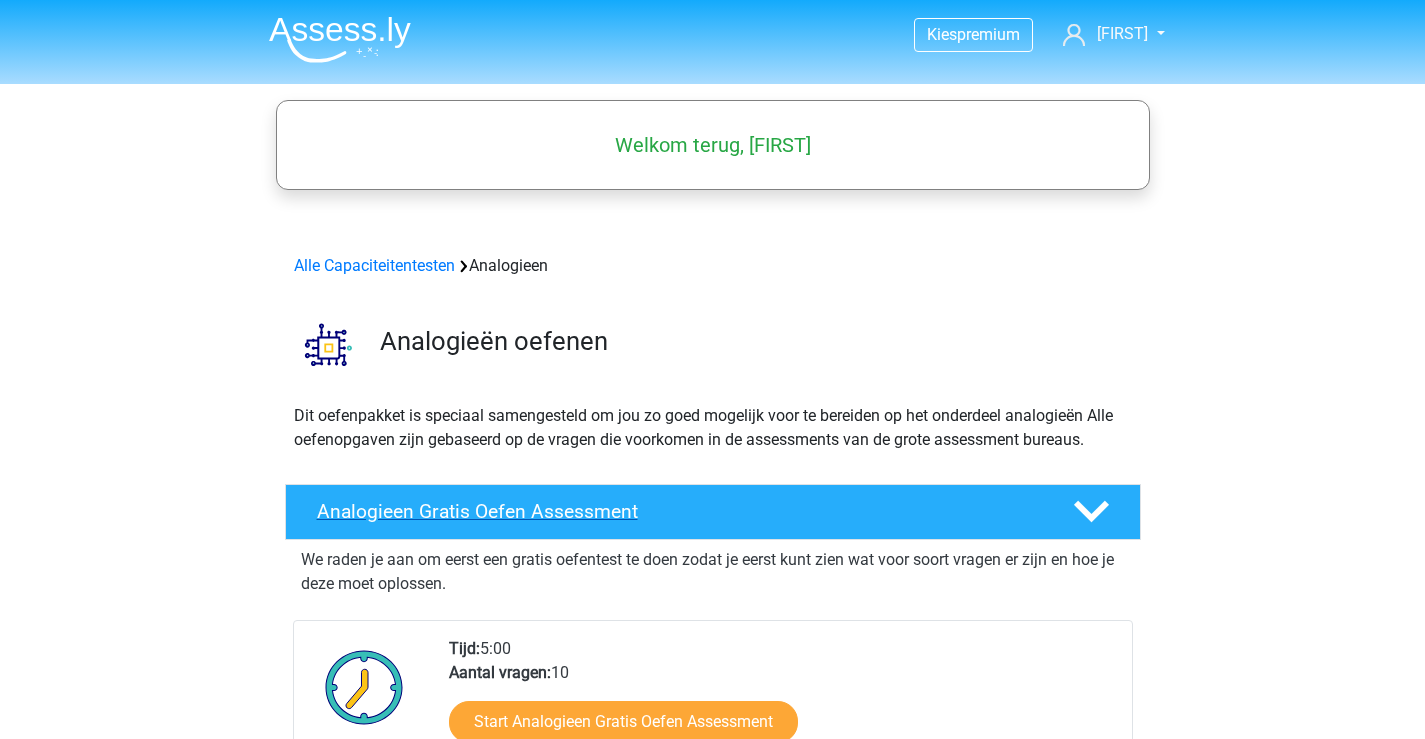 click 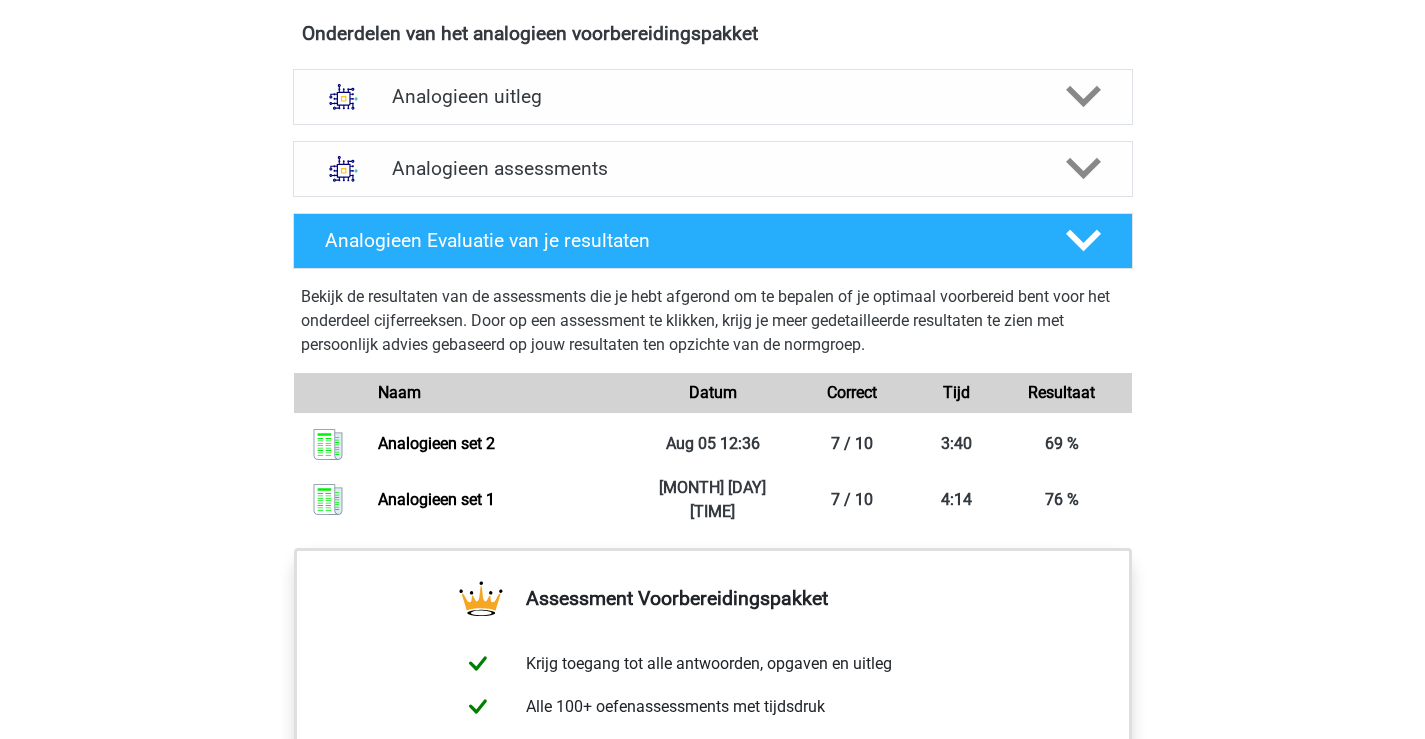 scroll, scrollTop: 900, scrollLeft: 0, axis: vertical 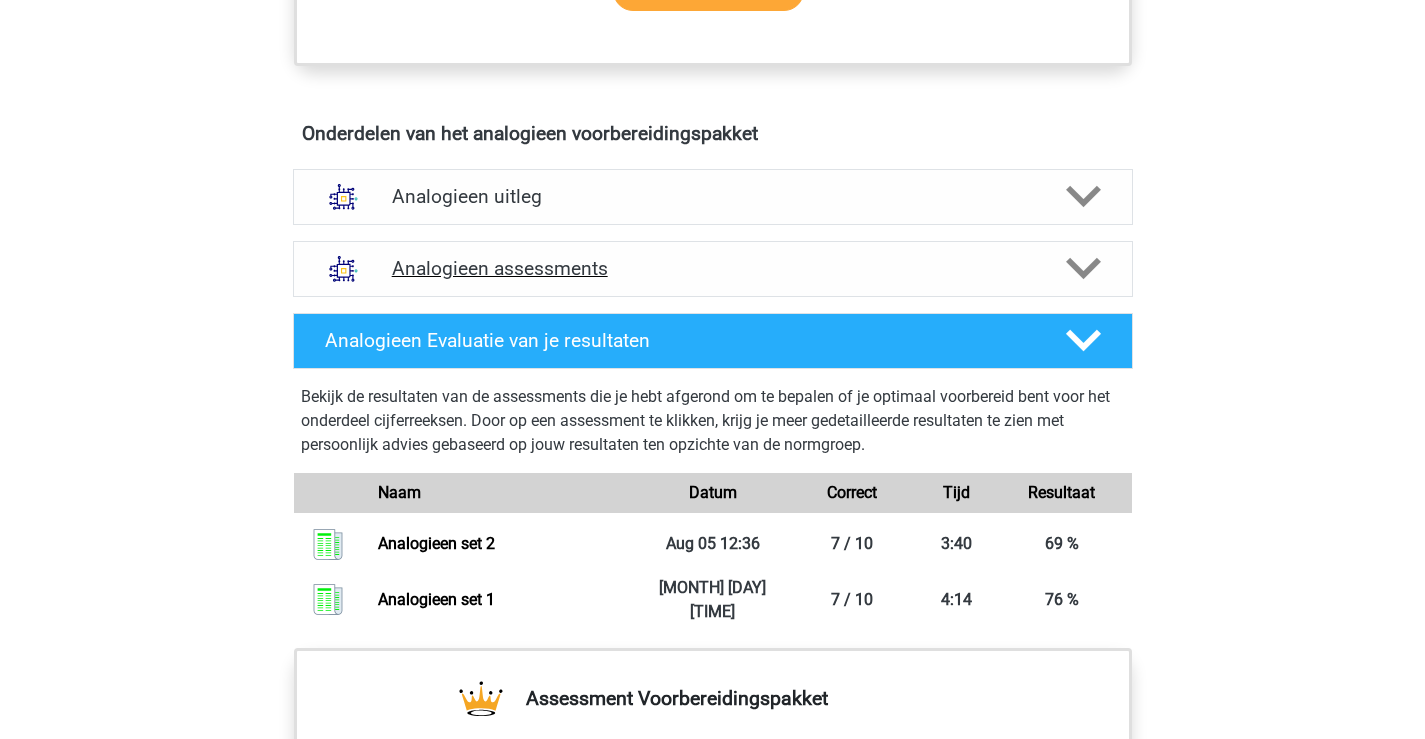 click 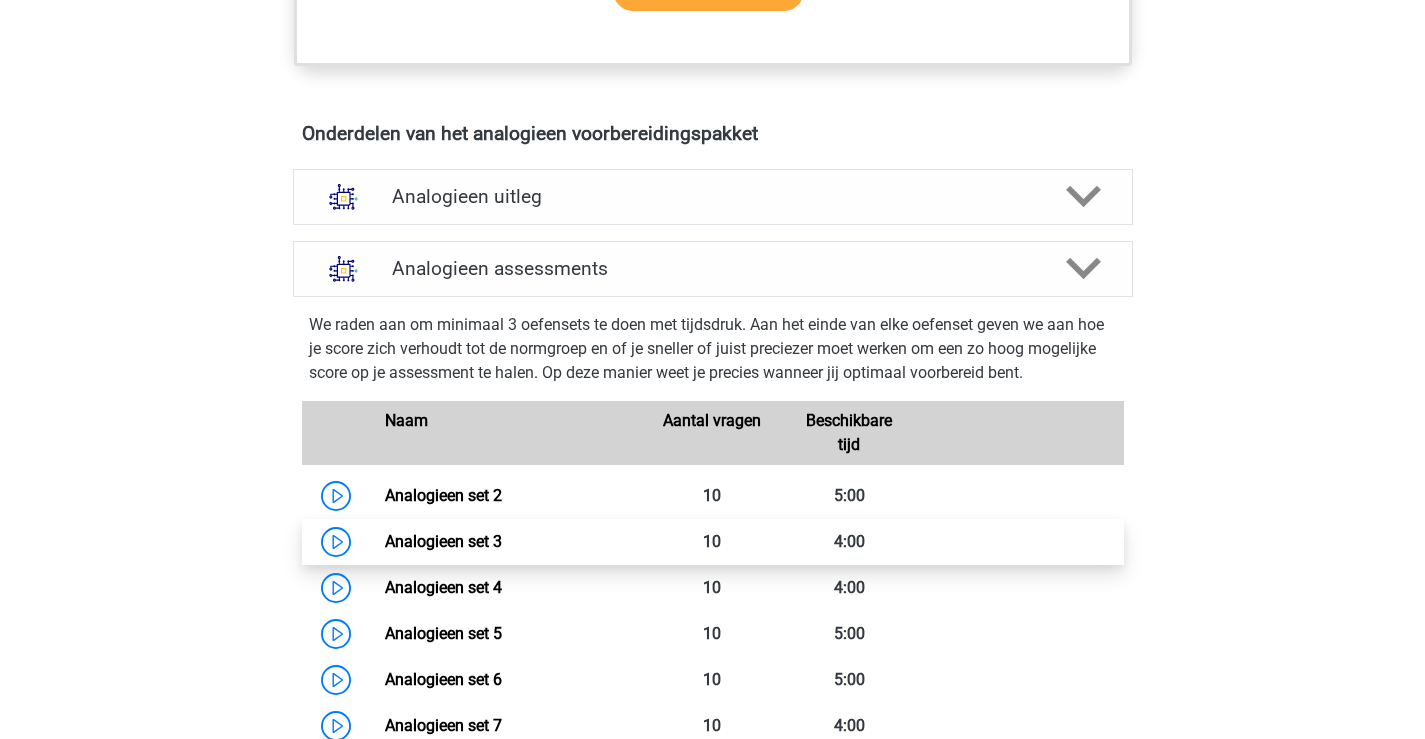 click on "Analogieen
set 3" at bounding box center (443, 541) 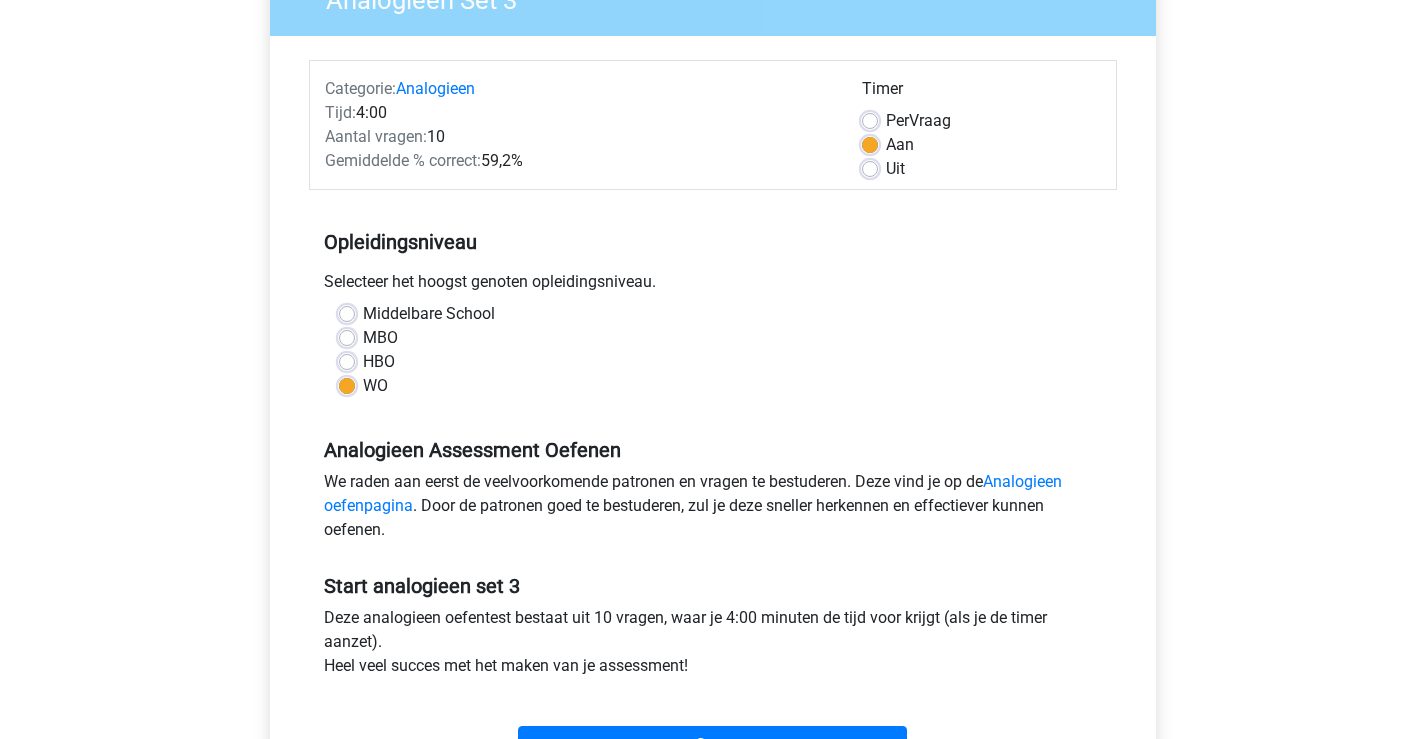 scroll, scrollTop: 300, scrollLeft: 0, axis: vertical 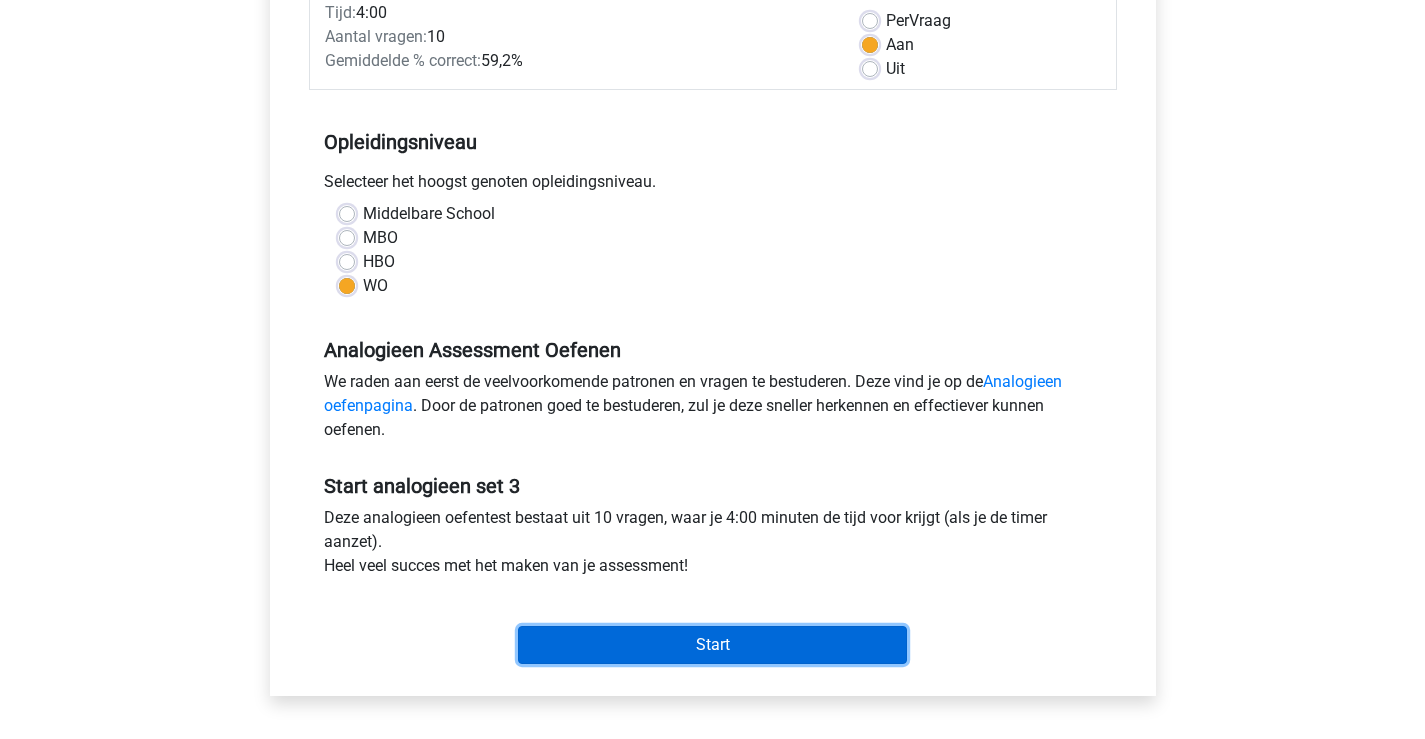 click on "Start" at bounding box center (712, 645) 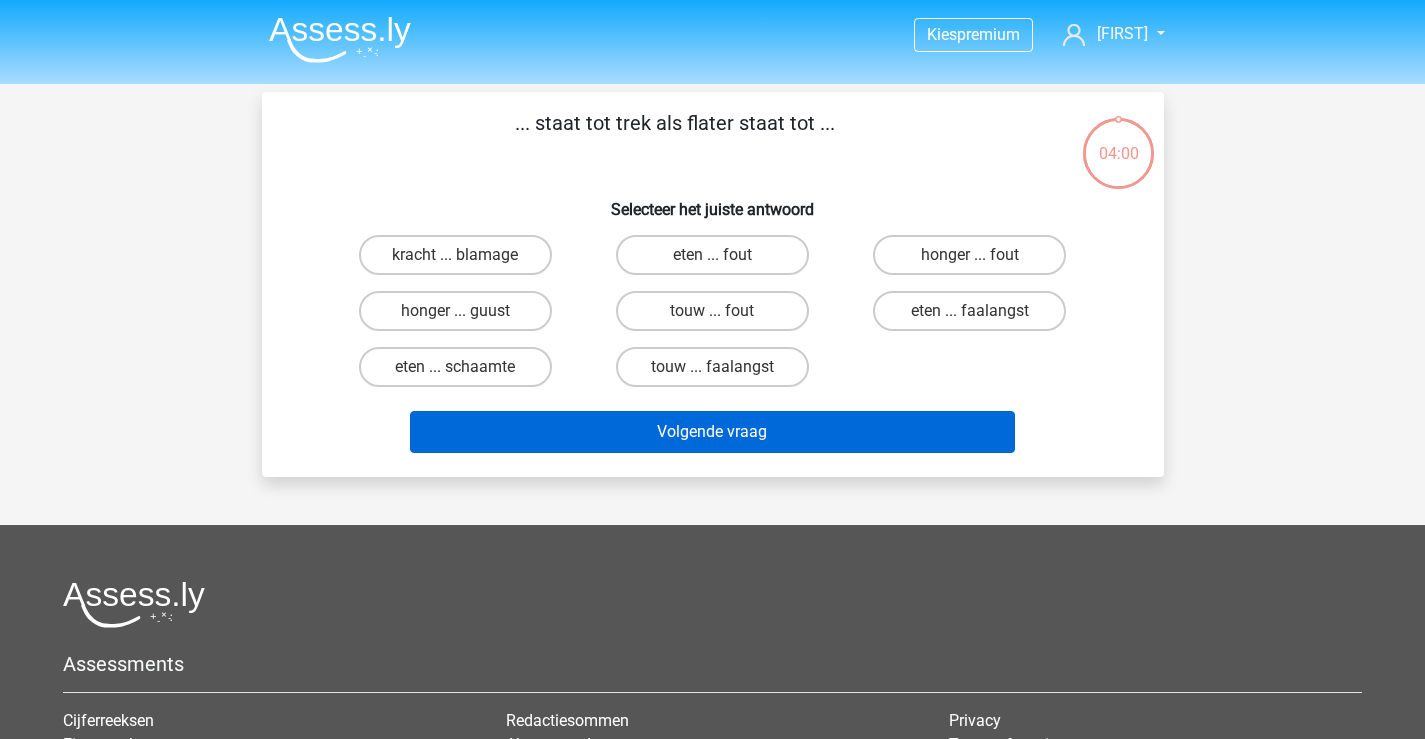 scroll, scrollTop: 0, scrollLeft: 0, axis: both 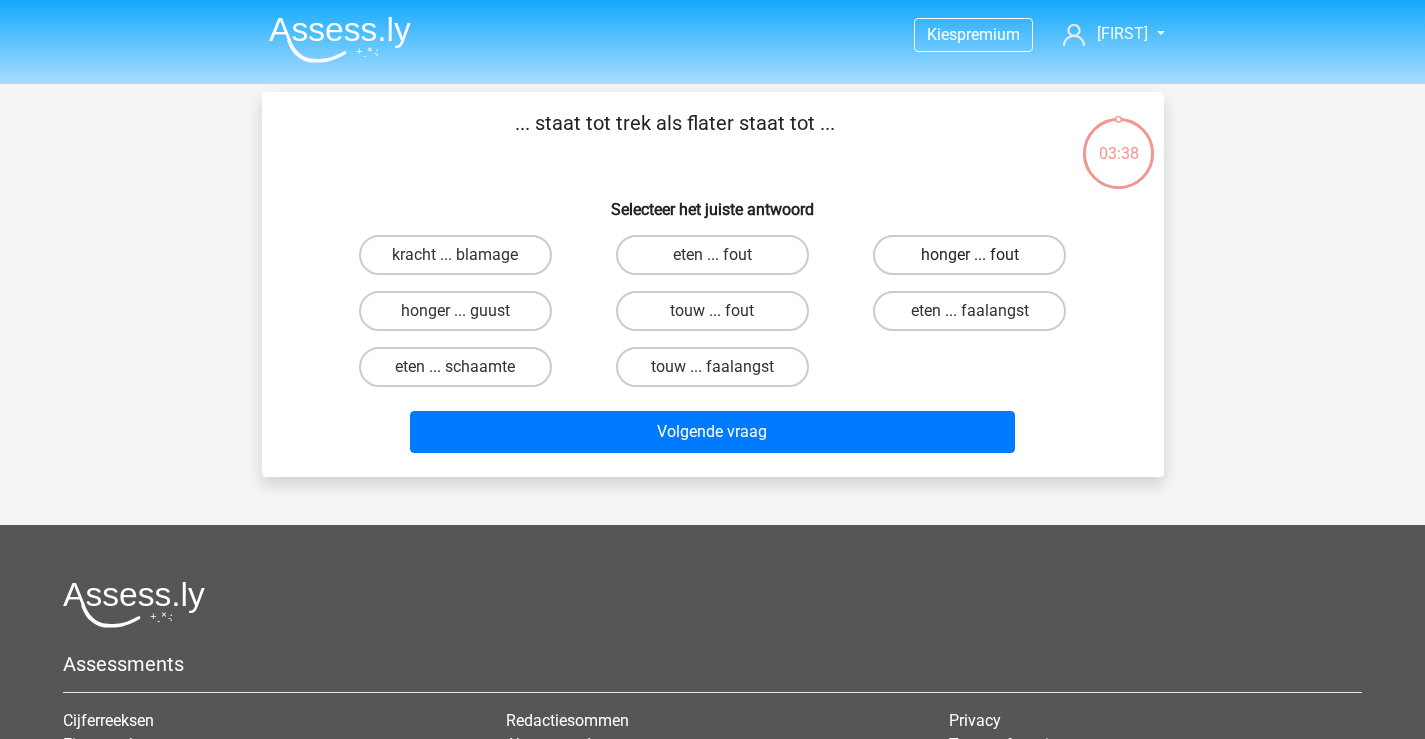 click on "honger ... fout" at bounding box center (969, 255) 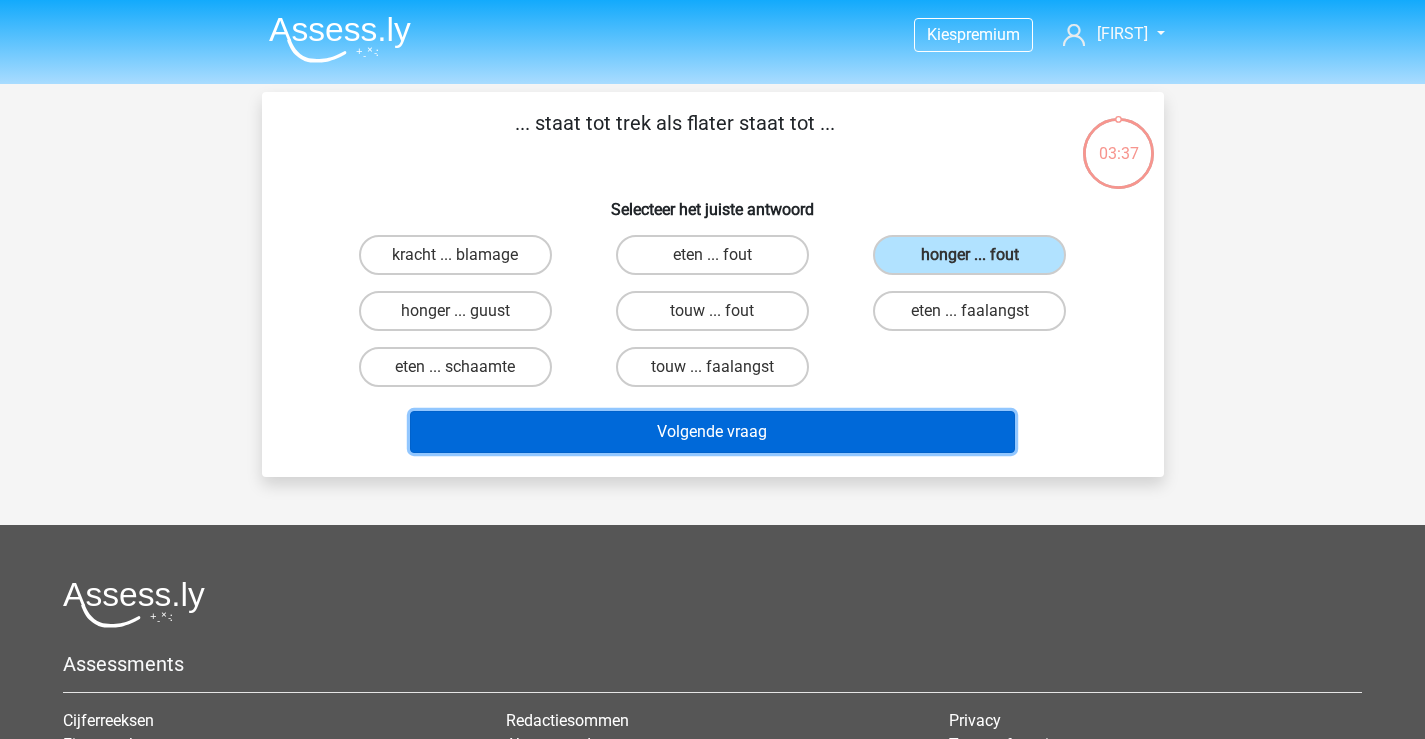 click on "Volgende vraag" at bounding box center [712, 432] 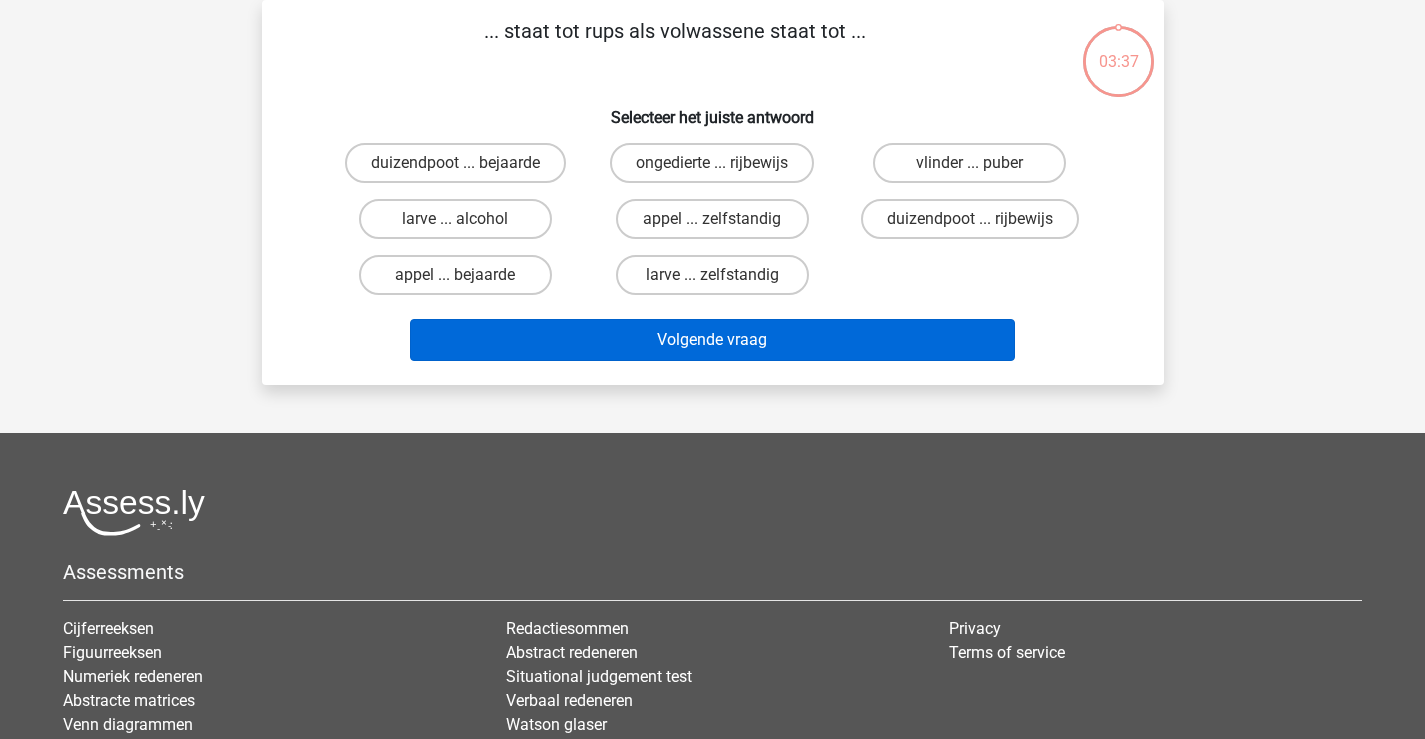 scroll, scrollTop: 0, scrollLeft: 0, axis: both 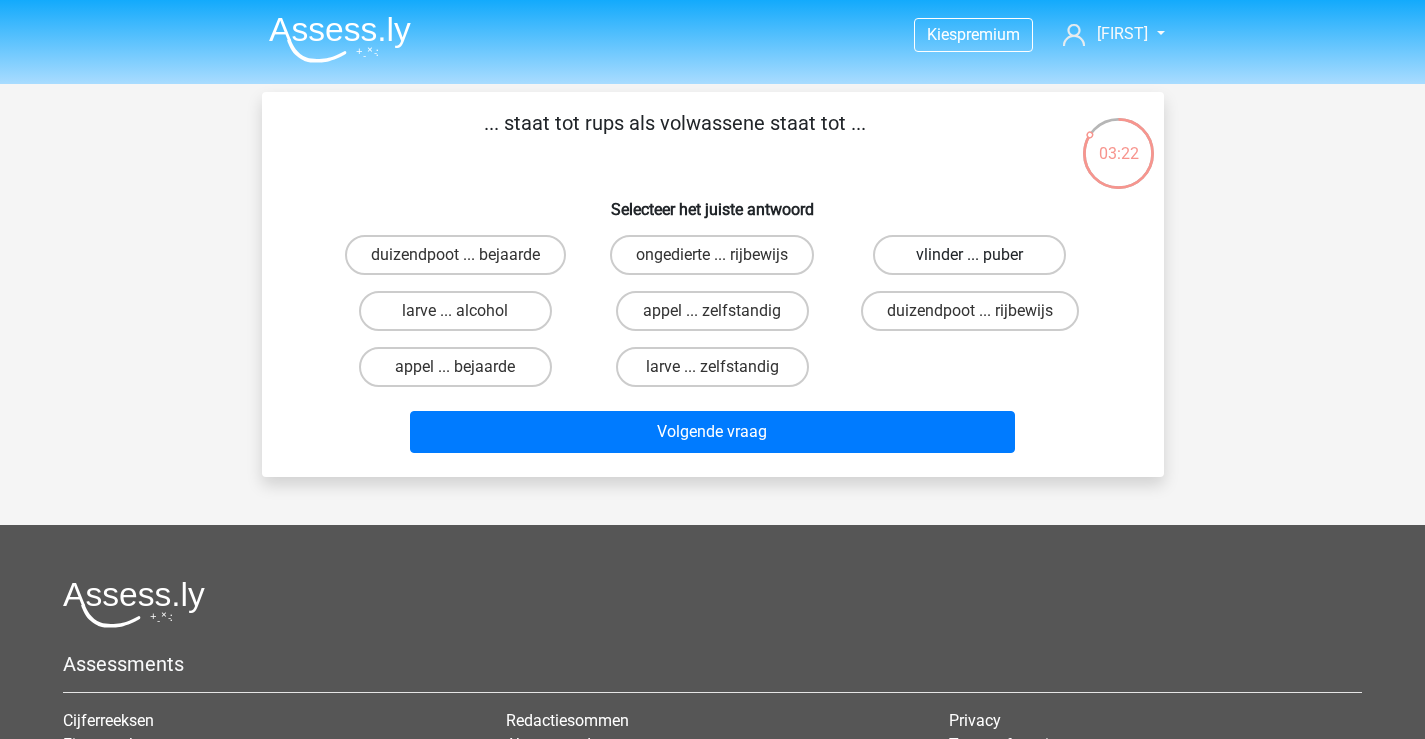 click on "vlinder ... puber" at bounding box center [969, 255] 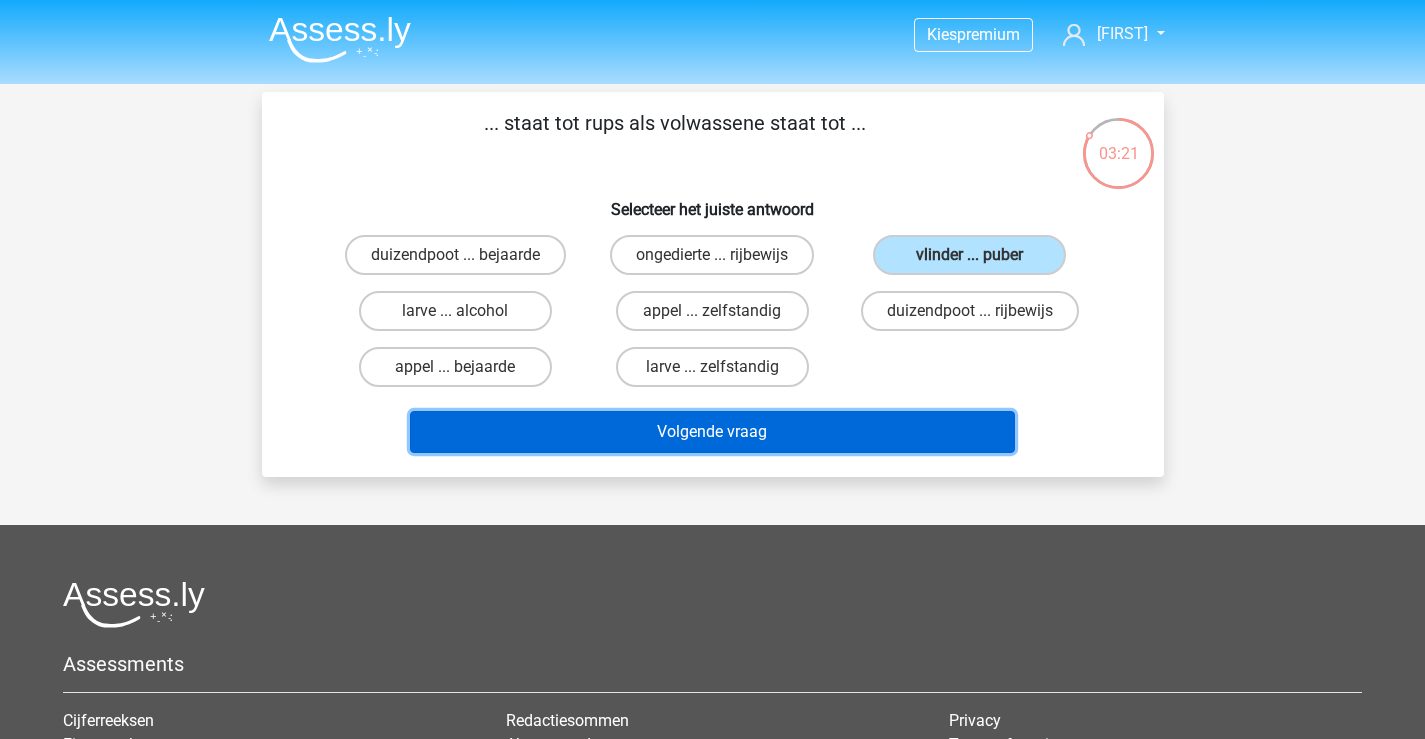 click on "Volgende vraag" at bounding box center [712, 432] 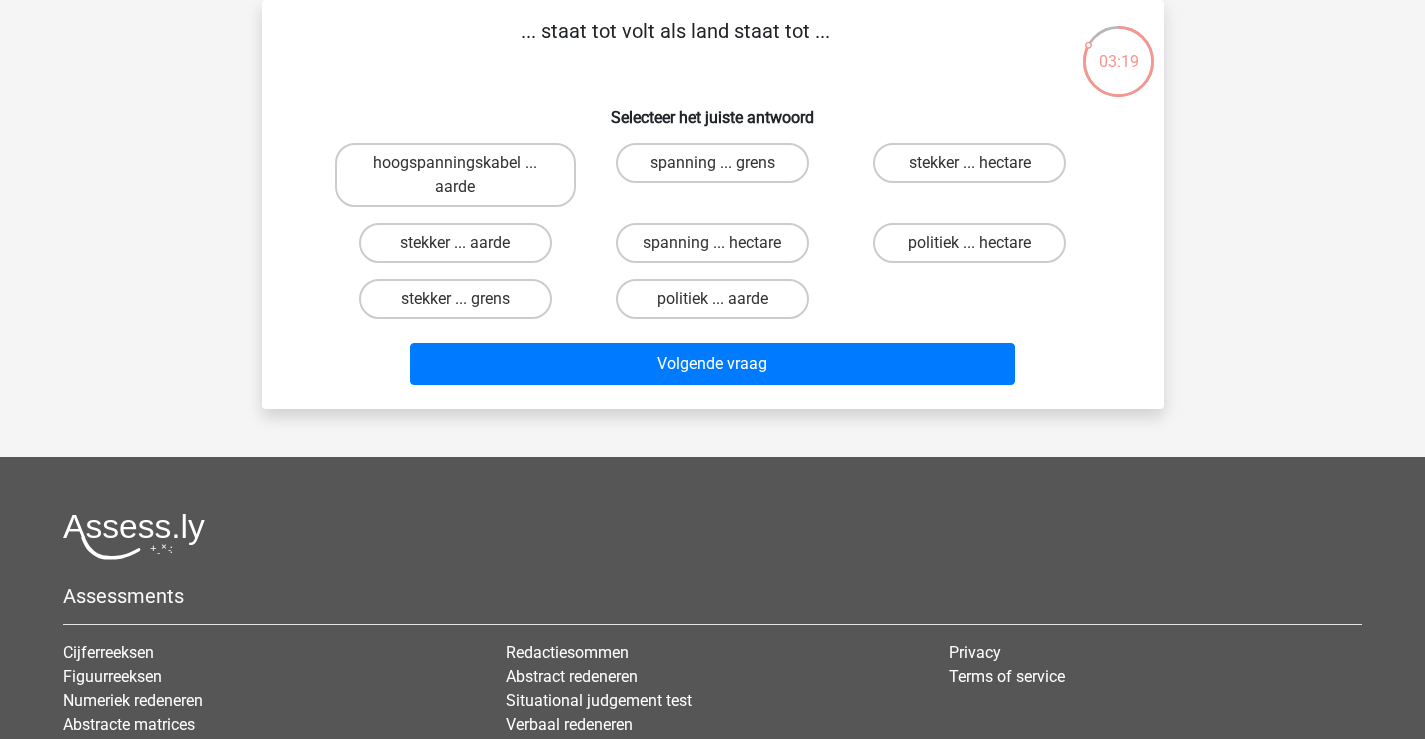 scroll, scrollTop: 0, scrollLeft: 0, axis: both 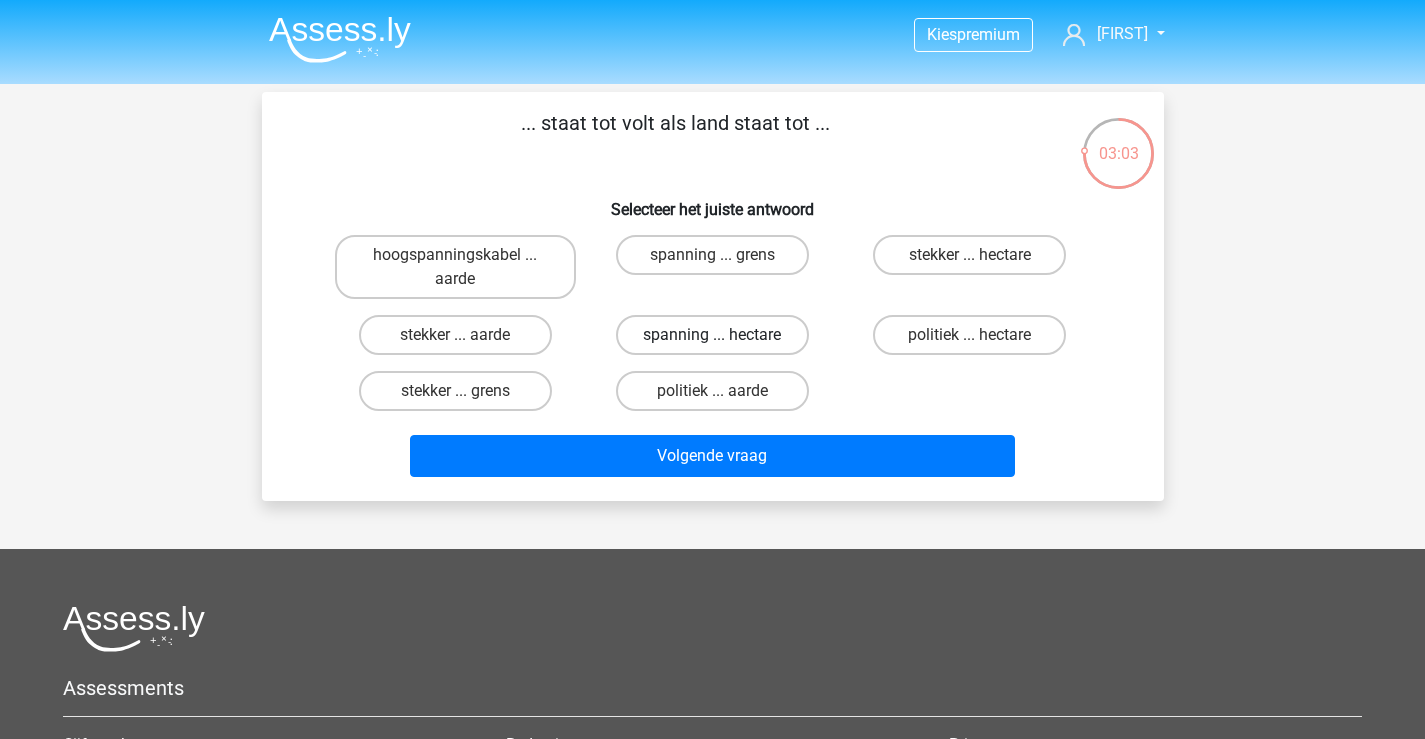 click on "spanning ... hectare" at bounding box center (712, 335) 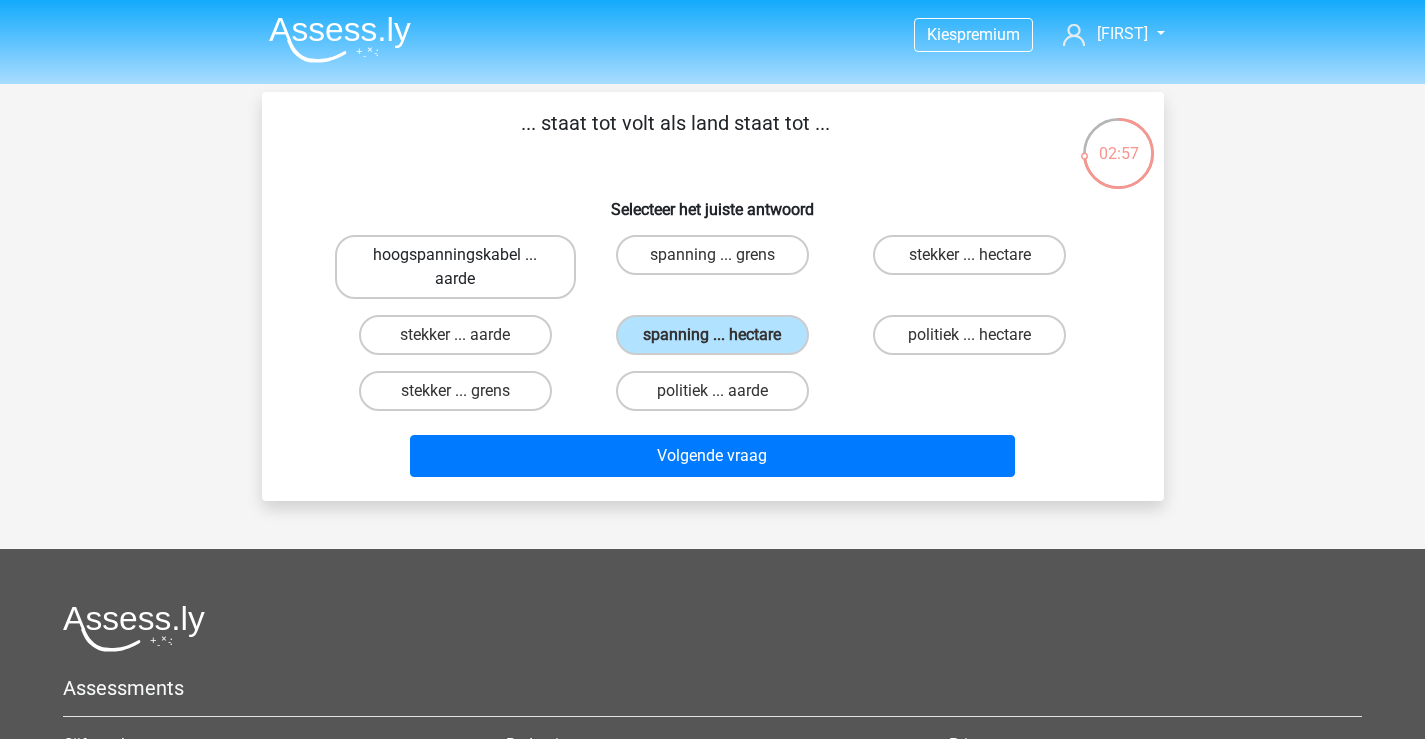 click on "hoogspanningskabel ... aarde" at bounding box center [455, 267] 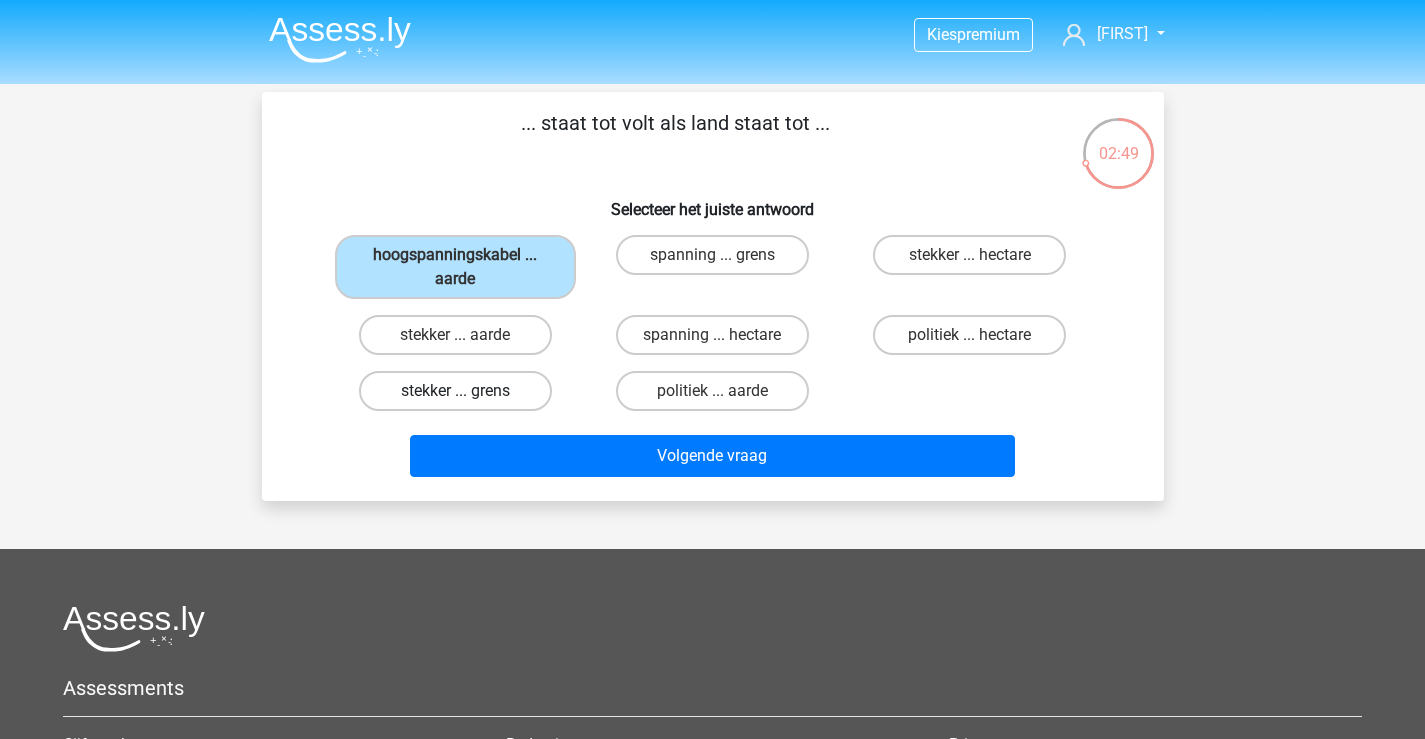 click on "stekker ... grens" at bounding box center [455, 391] 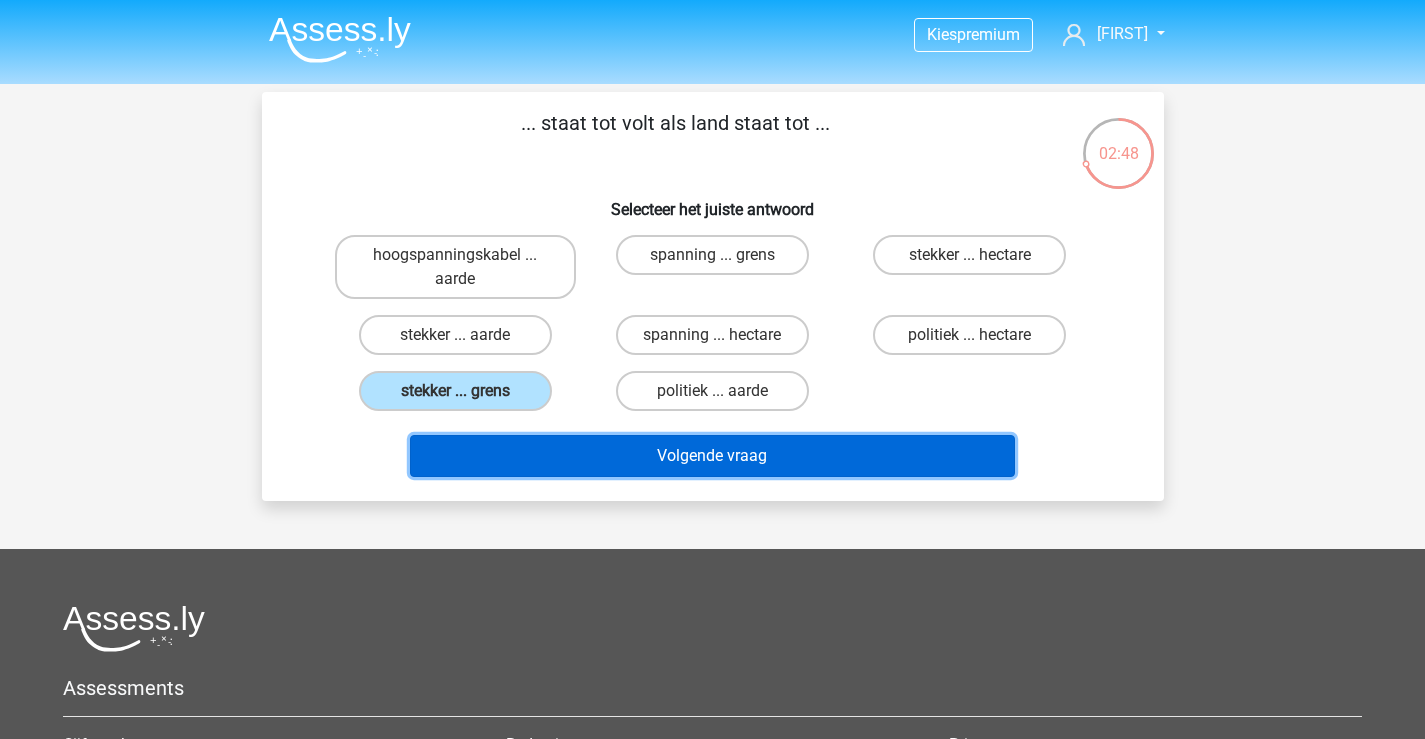 click on "Volgende vraag" at bounding box center [712, 456] 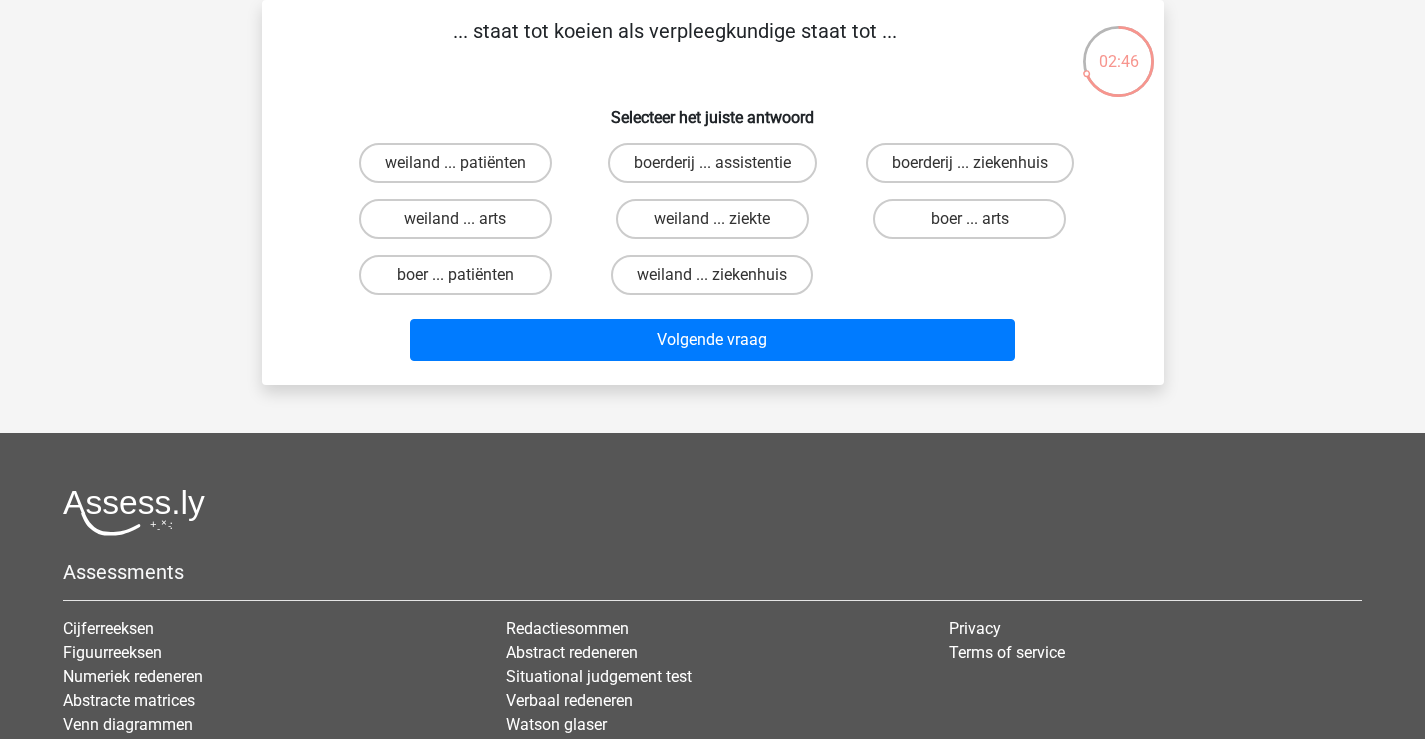 scroll, scrollTop: 0, scrollLeft: 0, axis: both 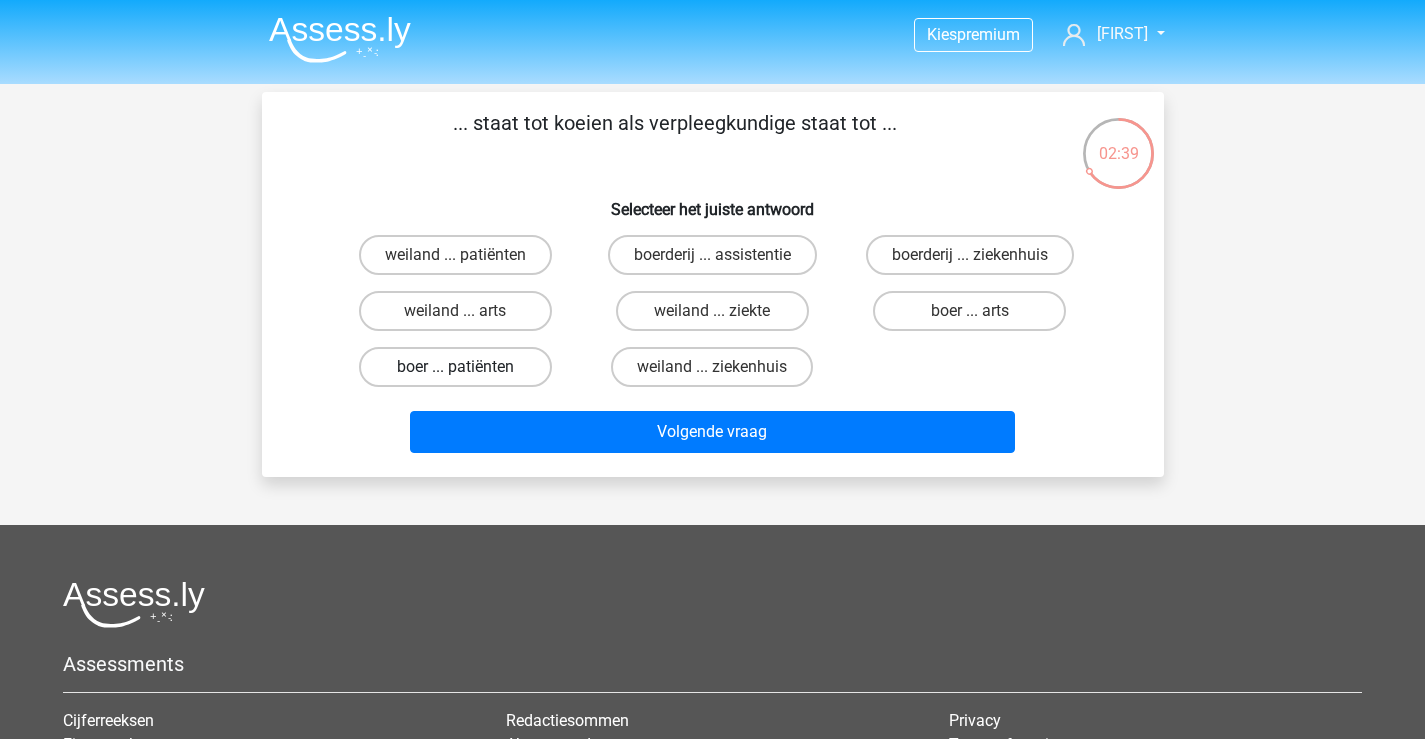 click on "boer ... patiënten" at bounding box center (455, 367) 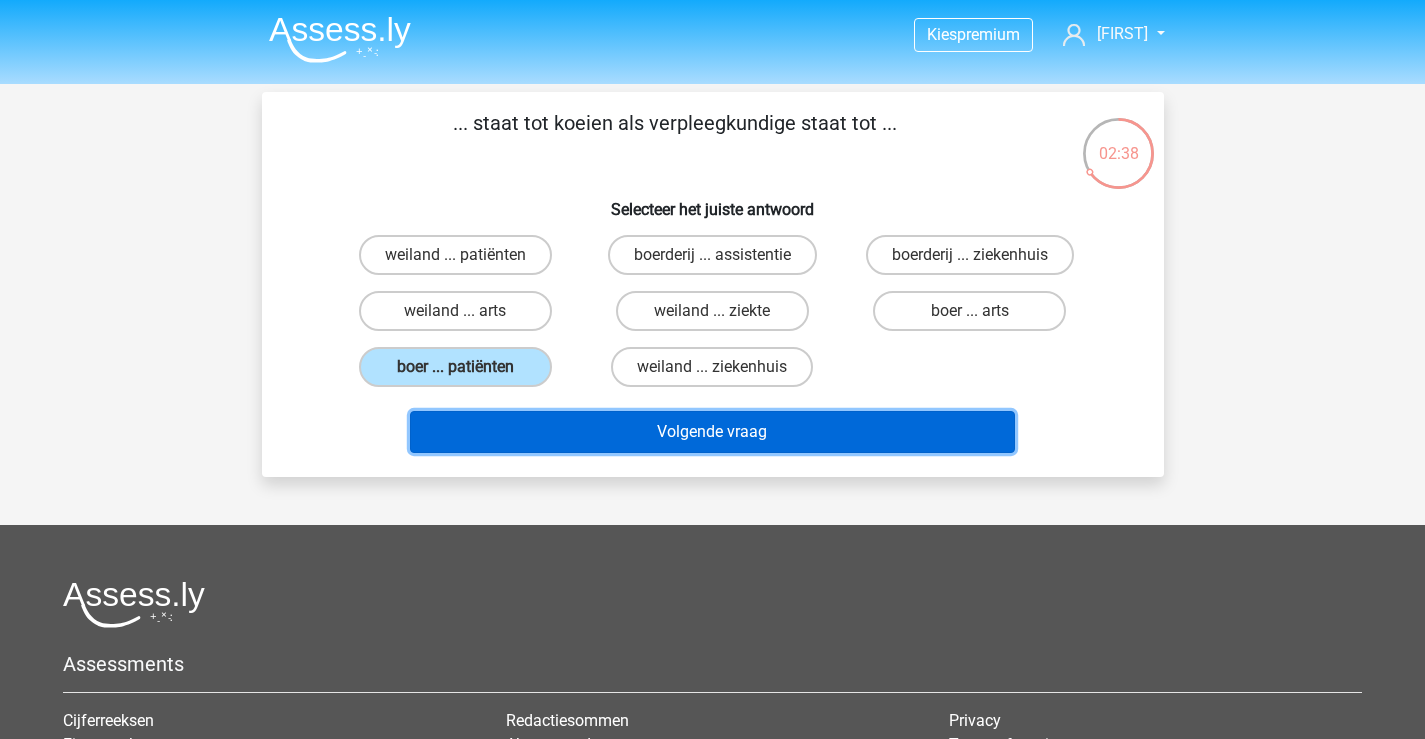 click on "Volgende vraag" at bounding box center (712, 432) 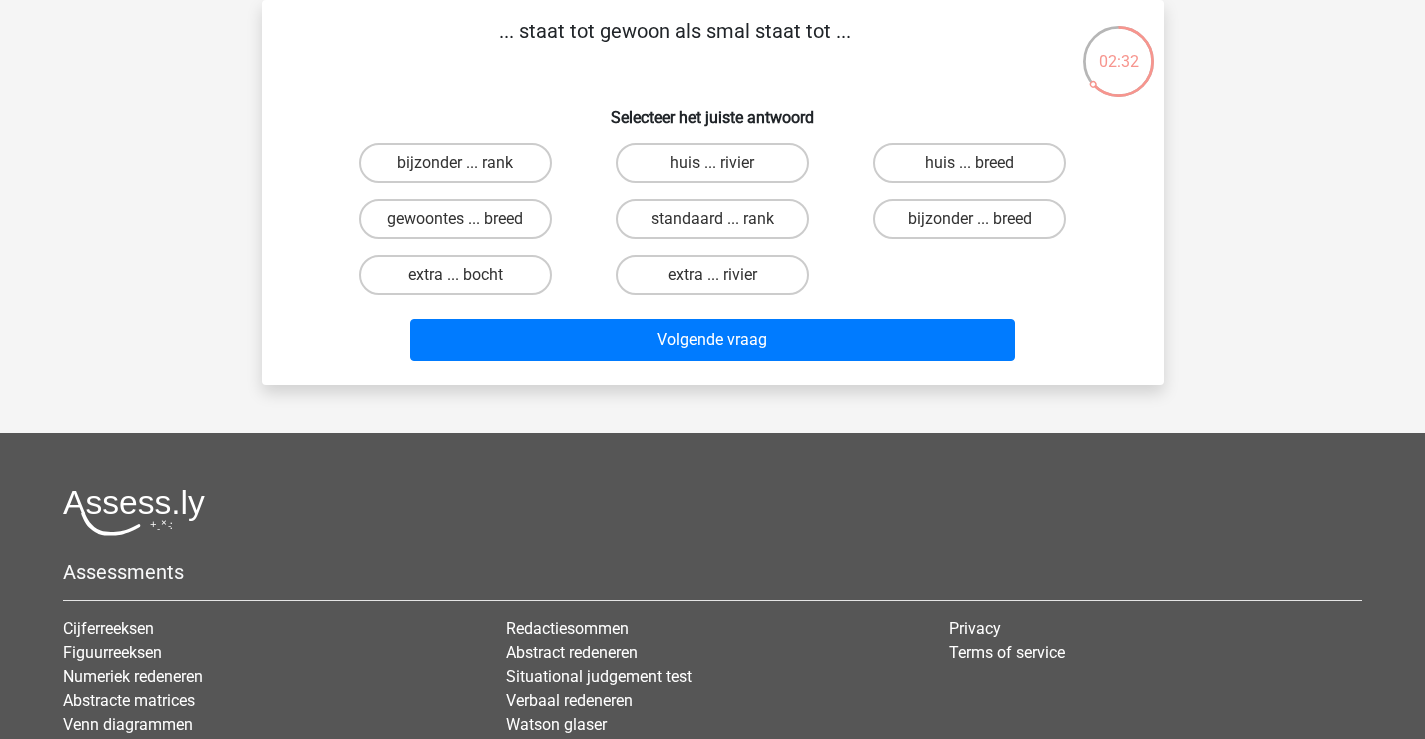 scroll, scrollTop: 0, scrollLeft: 0, axis: both 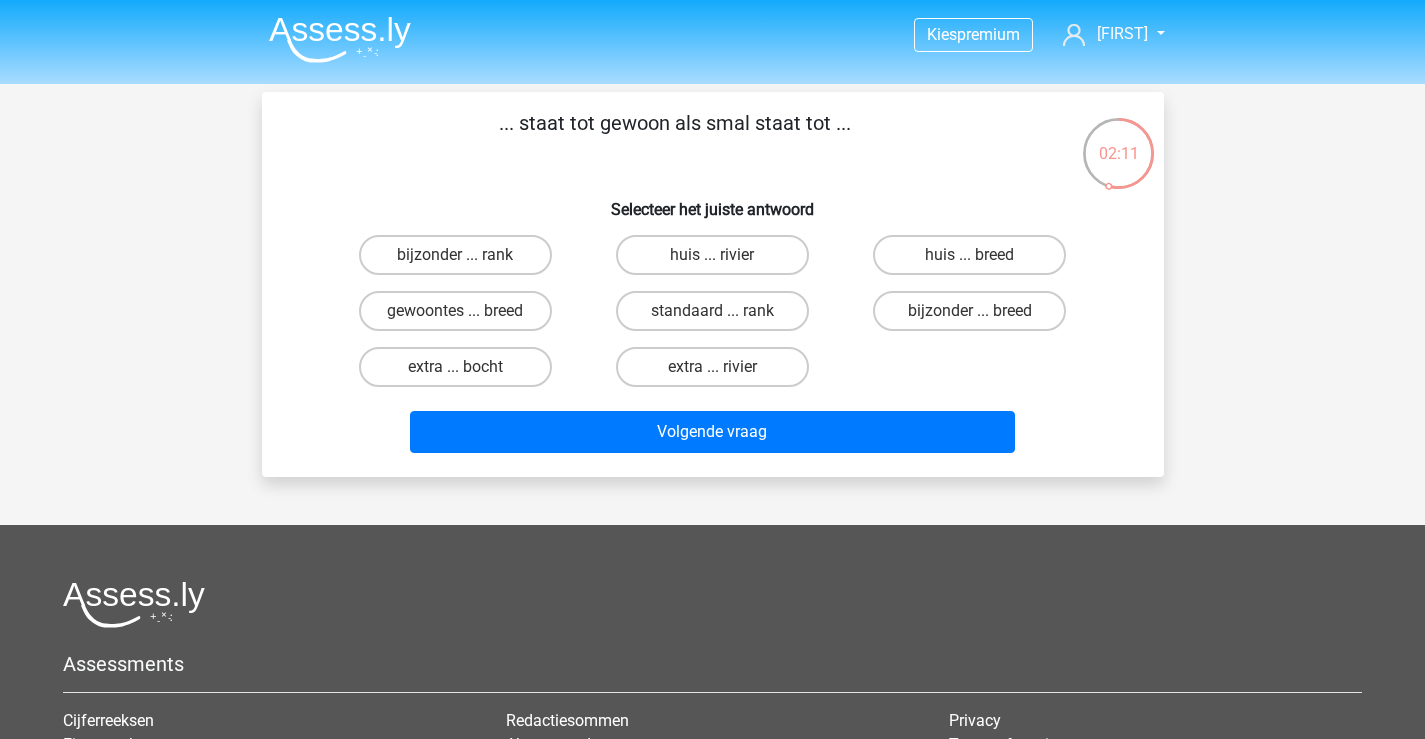 click on "bijzonder ... breed" at bounding box center (976, 317) 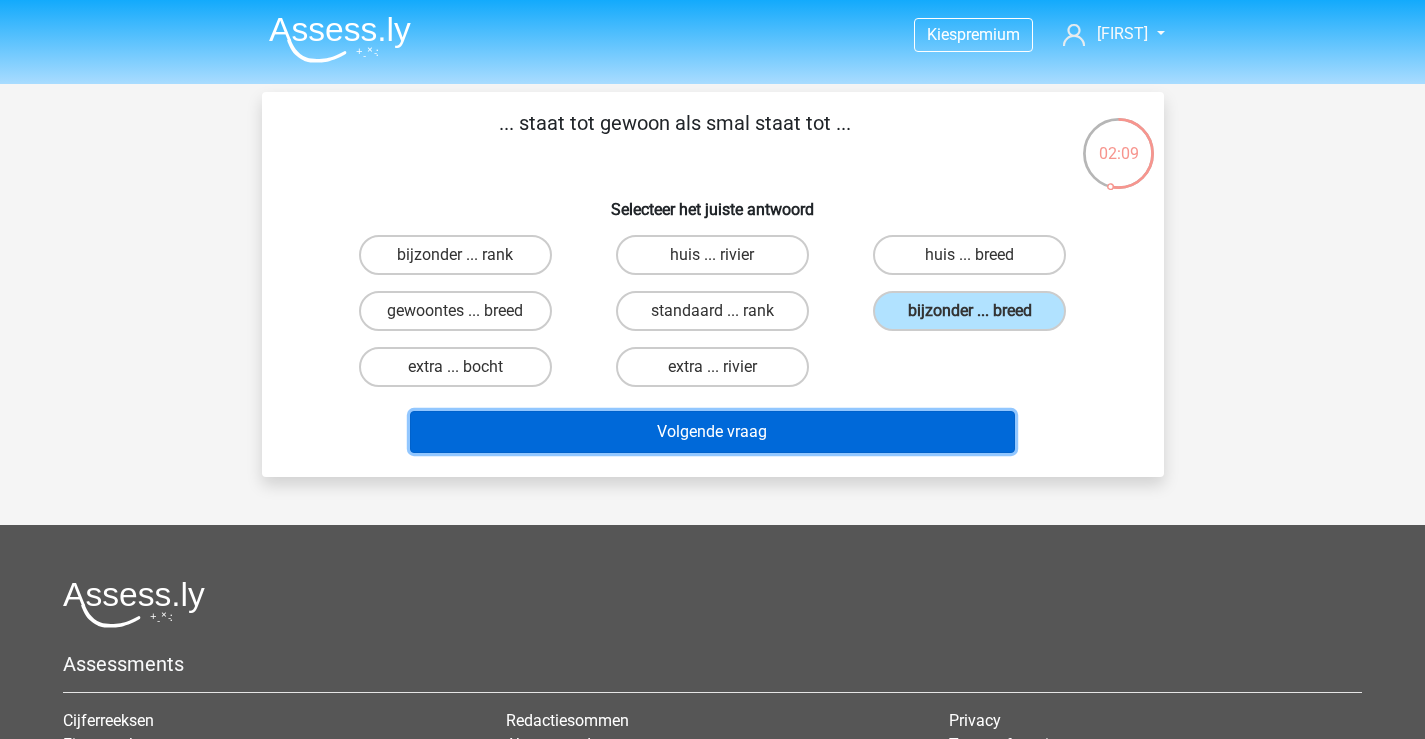 click on "Volgende vraag" at bounding box center (712, 432) 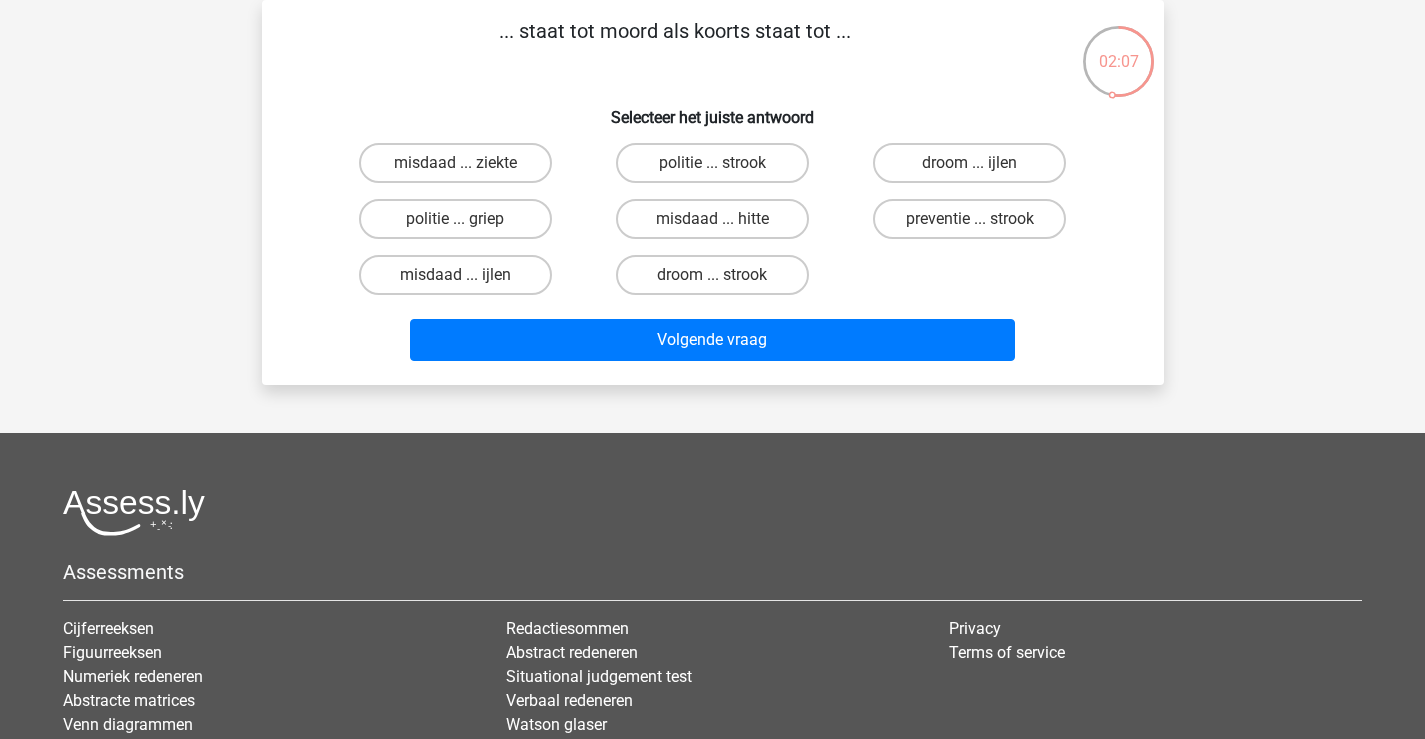 scroll, scrollTop: 0, scrollLeft: 0, axis: both 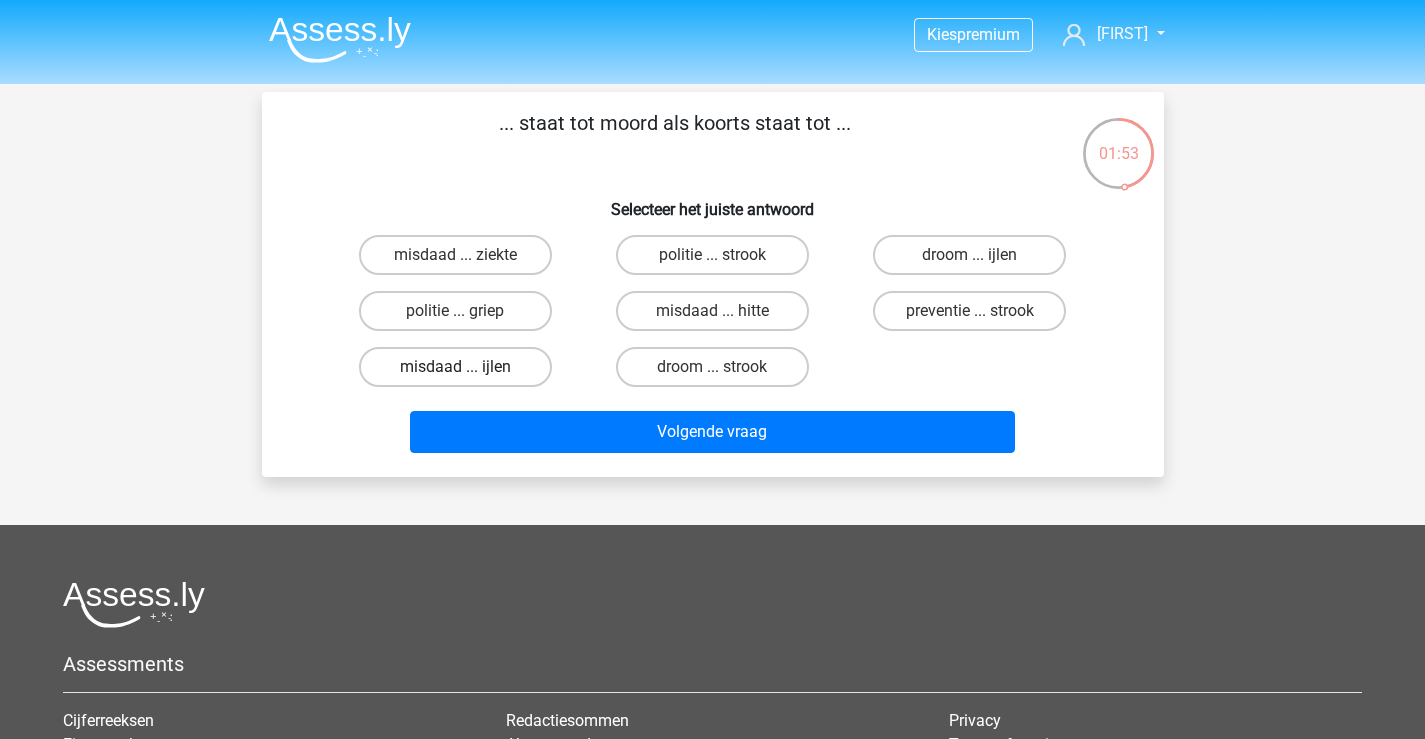 click on "misdaad ... ijlen" at bounding box center [455, 367] 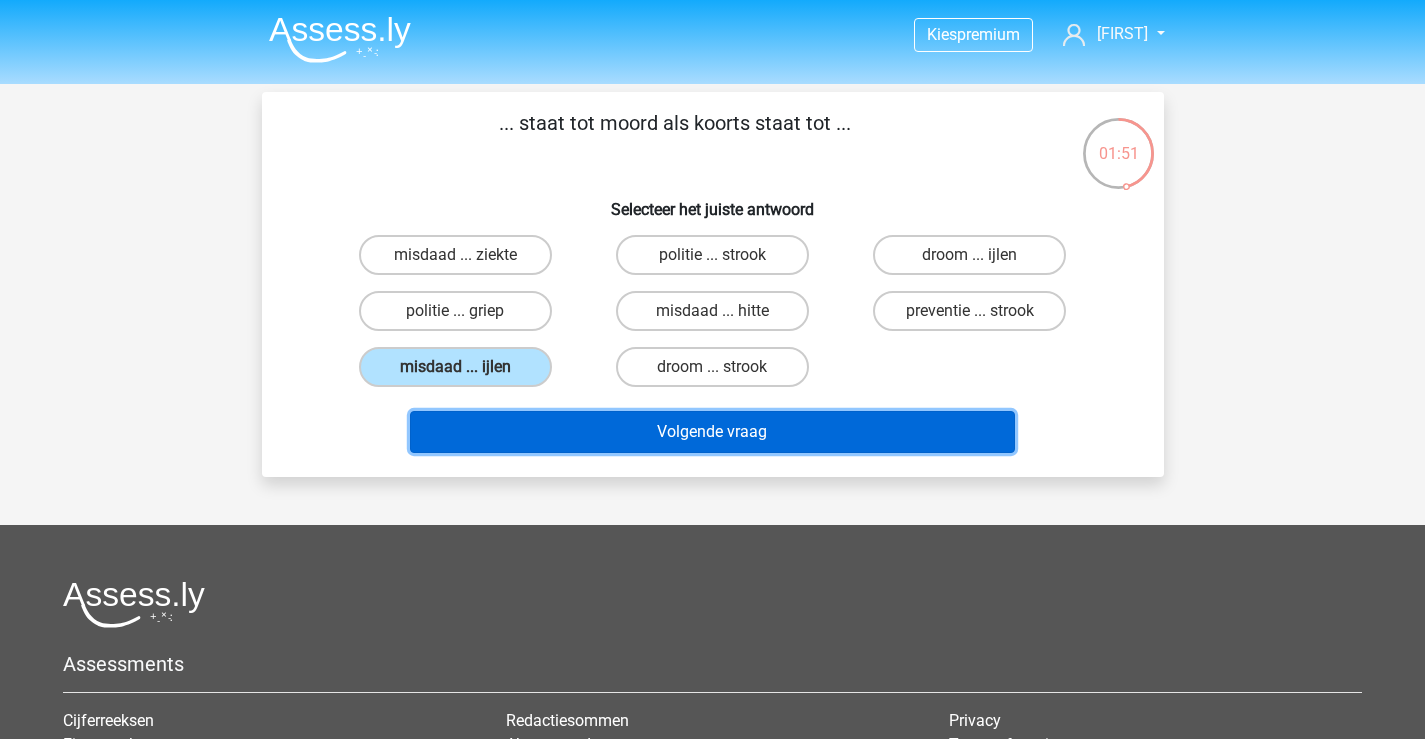 click on "Volgende vraag" at bounding box center [712, 432] 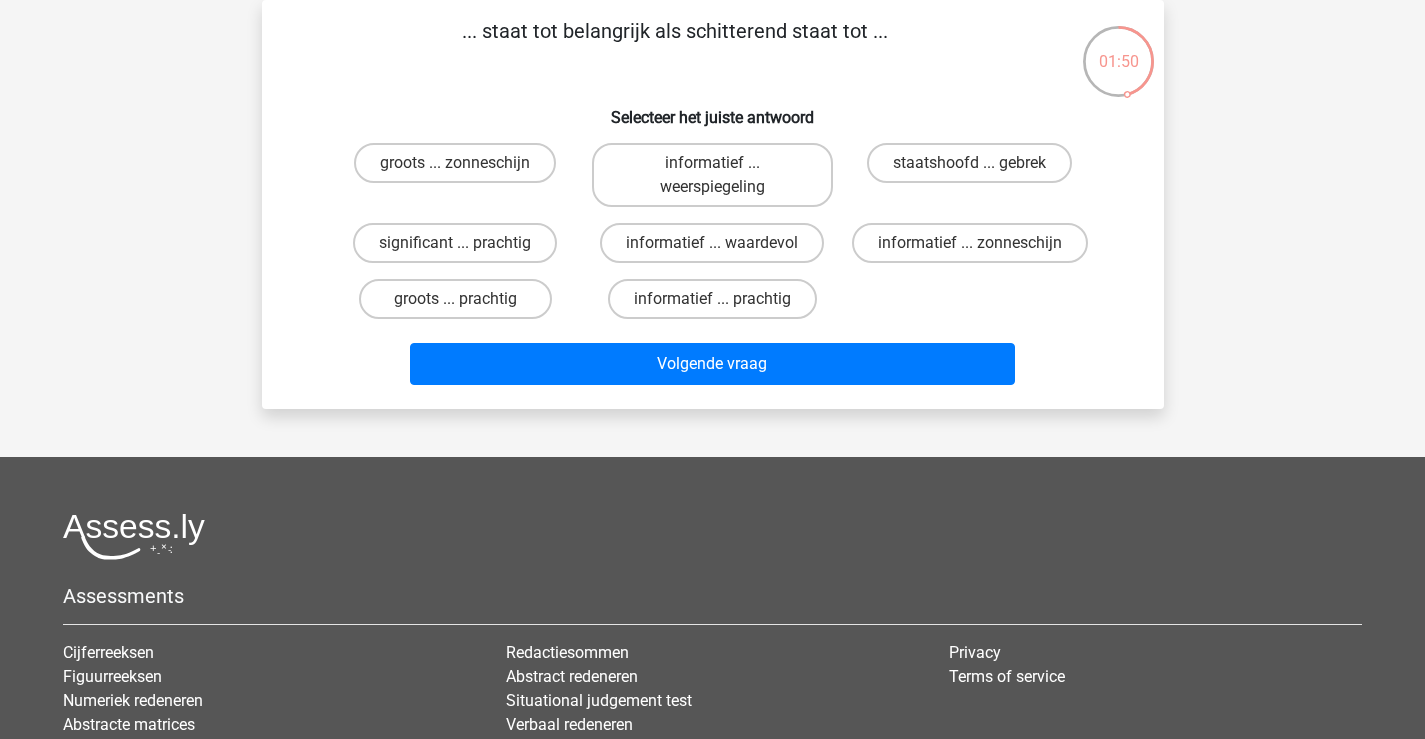 scroll, scrollTop: 0, scrollLeft: 0, axis: both 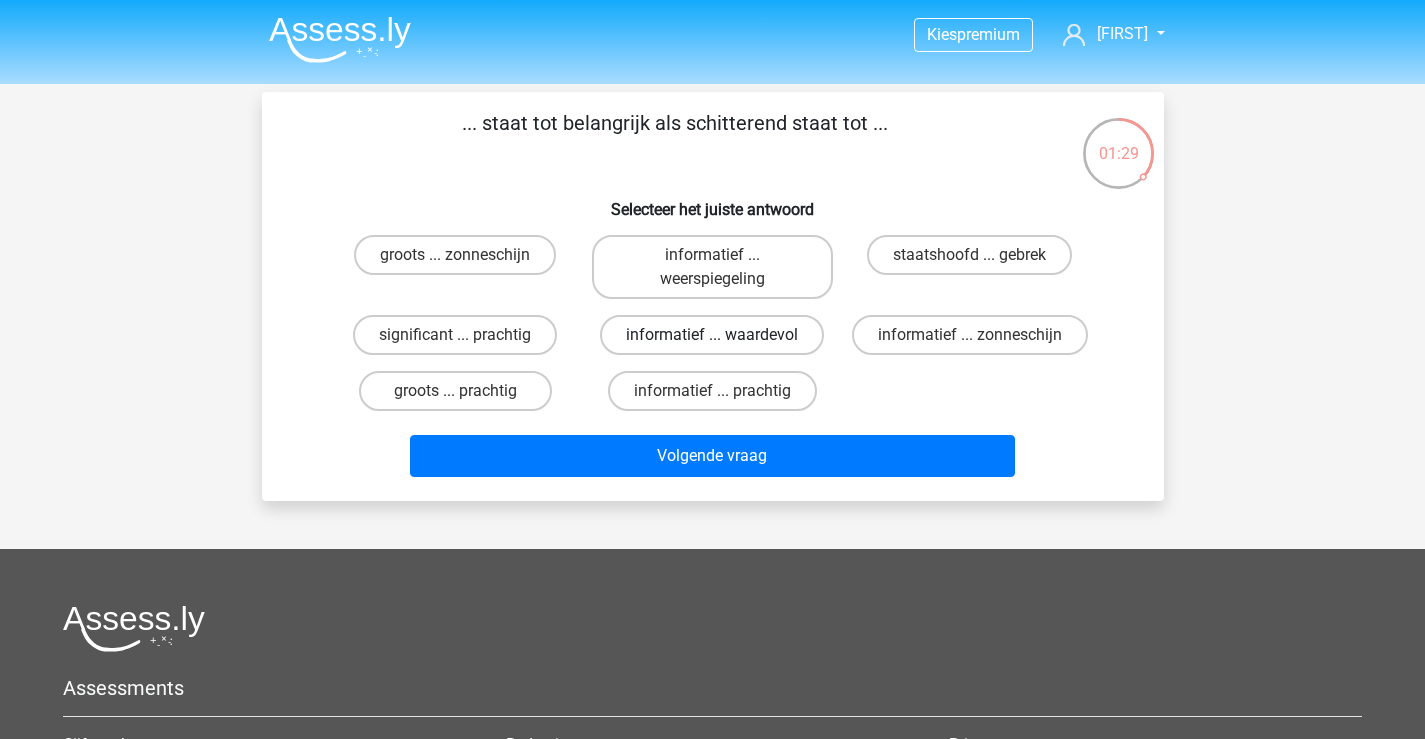 click on "informatief ... waardevol" at bounding box center [712, 335] 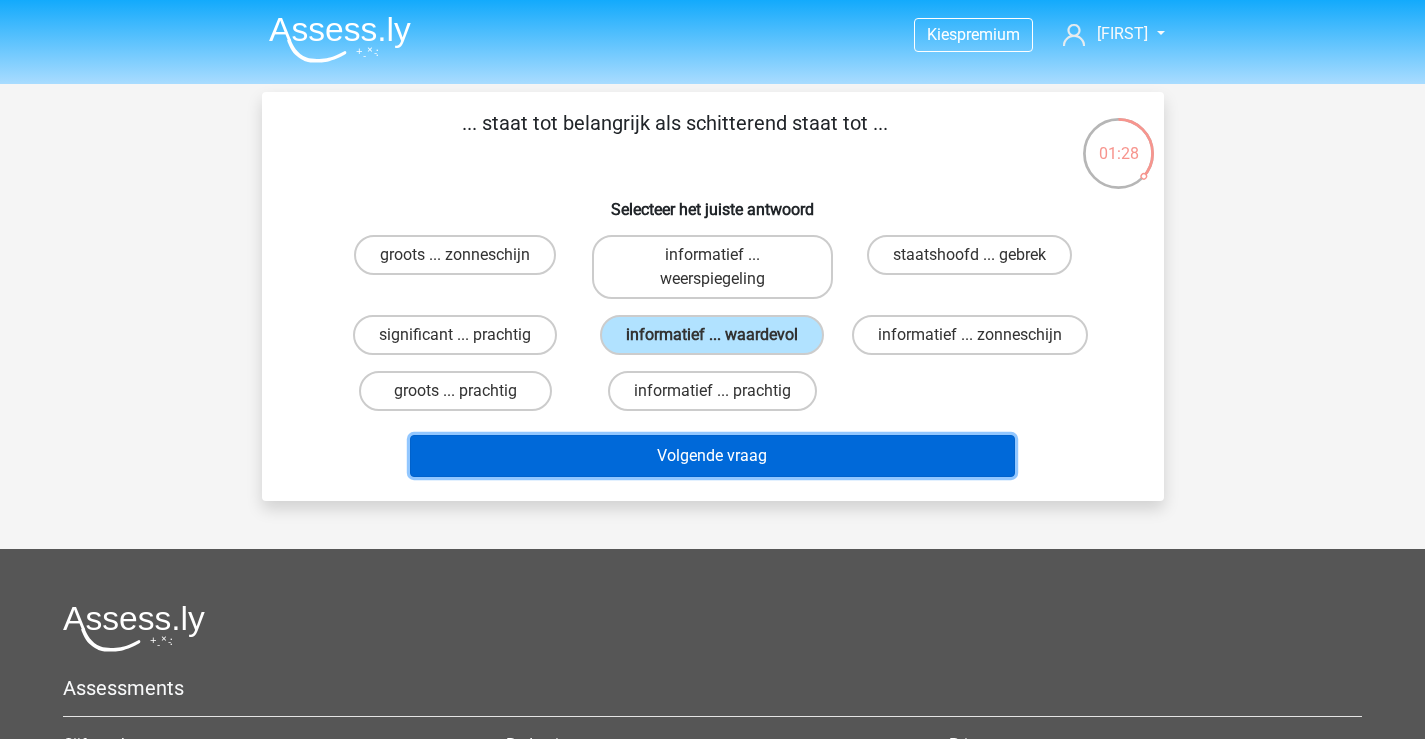 click on "Volgende vraag" at bounding box center [712, 456] 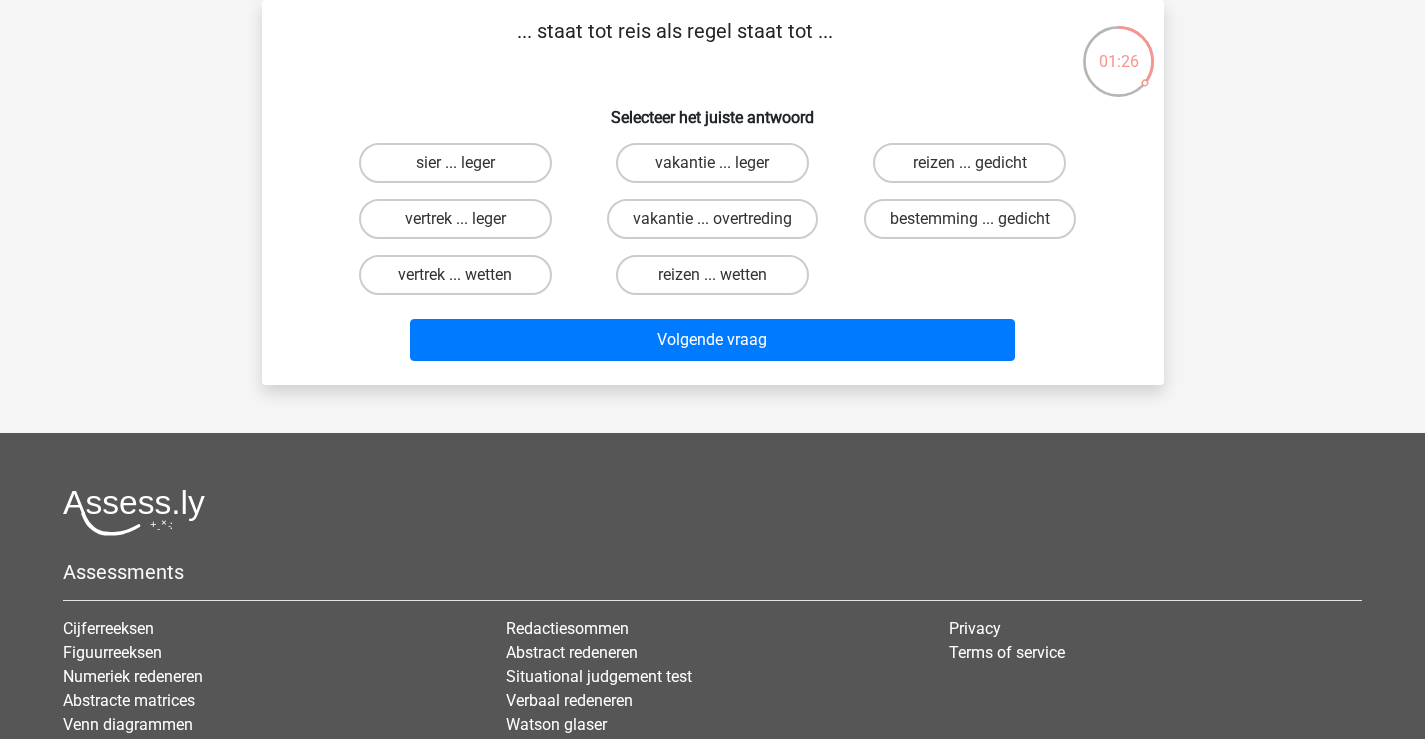 scroll, scrollTop: 0, scrollLeft: 0, axis: both 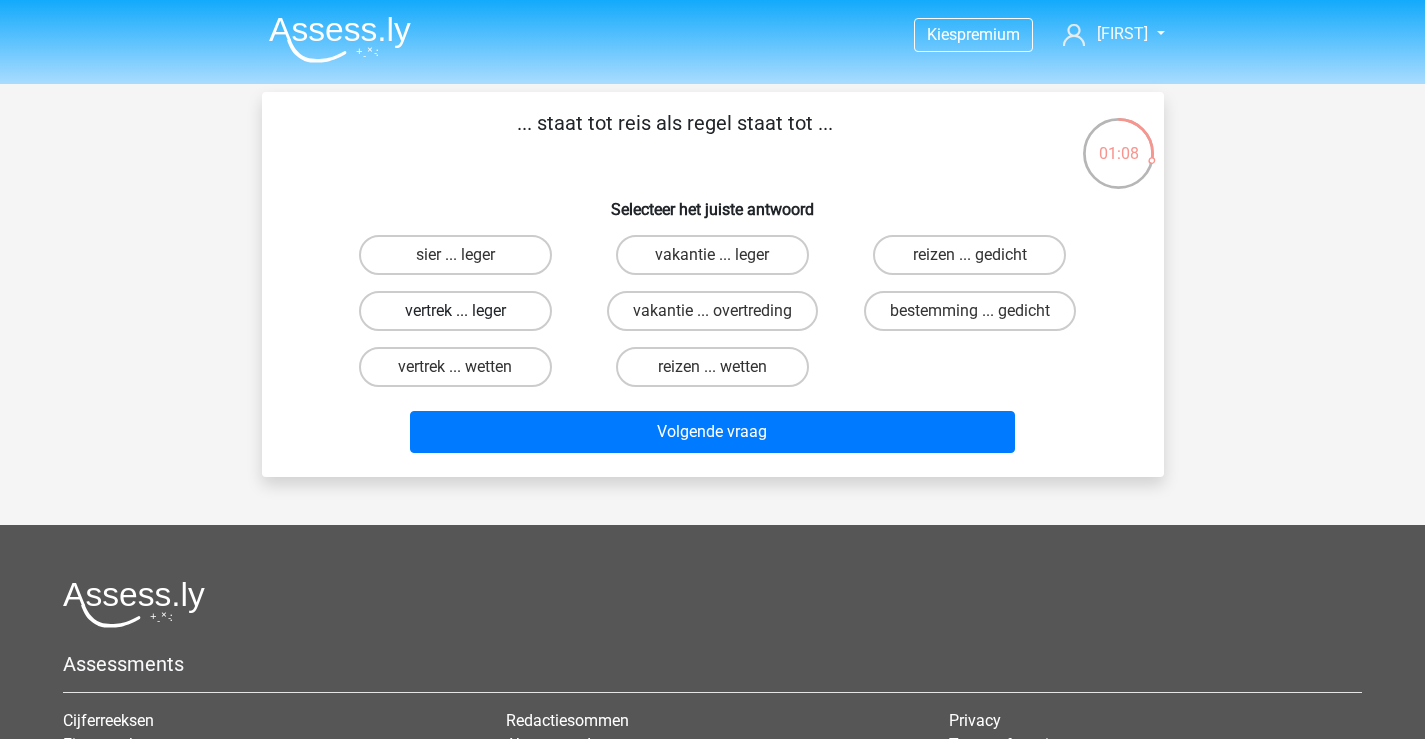 click on "vertrek ... leger" at bounding box center [455, 311] 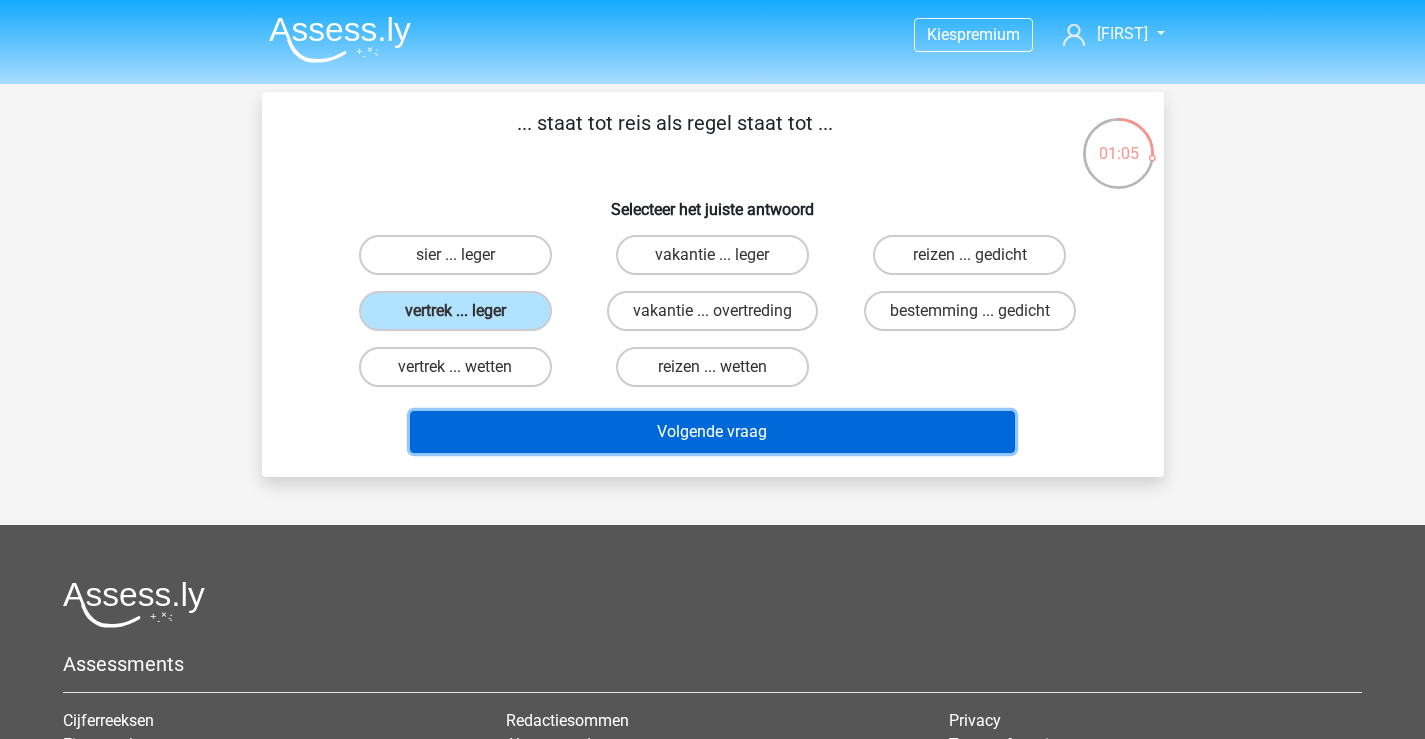 click on "Volgende vraag" at bounding box center [712, 432] 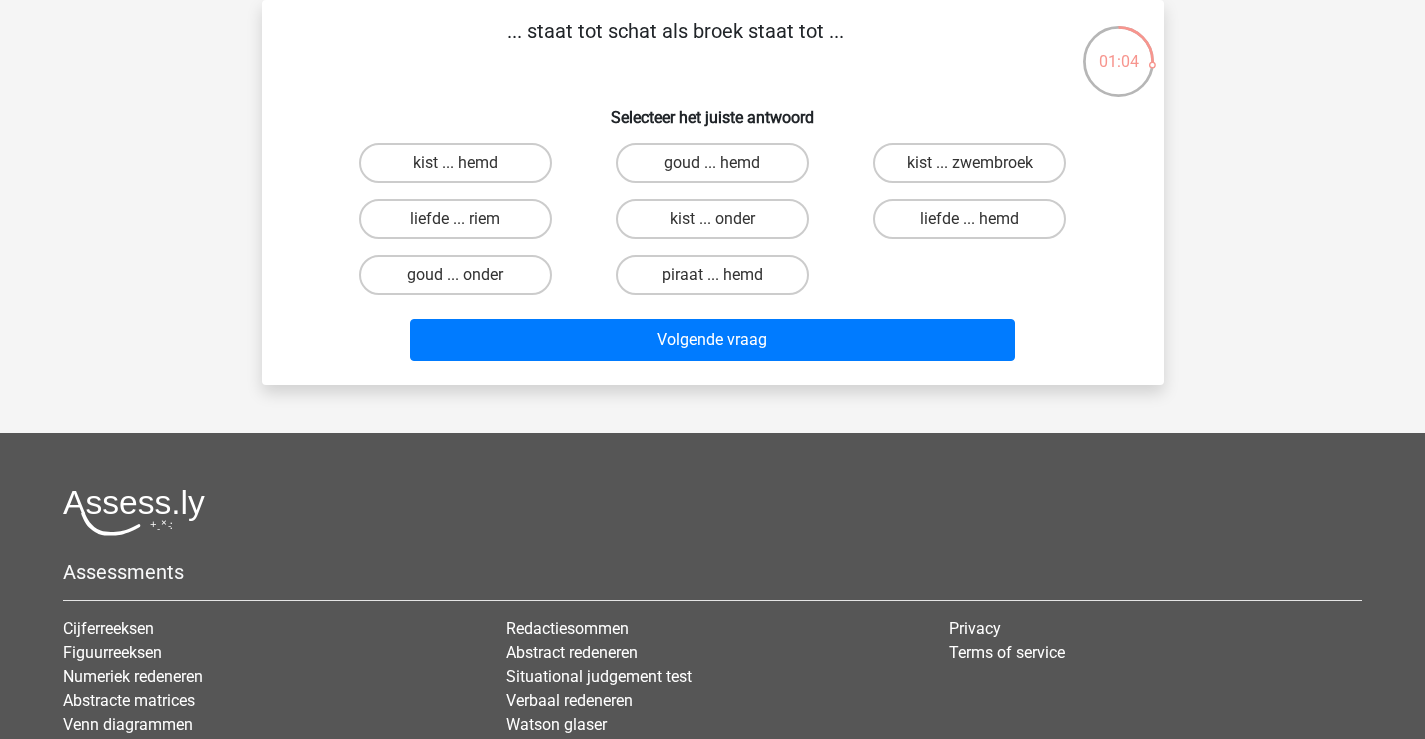 scroll, scrollTop: 0, scrollLeft: 0, axis: both 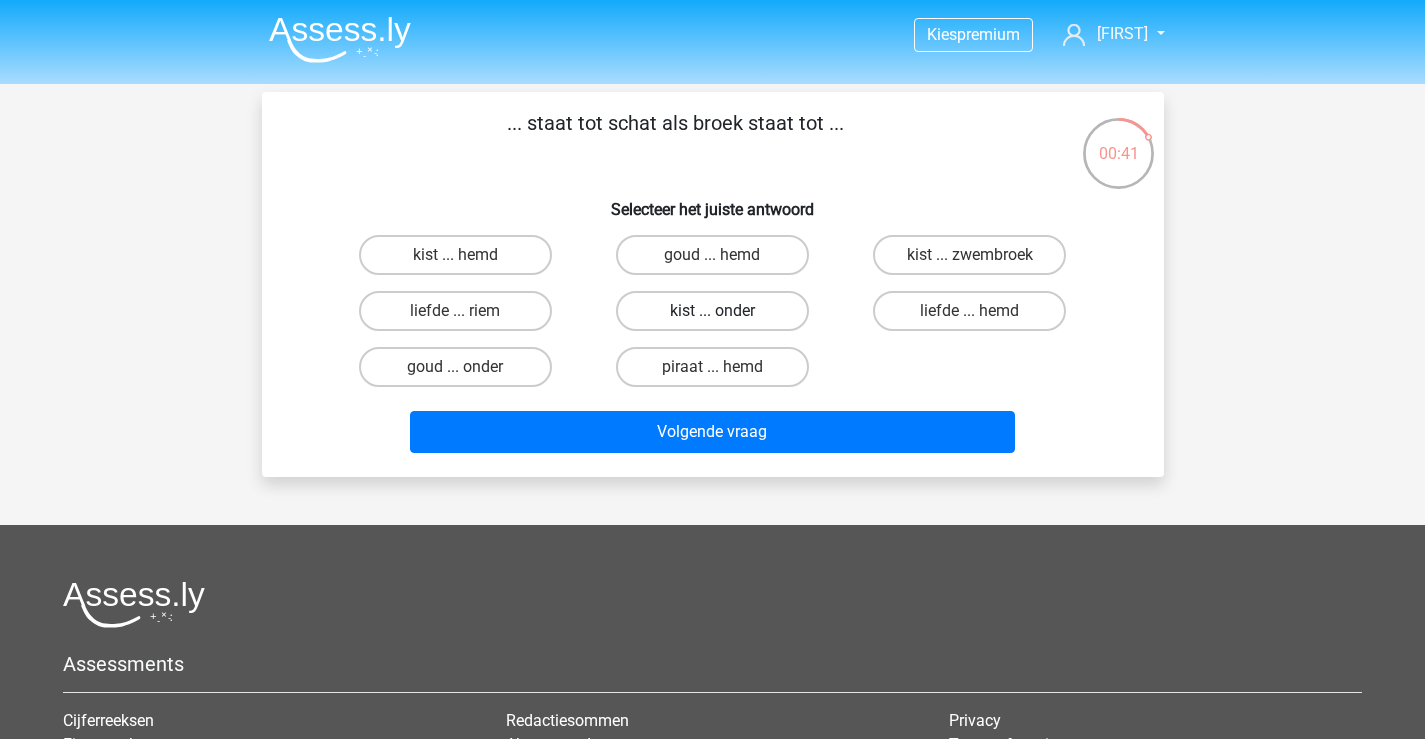 click on "kist ... onder" at bounding box center (712, 311) 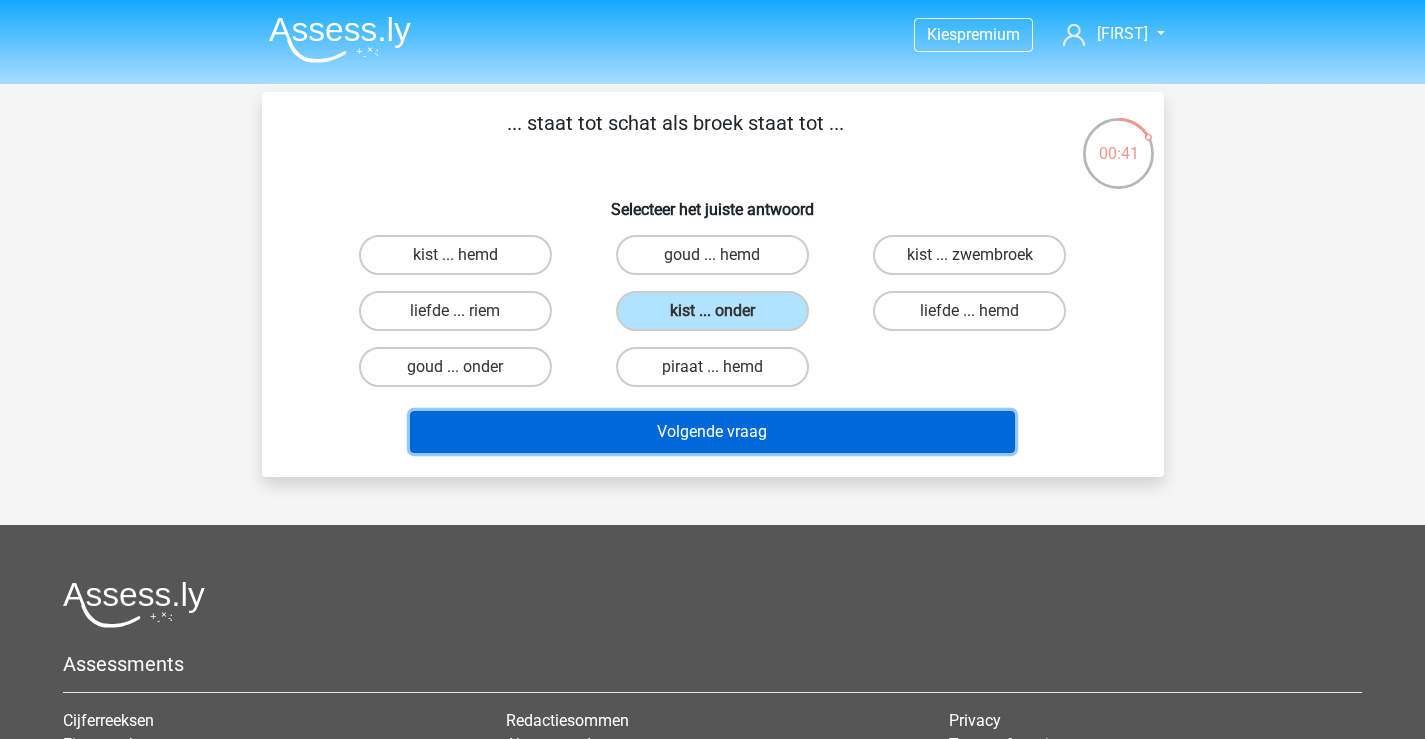 click on "Volgende vraag" at bounding box center [712, 432] 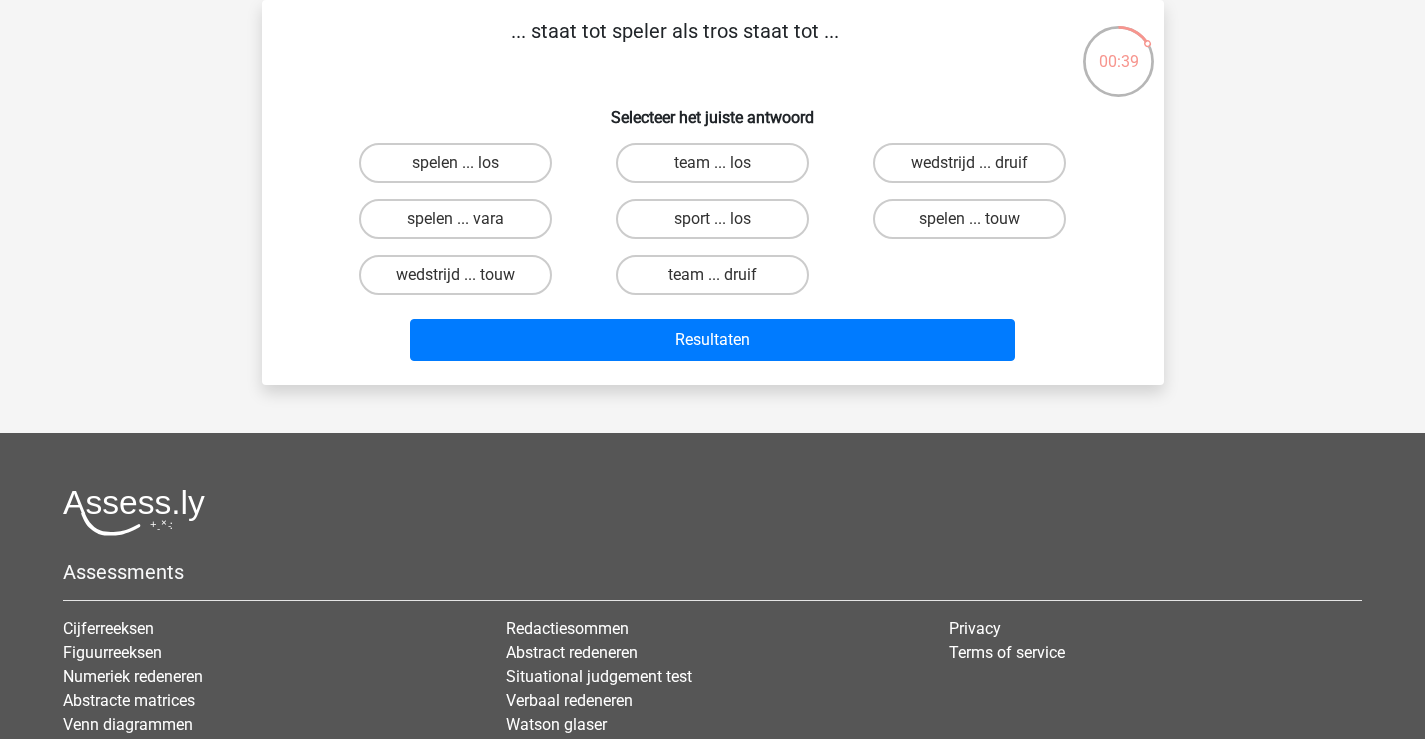 scroll, scrollTop: 0, scrollLeft: 0, axis: both 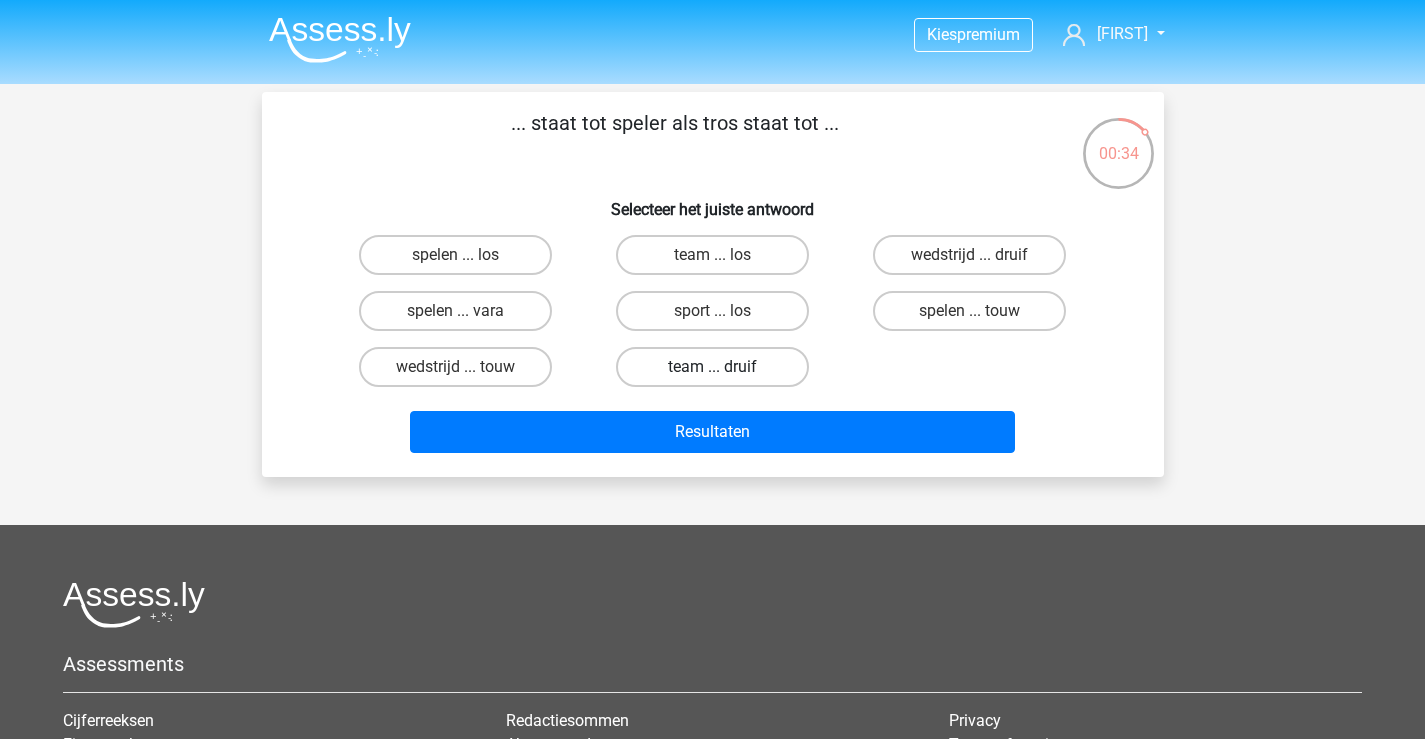 click on "team ... druif" at bounding box center [712, 367] 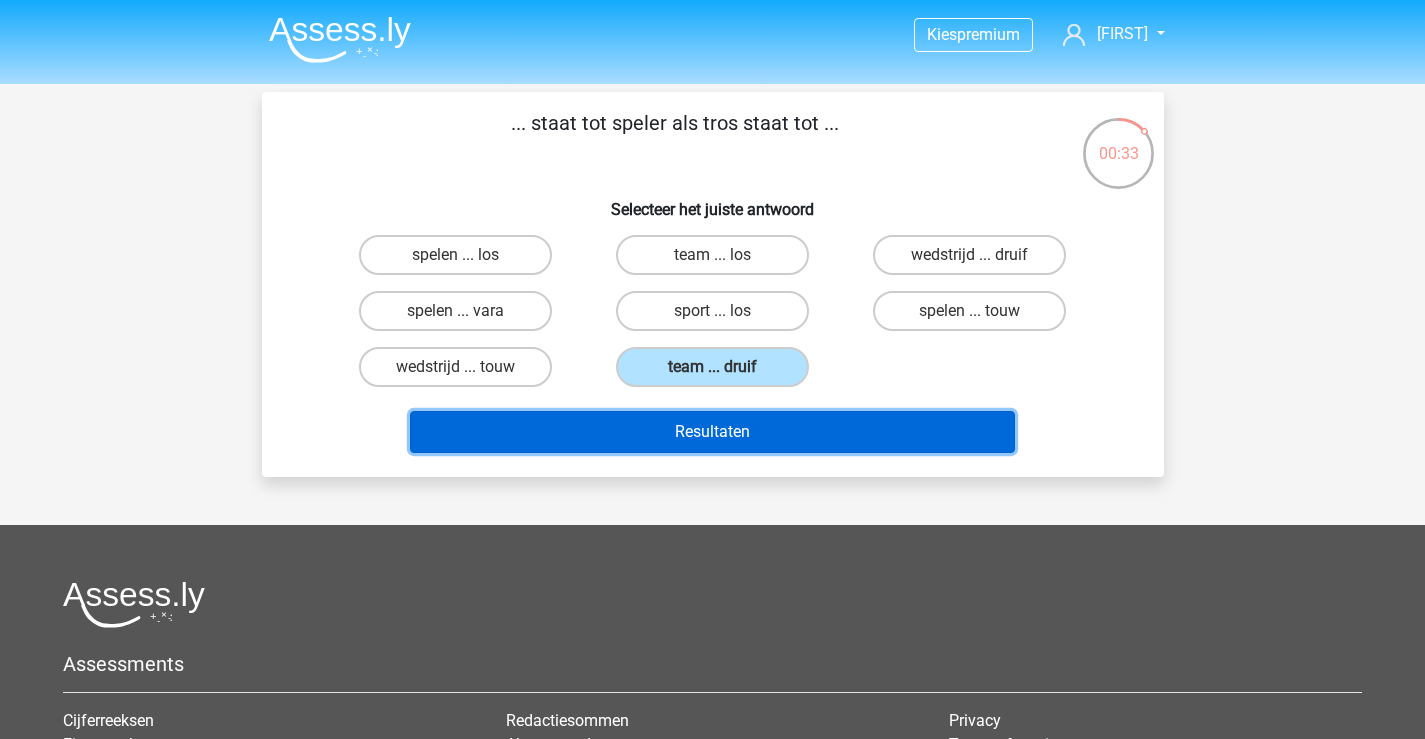 click on "Resultaten" at bounding box center [712, 432] 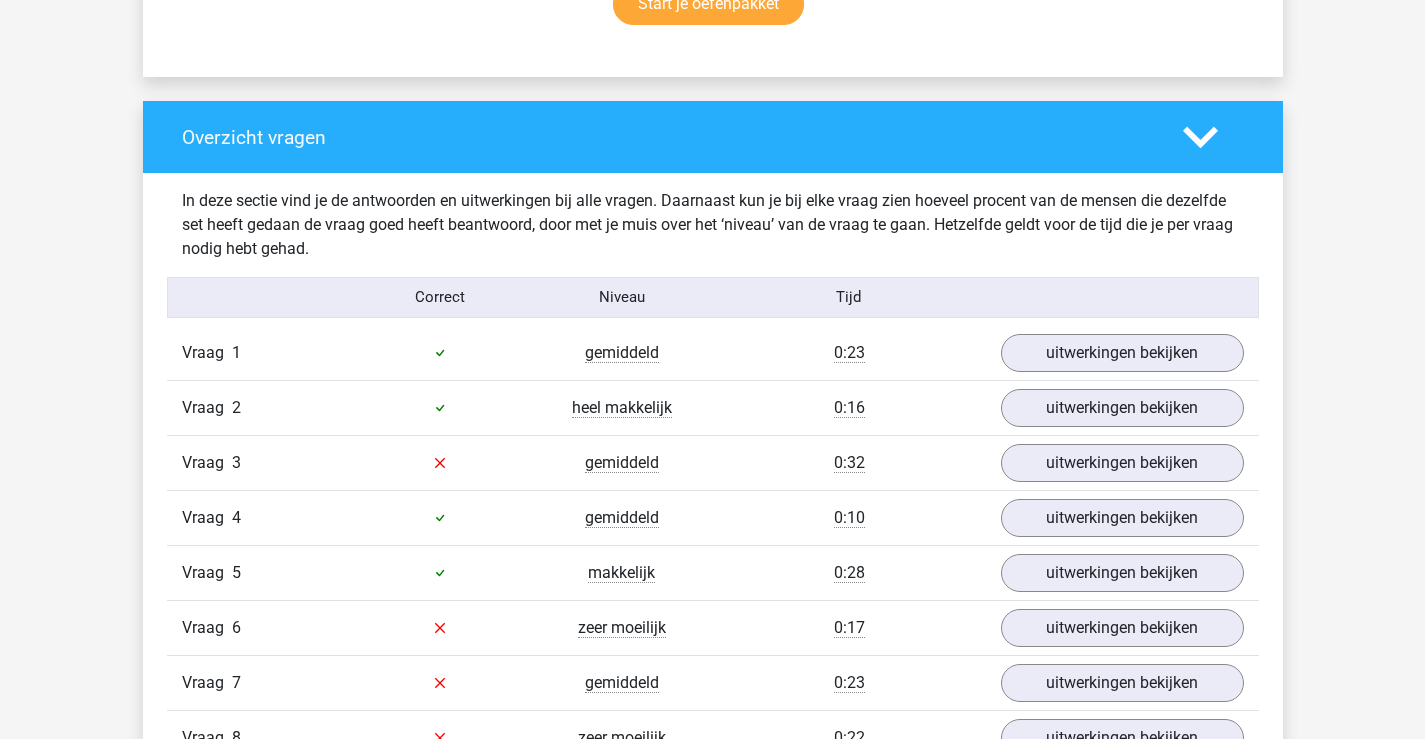 scroll, scrollTop: 1600, scrollLeft: 0, axis: vertical 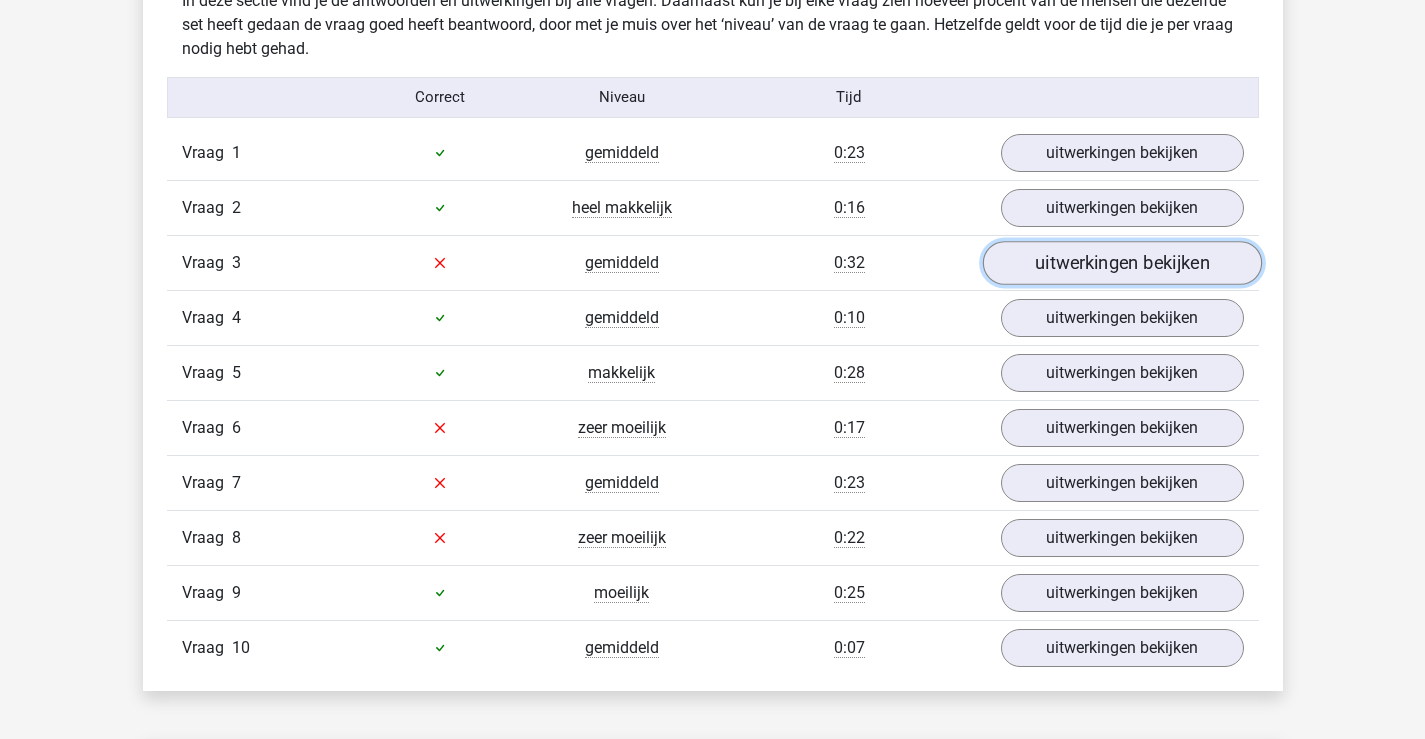 click on "uitwerkingen bekijken" at bounding box center [1121, 263] 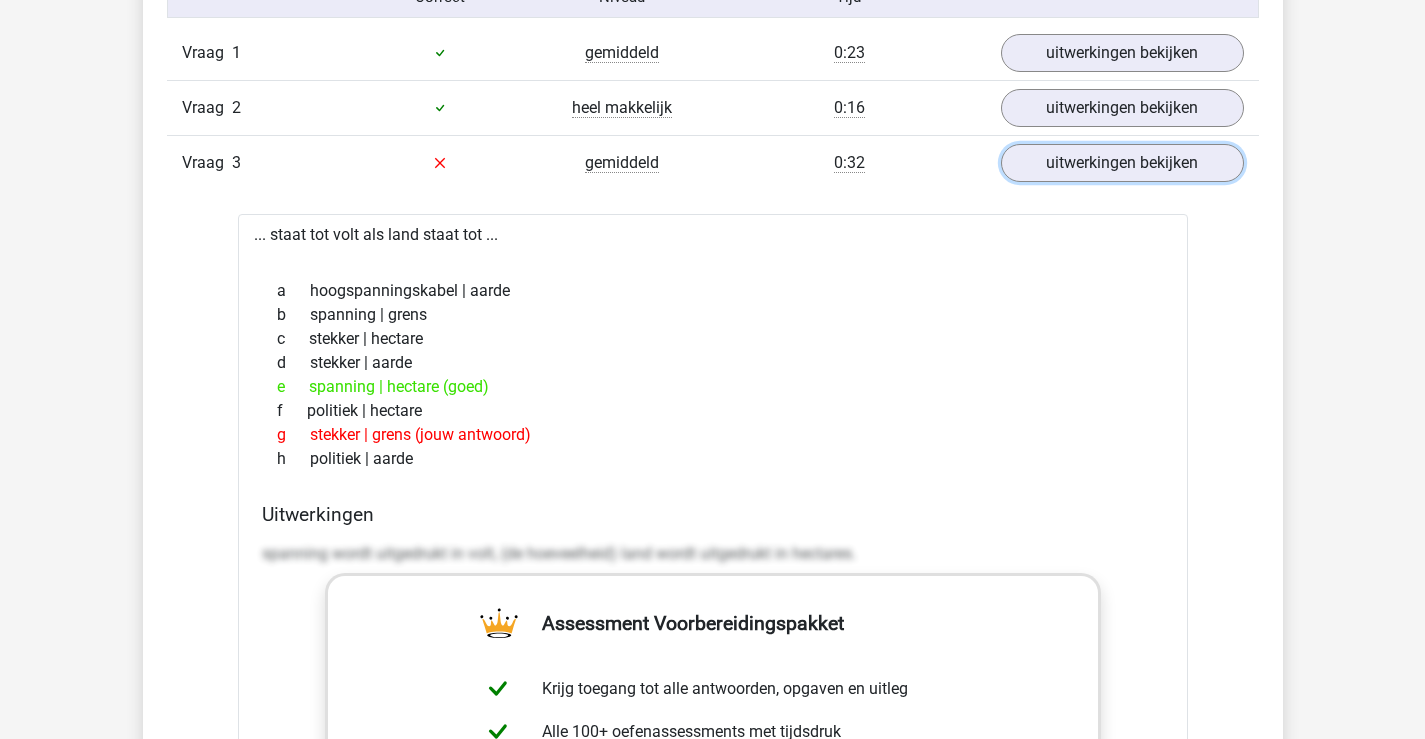 scroll, scrollTop: 1800, scrollLeft: 0, axis: vertical 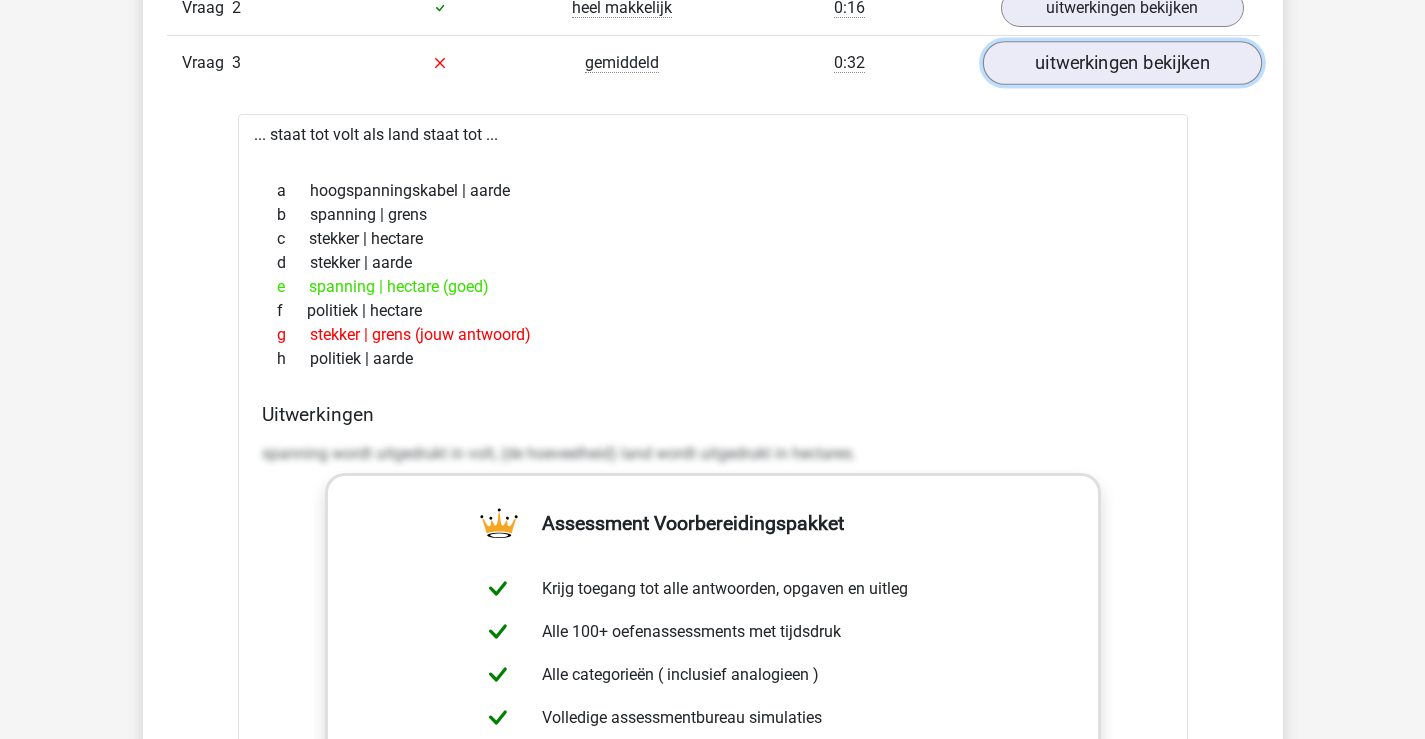 click on "uitwerkingen bekijken" at bounding box center [1121, 63] 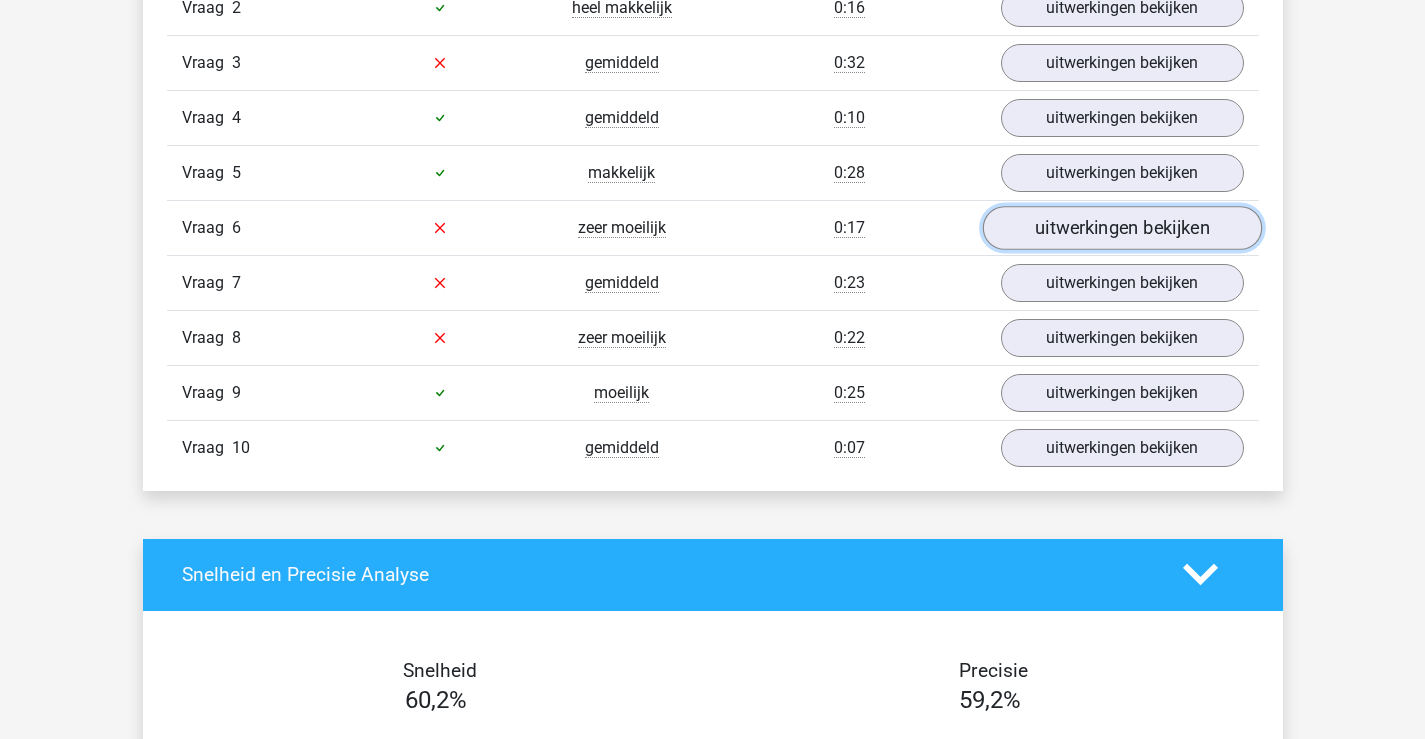 click on "uitwerkingen bekijken" at bounding box center [1121, 228] 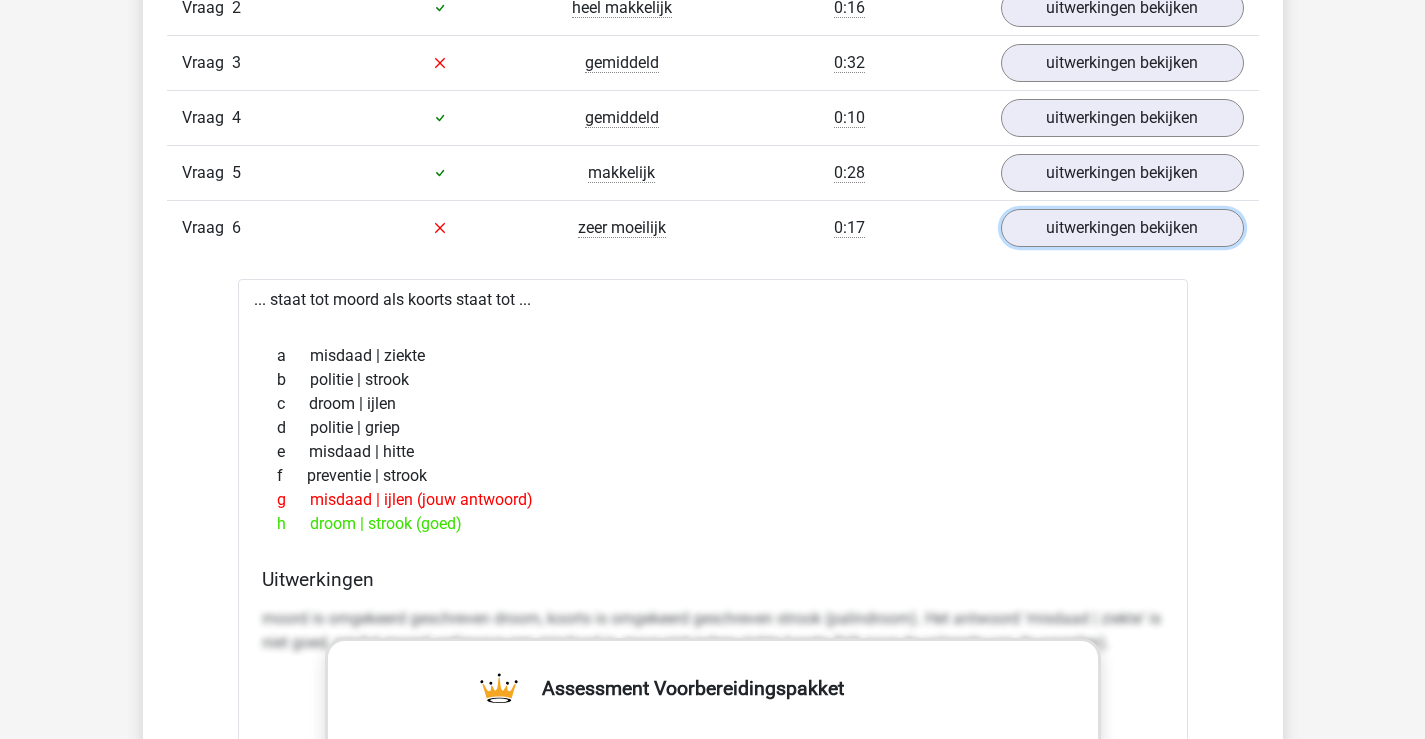 scroll, scrollTop: 1900, scrollLeft: 0, axis: vertical 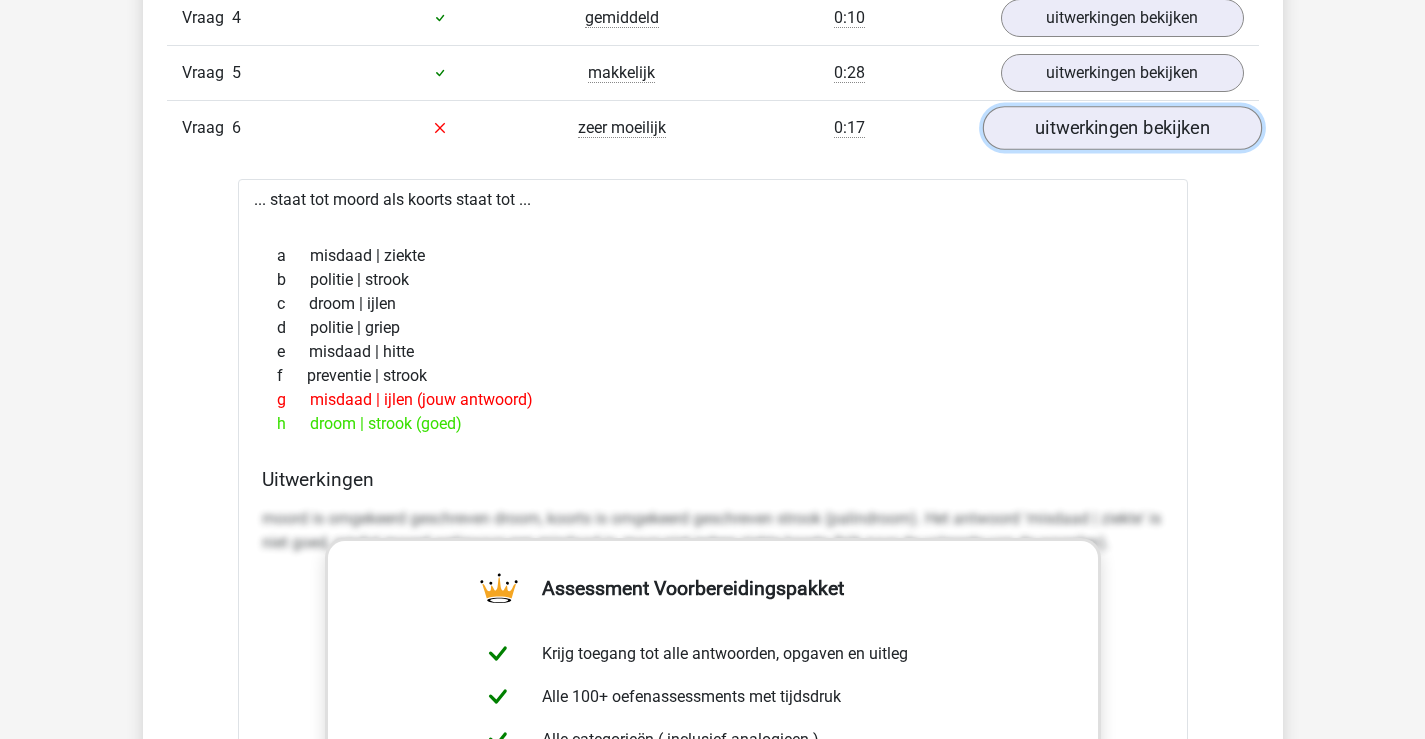 click on "uitwerkingen bekijken" at bounding box center [1121, 128] 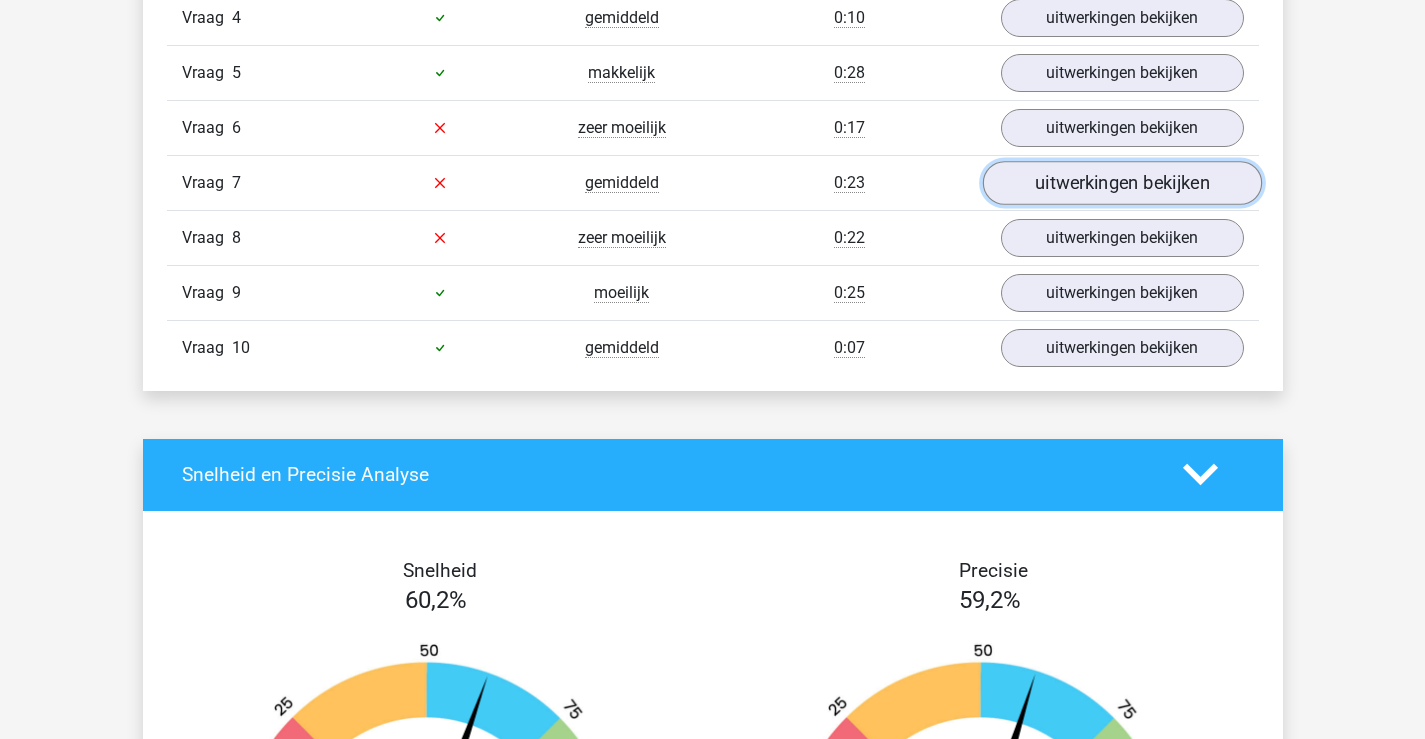 click on "uitwerkingen bekijken" at bounding box center (1121, 183) 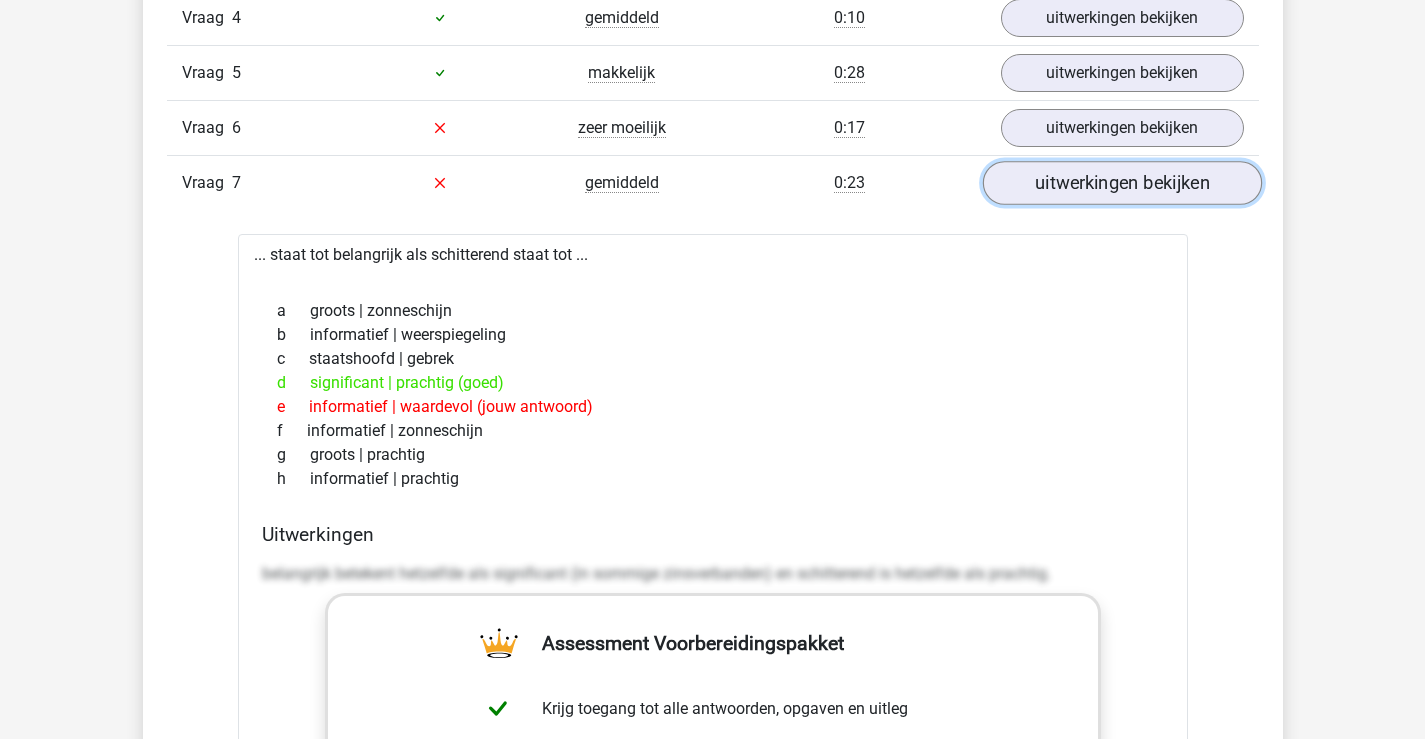 click on "uitwerkingen bekijken" at bounding box center (1121, 183) 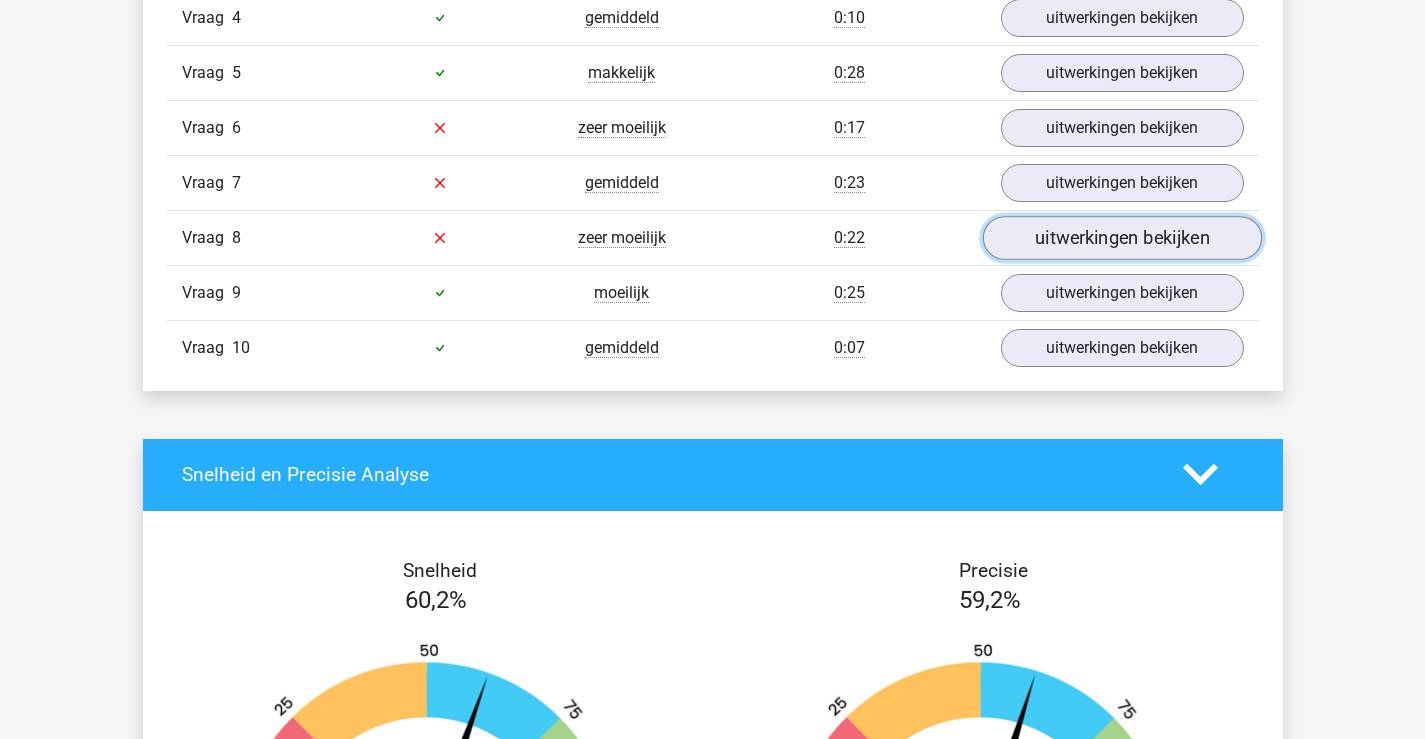 click on "uitwerkingen bekijken" at bounding box center [1121, 238] 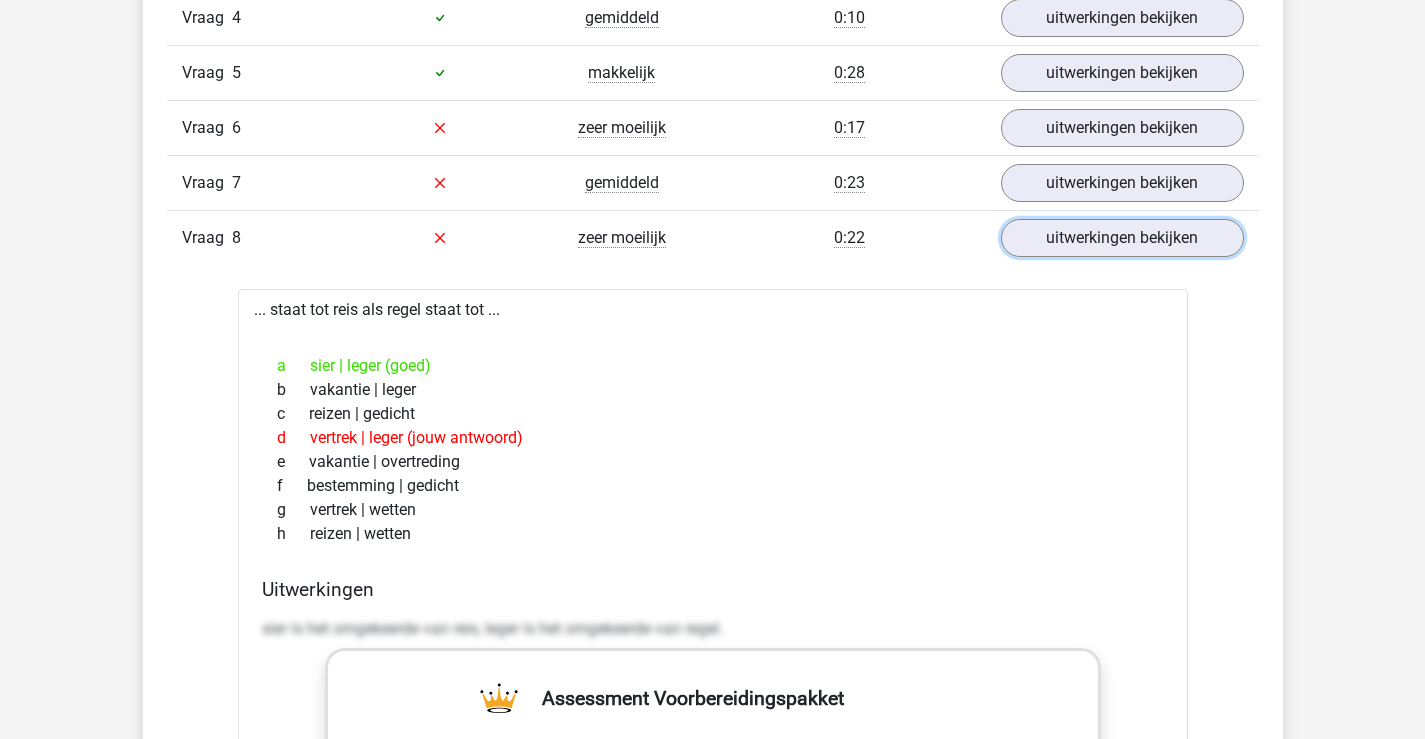 scroll, scrollTop: 2000, scrollLeft: 0, axis: vertical 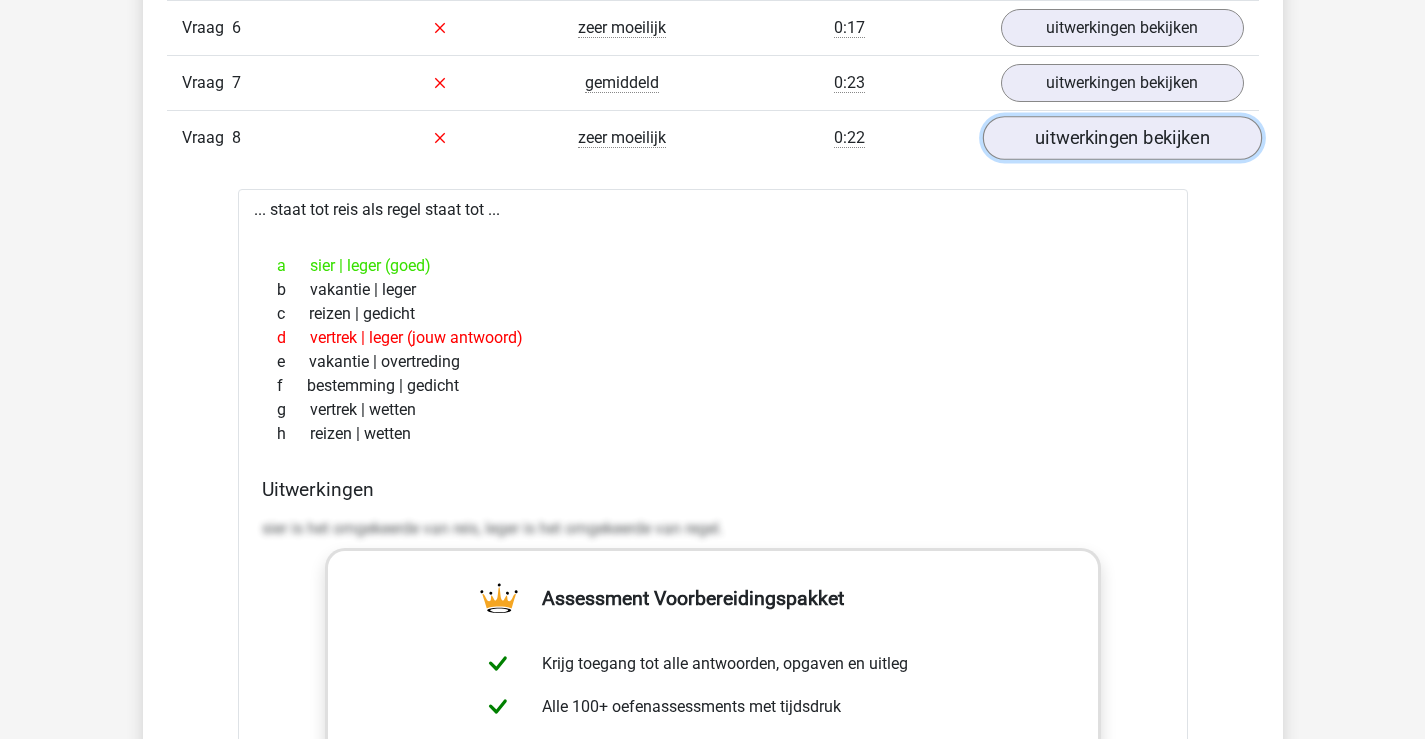 click on "uitwerkingen bekijken" at bounding box center [1121, 138] 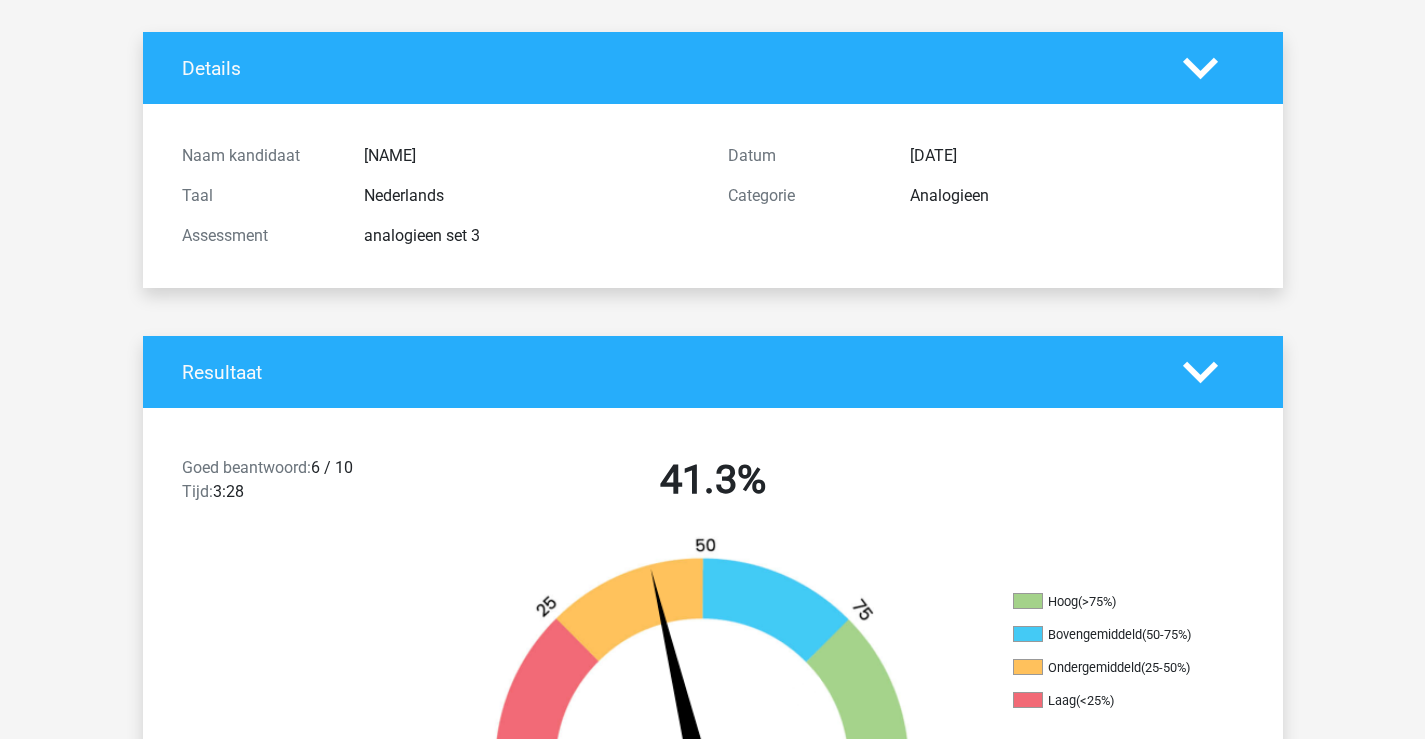 scroll, scrollTop: 0, scrollLeft: 0, axis: both 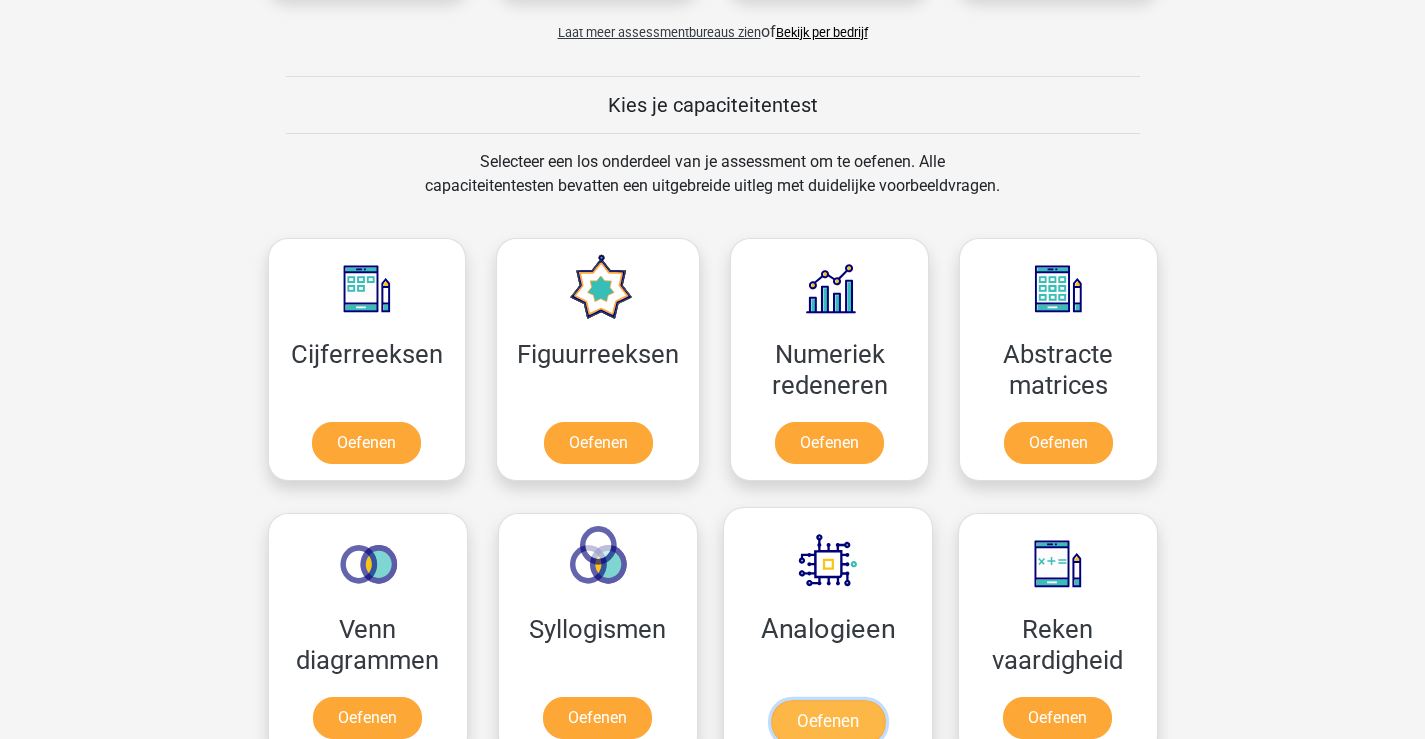 click on "Oefenen" at bounding box center (827, 722) 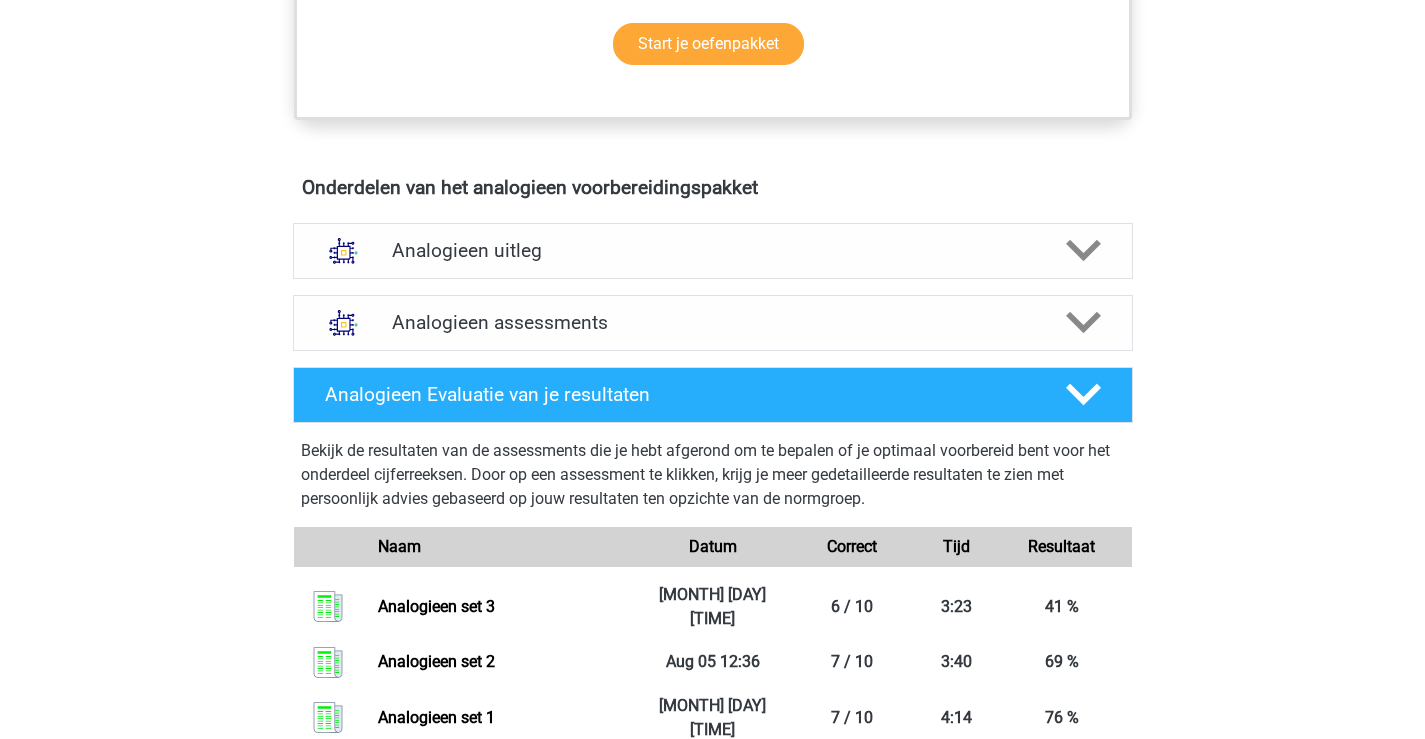 scroll, scrollTop: 800, scrollLeft: 0, axis: vertical 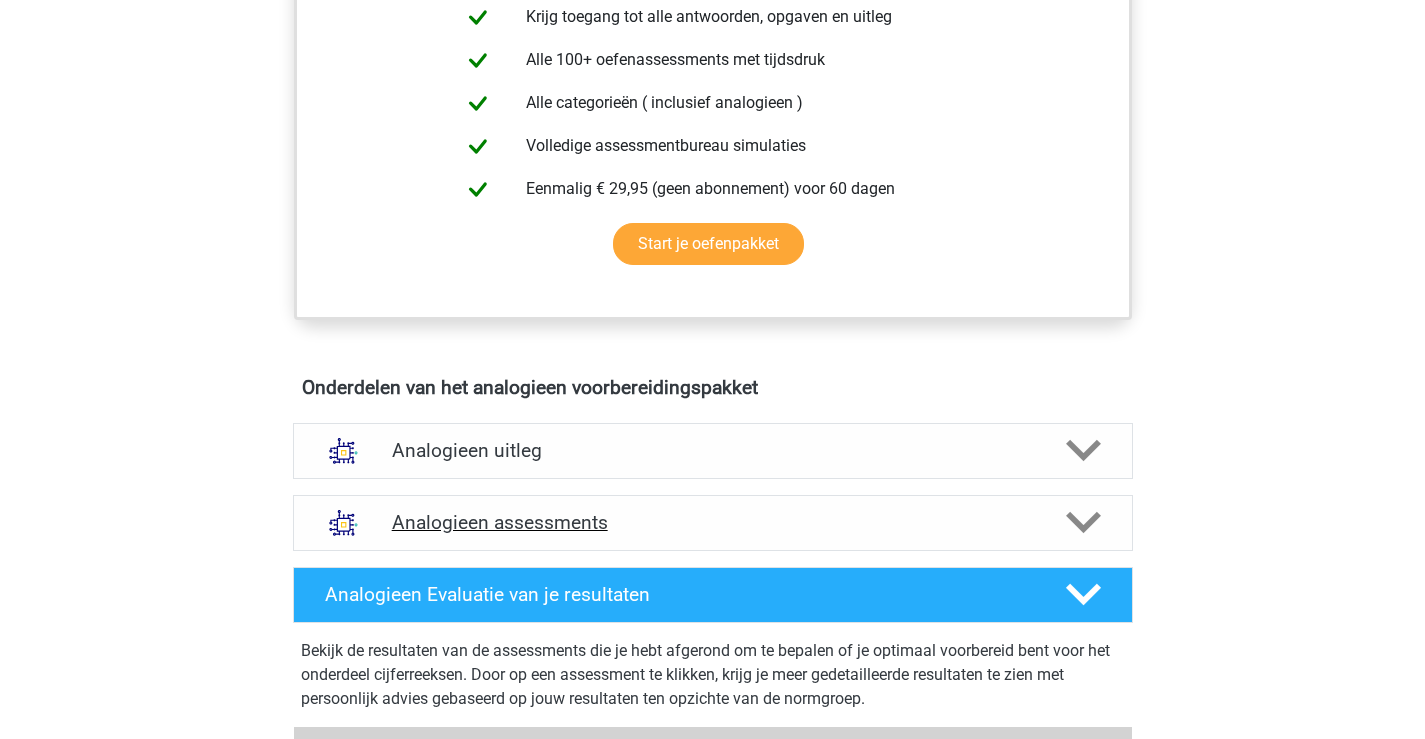 click on "Analogieen assessments" at bounding box center (713, 522) 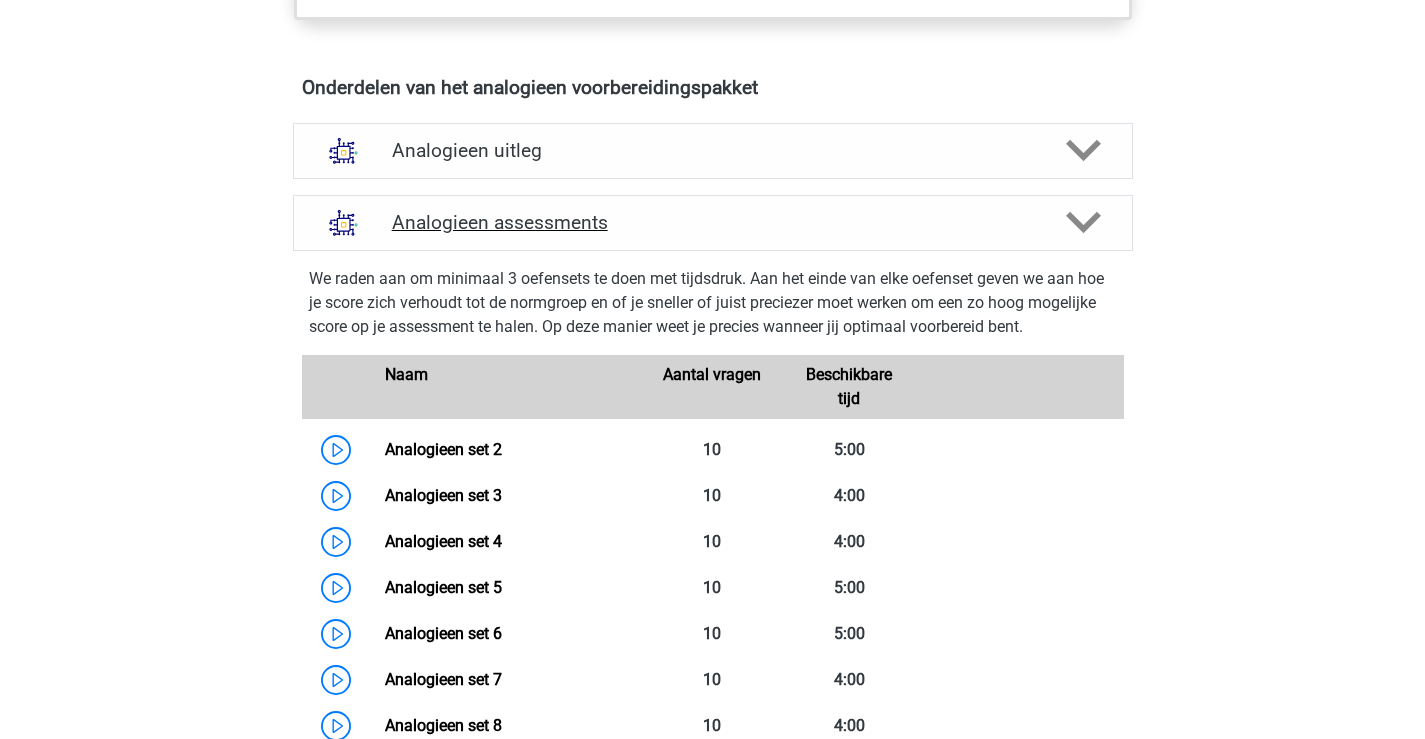 scroll, scrollTop: 1200, scrollLeft: 0, axis: vertical 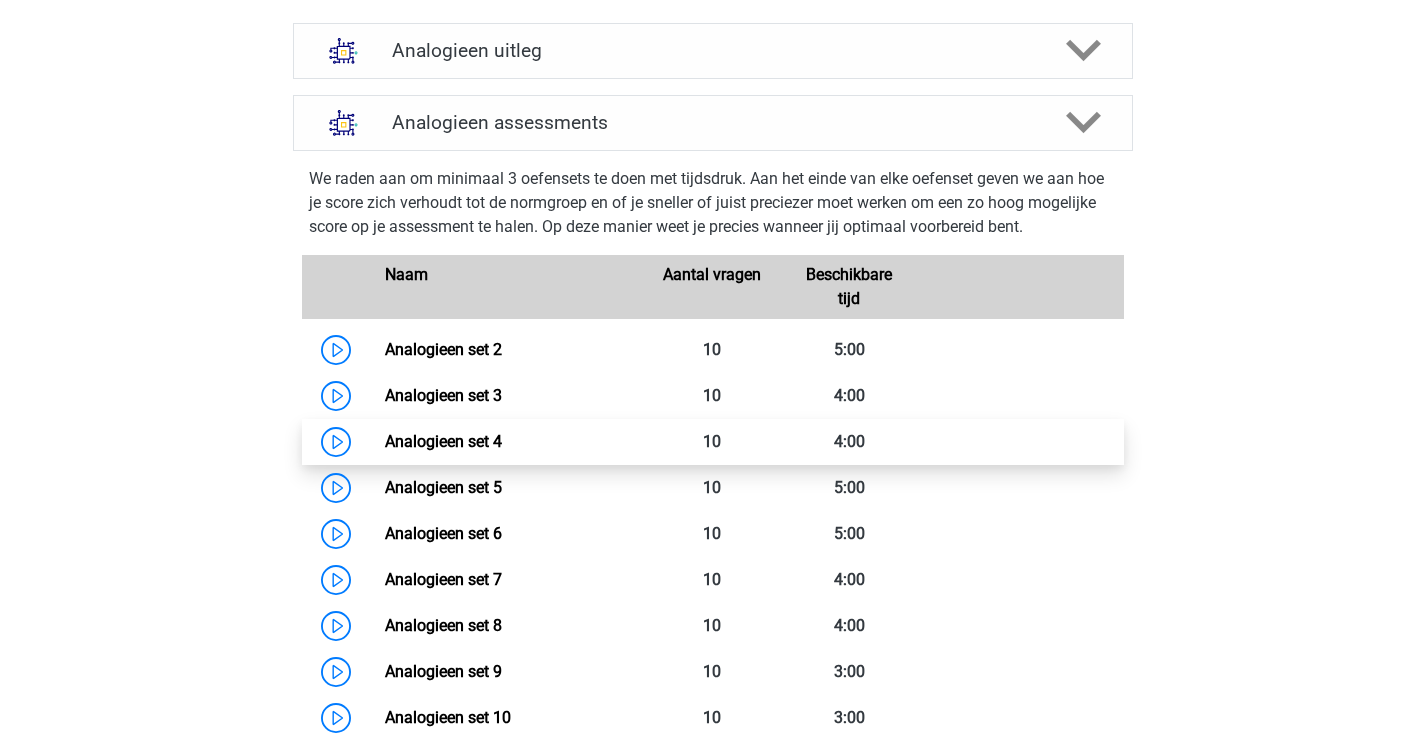 click on "Analogieen
set 4" at bounding box center [443, 441] 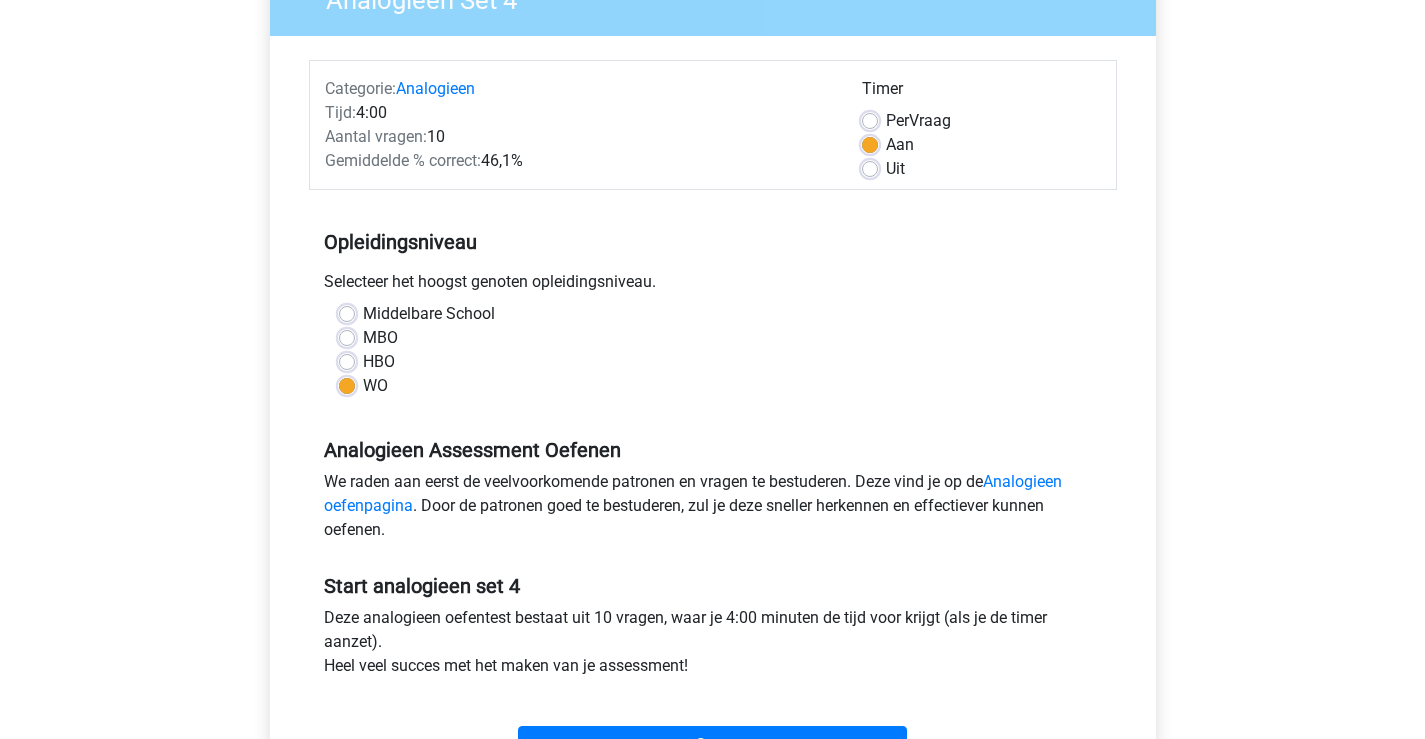 scroll, scrollTop: 300, scrollLeft: 0, axis: vertical 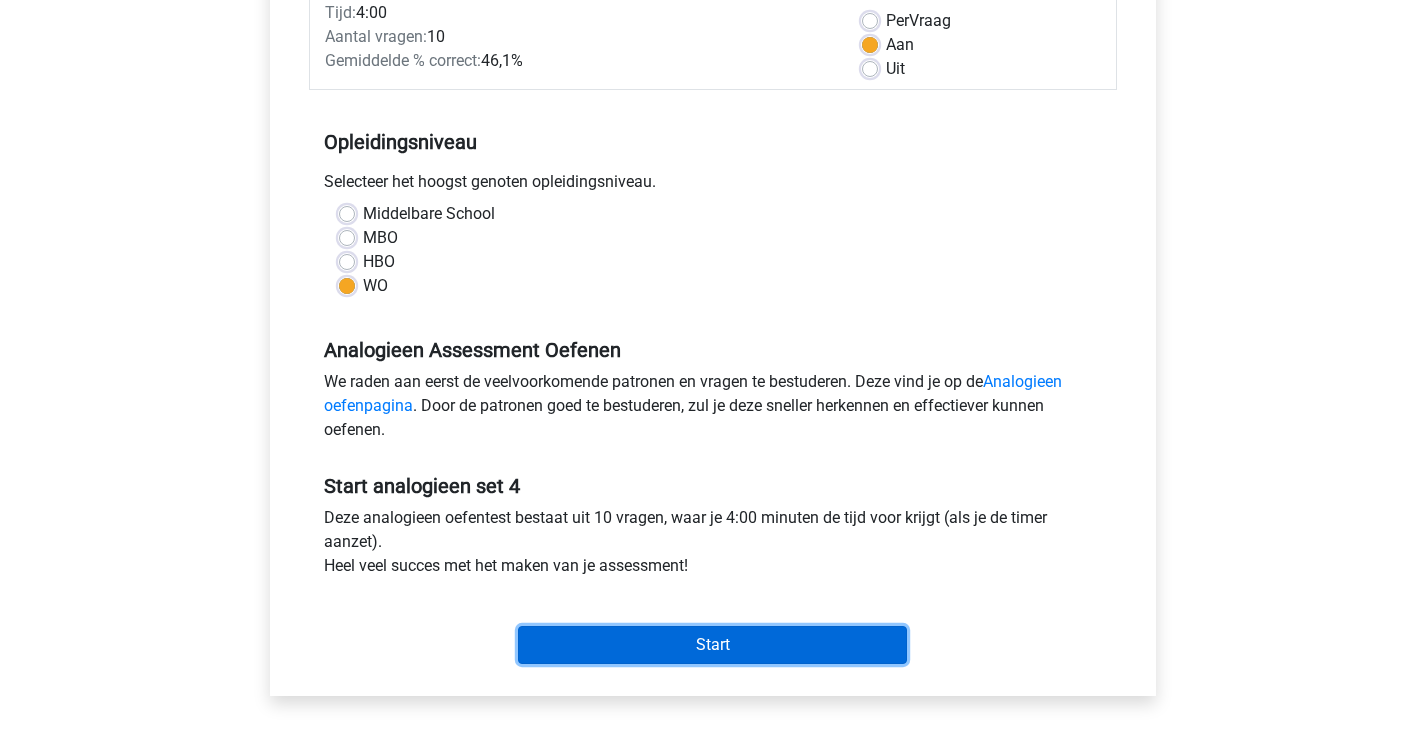 click on "Start" at bounding box center [712, 645] 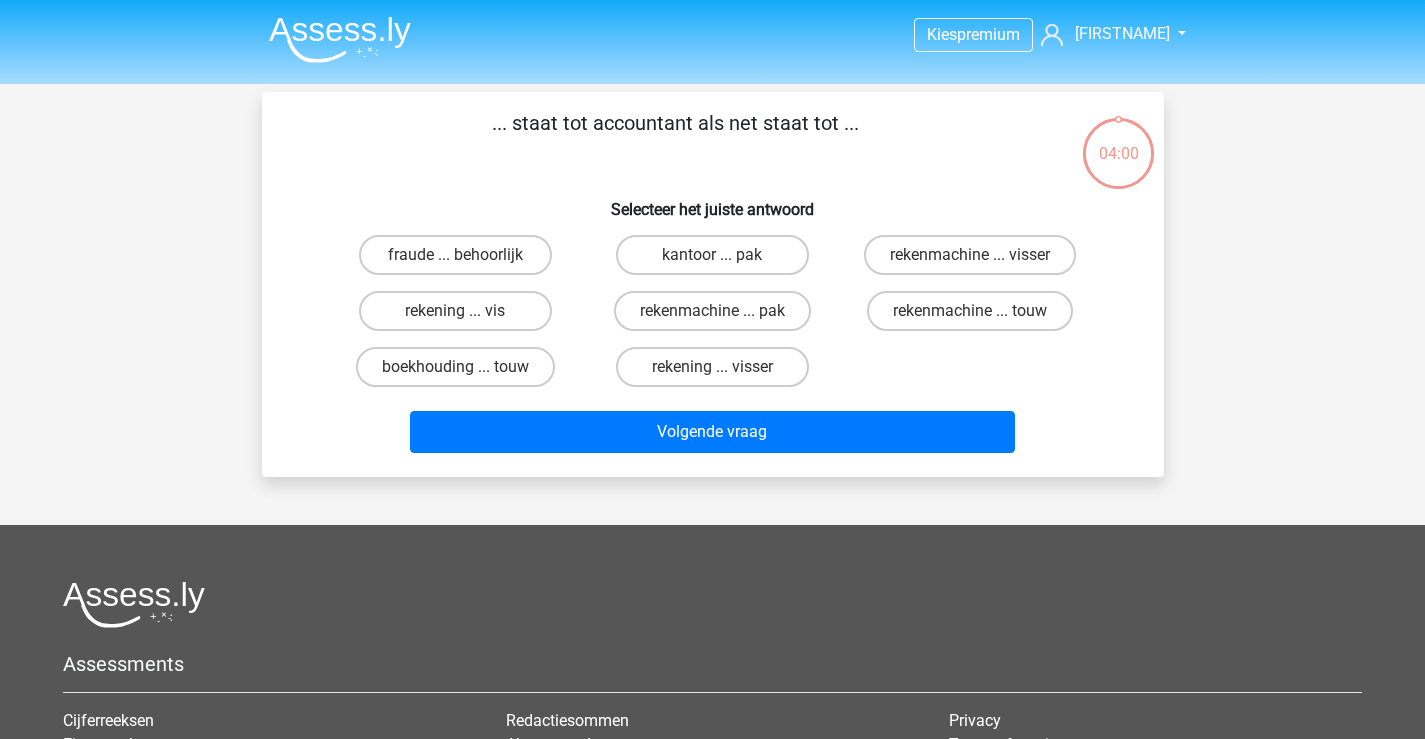 scroll, scrollTop: 0, scrollLeft: 0, axis: both 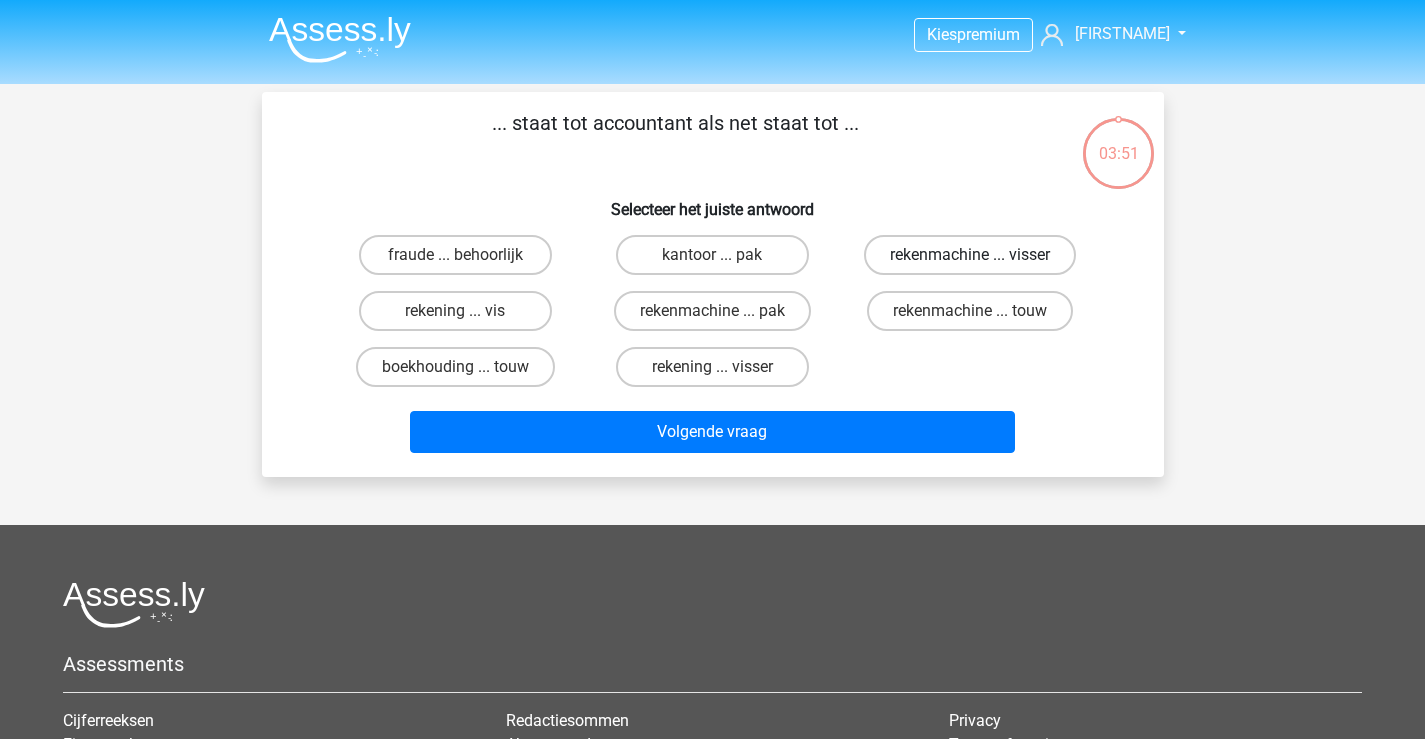 click on "rekenmachine ... visser" at bounding box center [970, 255] 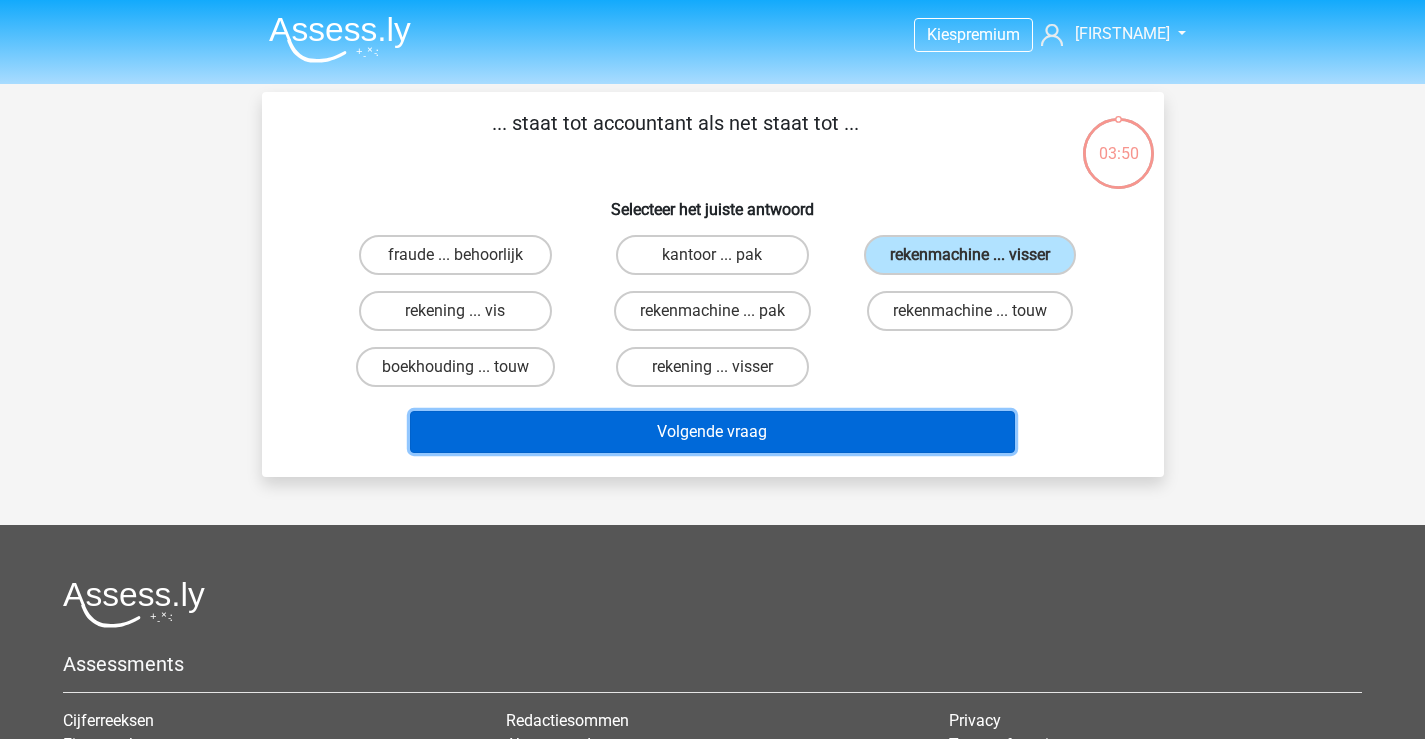 click on "Volgende vraag" at bounding box center [712, 432] 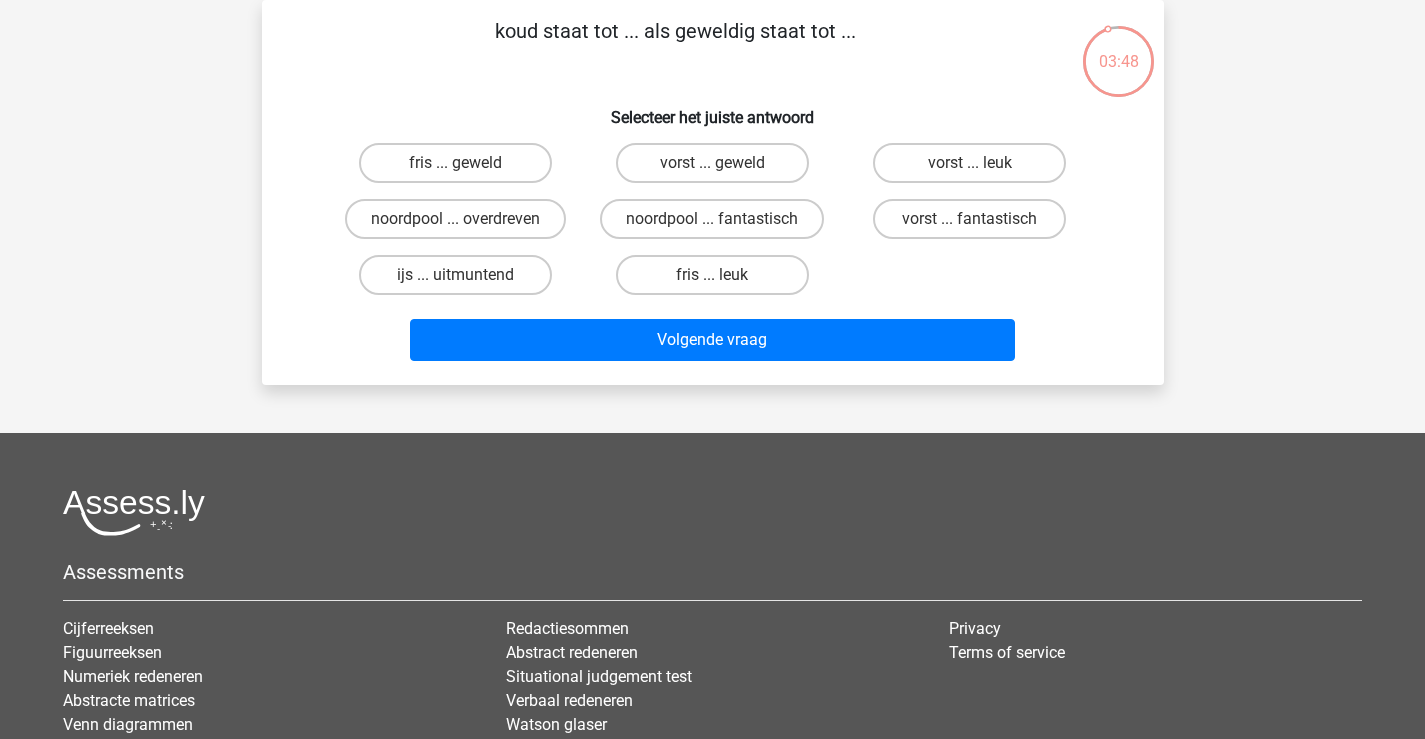 scroll, scrollTop: 0, scrollLeft: 0, axis: both 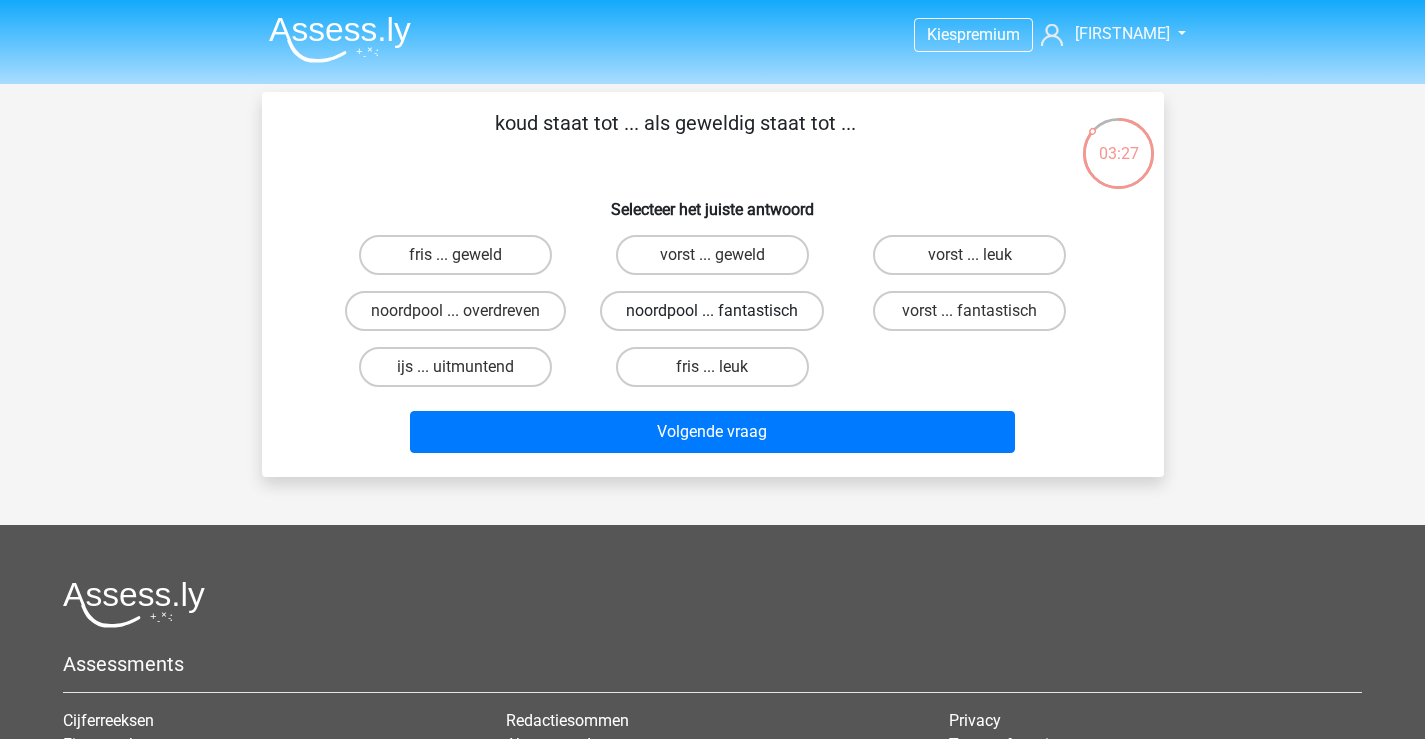 click on "noordpool ... fantastisch" at bounding box center (712, 311) 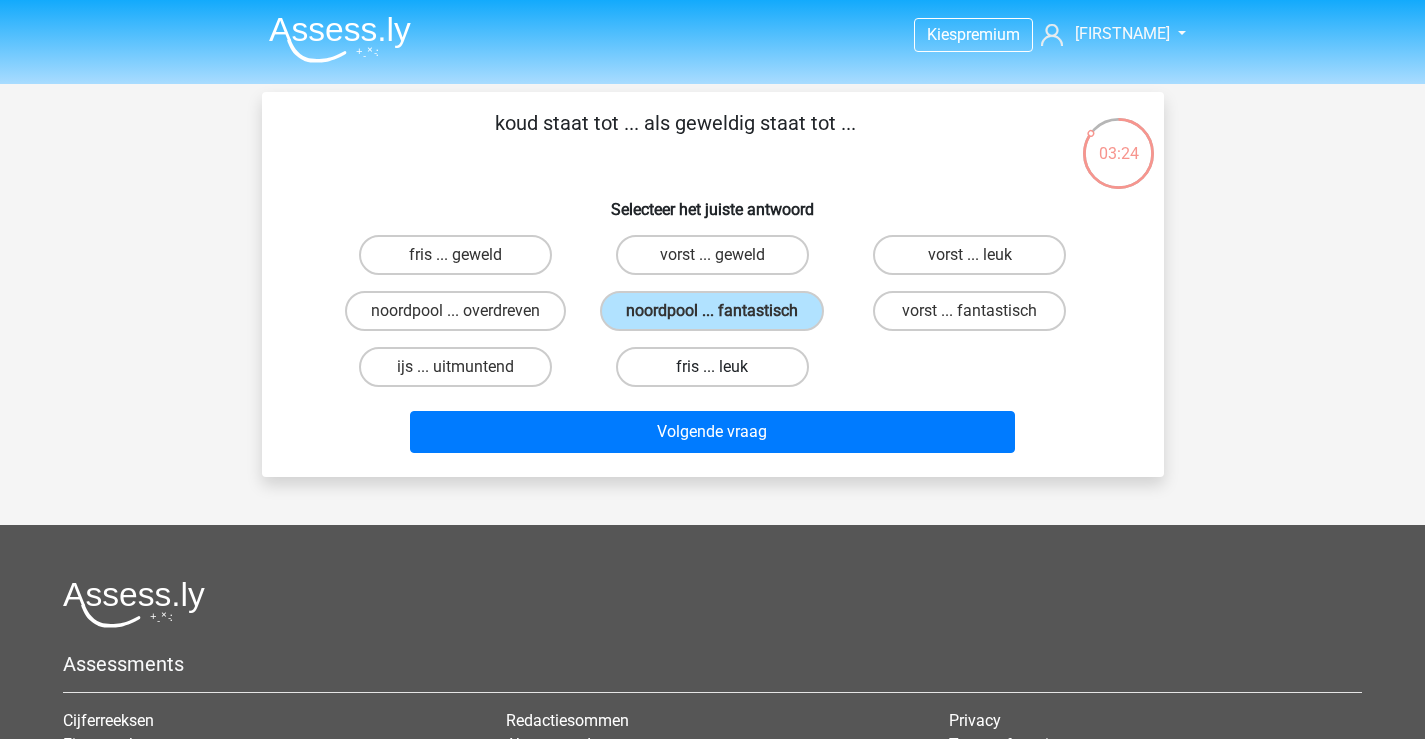 click on "fris ... leuk" at bounding box center (712, 367) 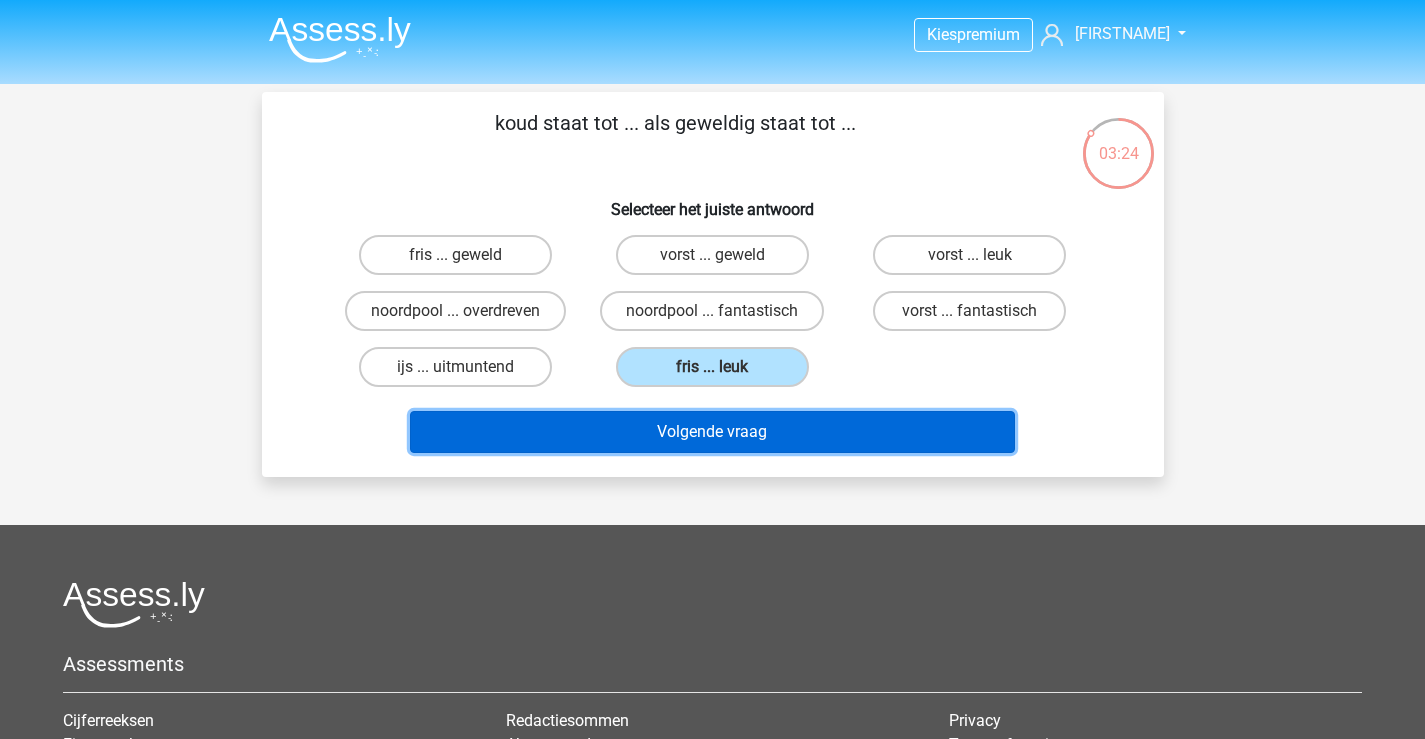 click on "Volgende vraag" at bounding box center [712, 432] 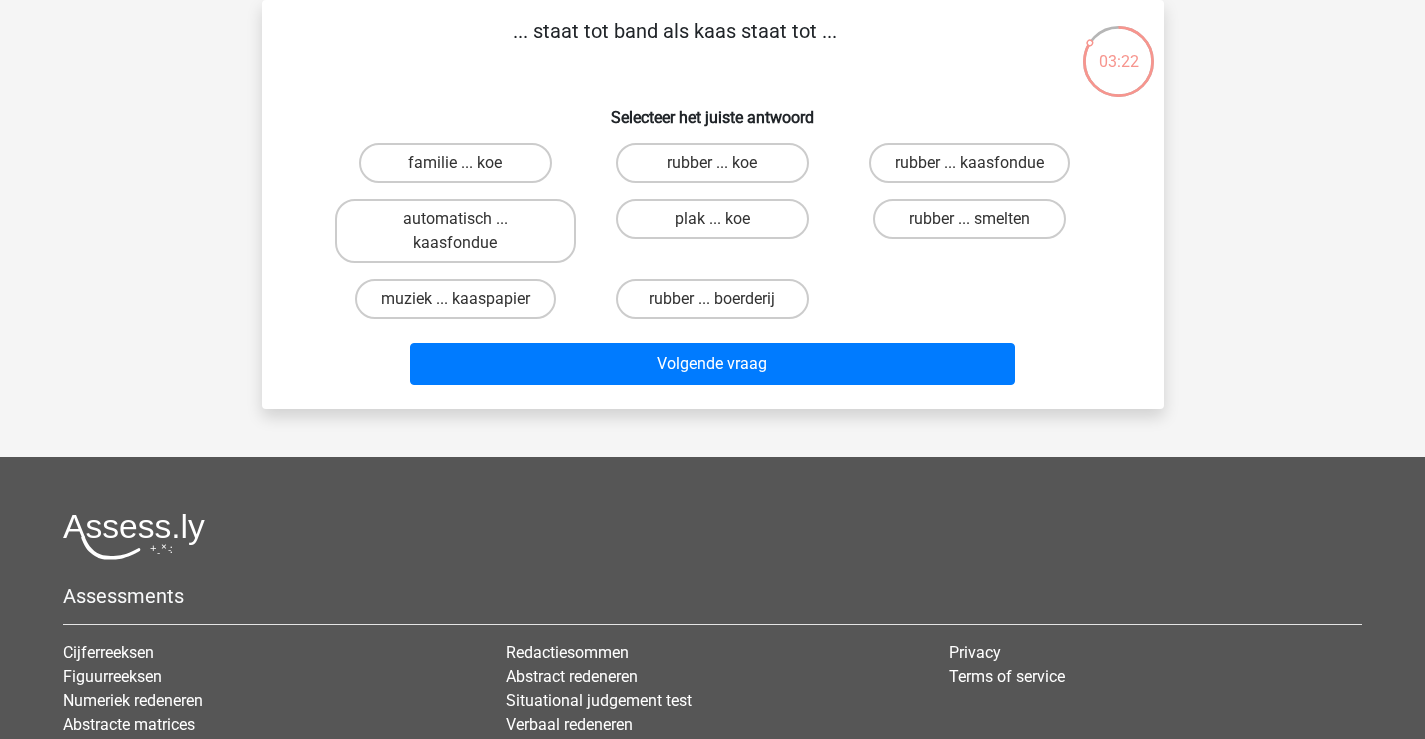 scroll, scrollTop: 0, scrollLeft: 0, axis: both 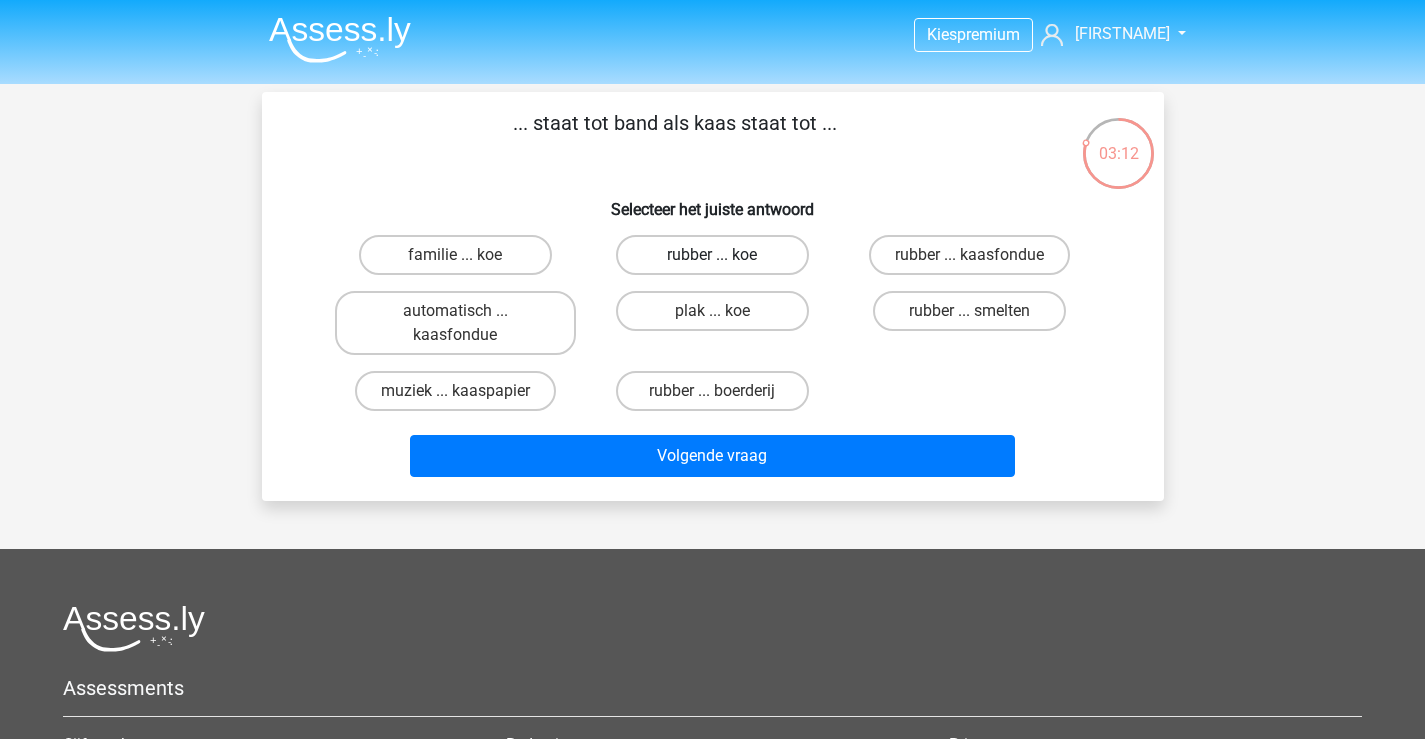 click on "rubber ... koe" at bounding box center [712, 255] 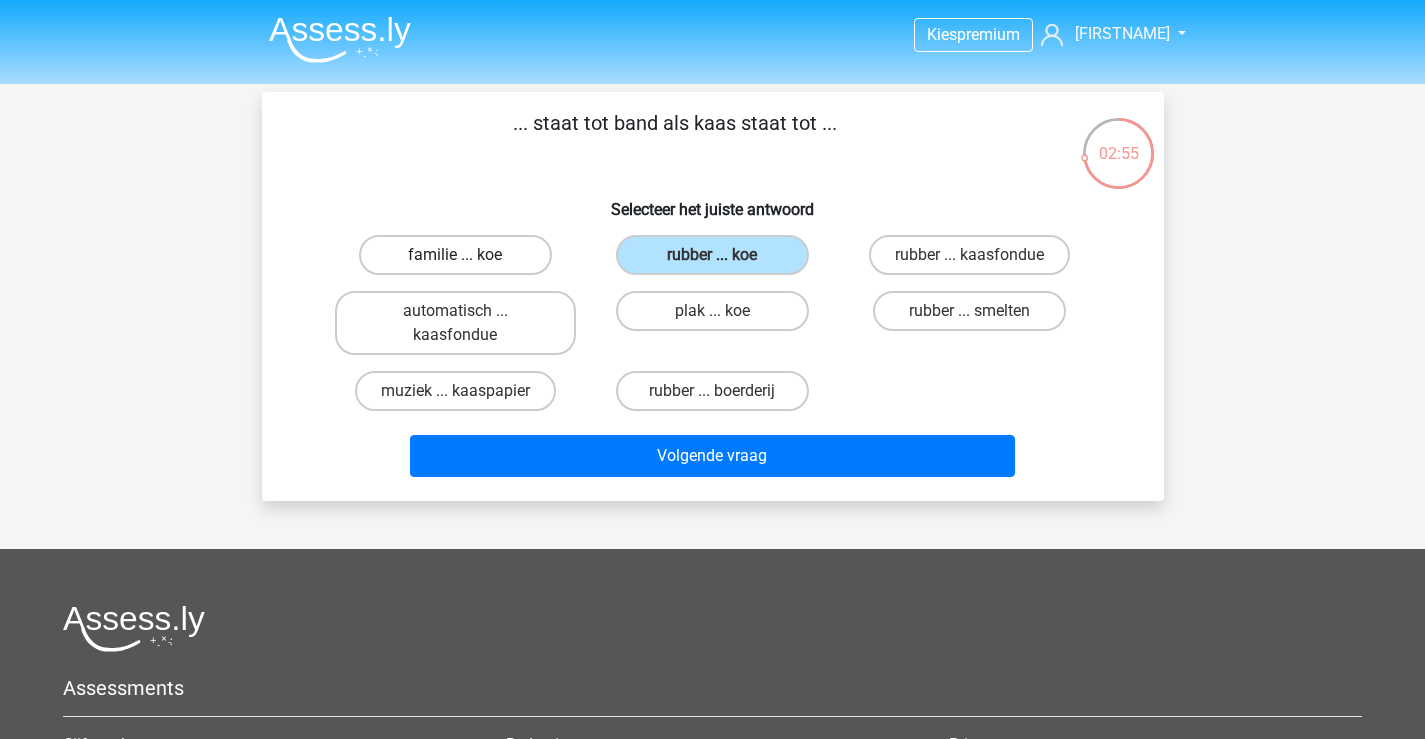 click on "familie ... koe" at bounding box center (455, 255) 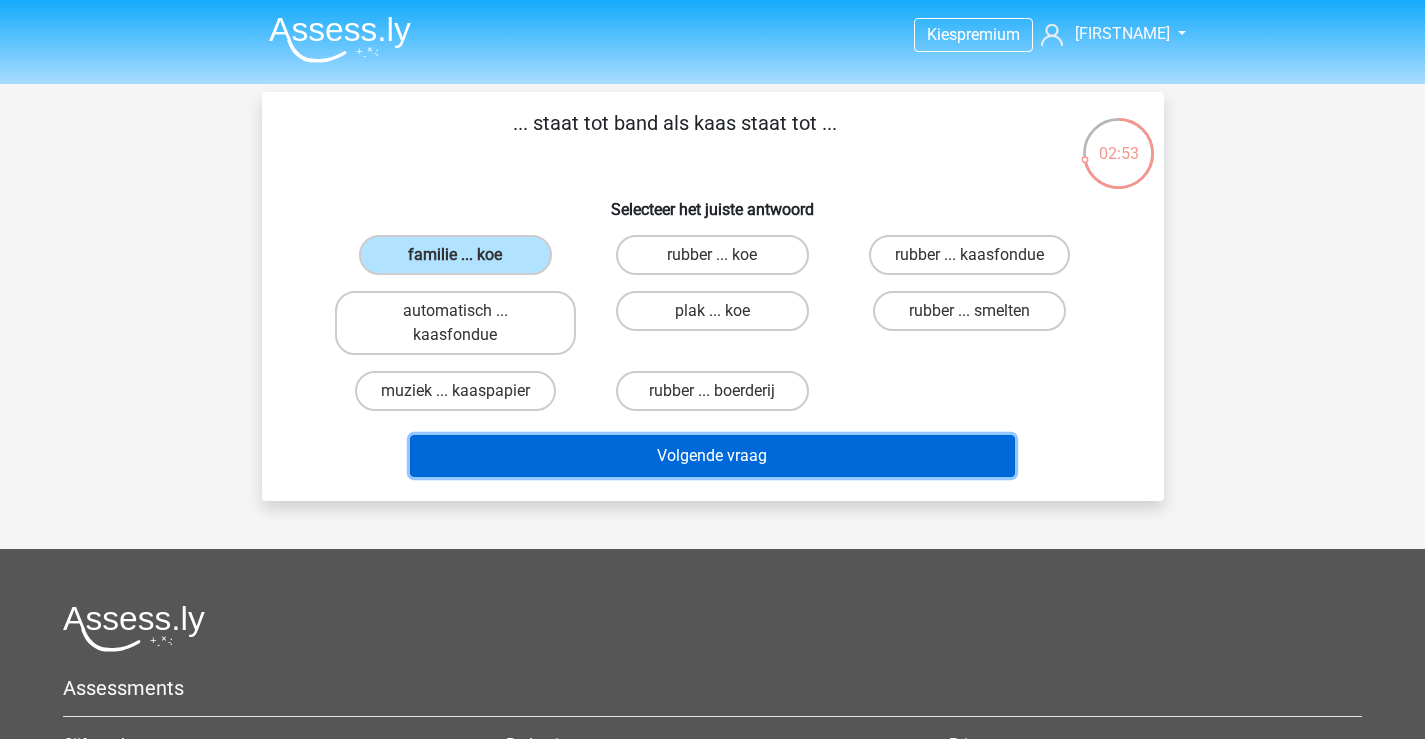 click on "Volgende vraag" at bounding box center [712, 456] 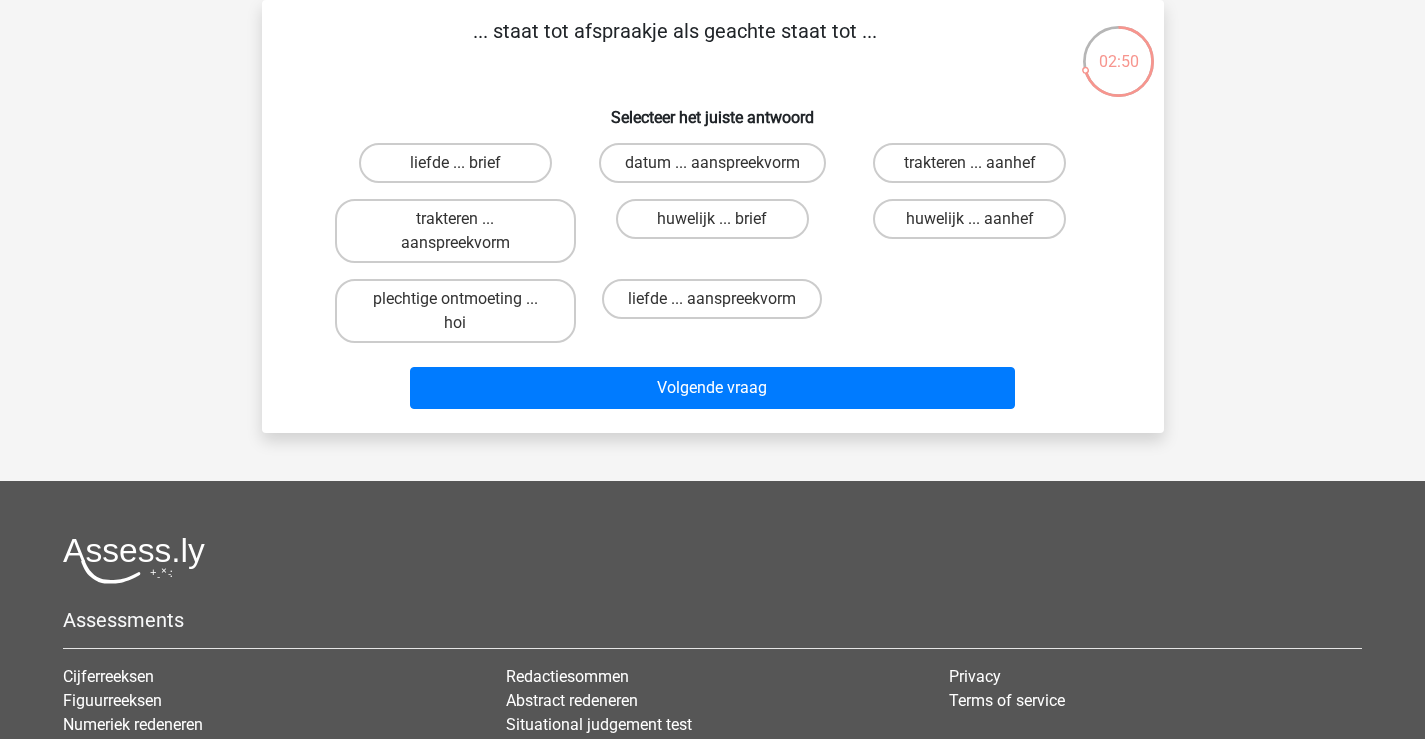scroll, scrollTop: 0, scrollLeft: 0, axis: both 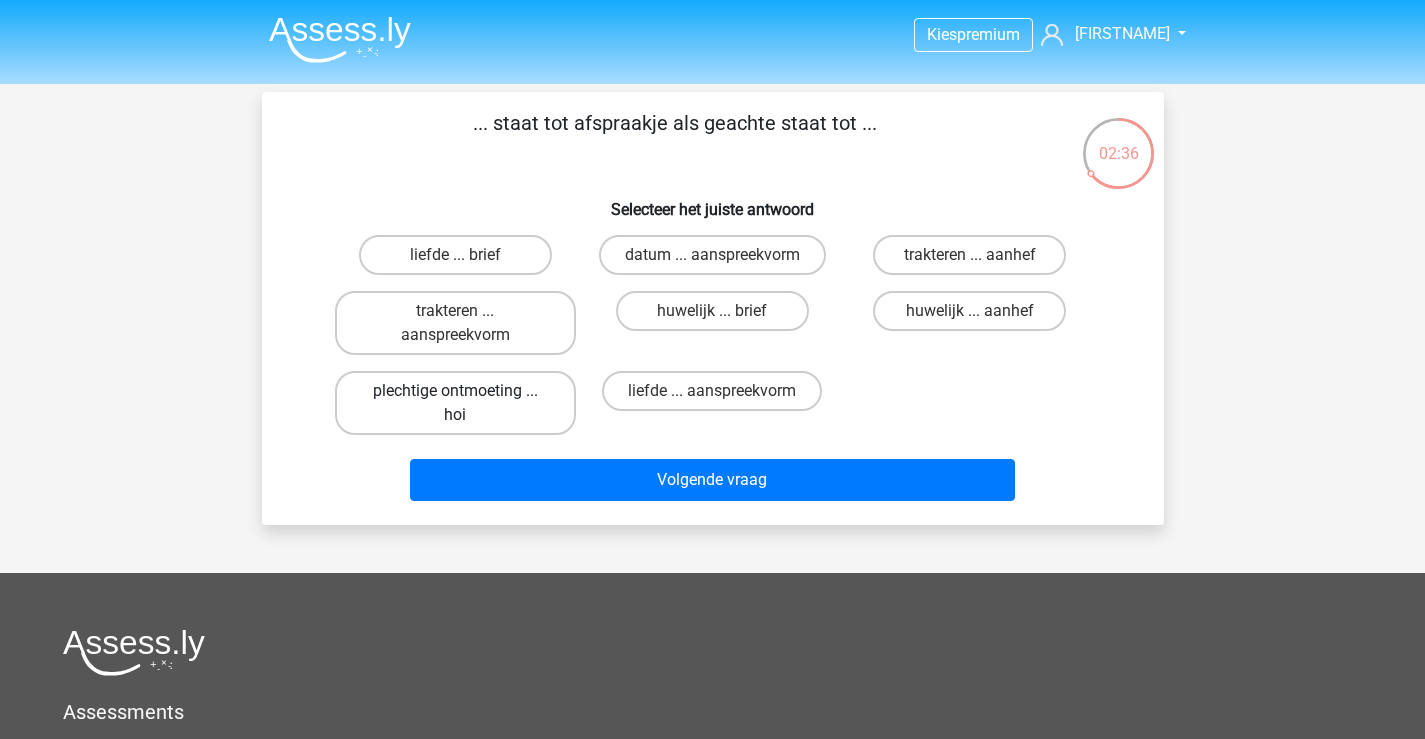 click on "plechtige ontmoeting ... hoi" at bounding box center (455, 403) 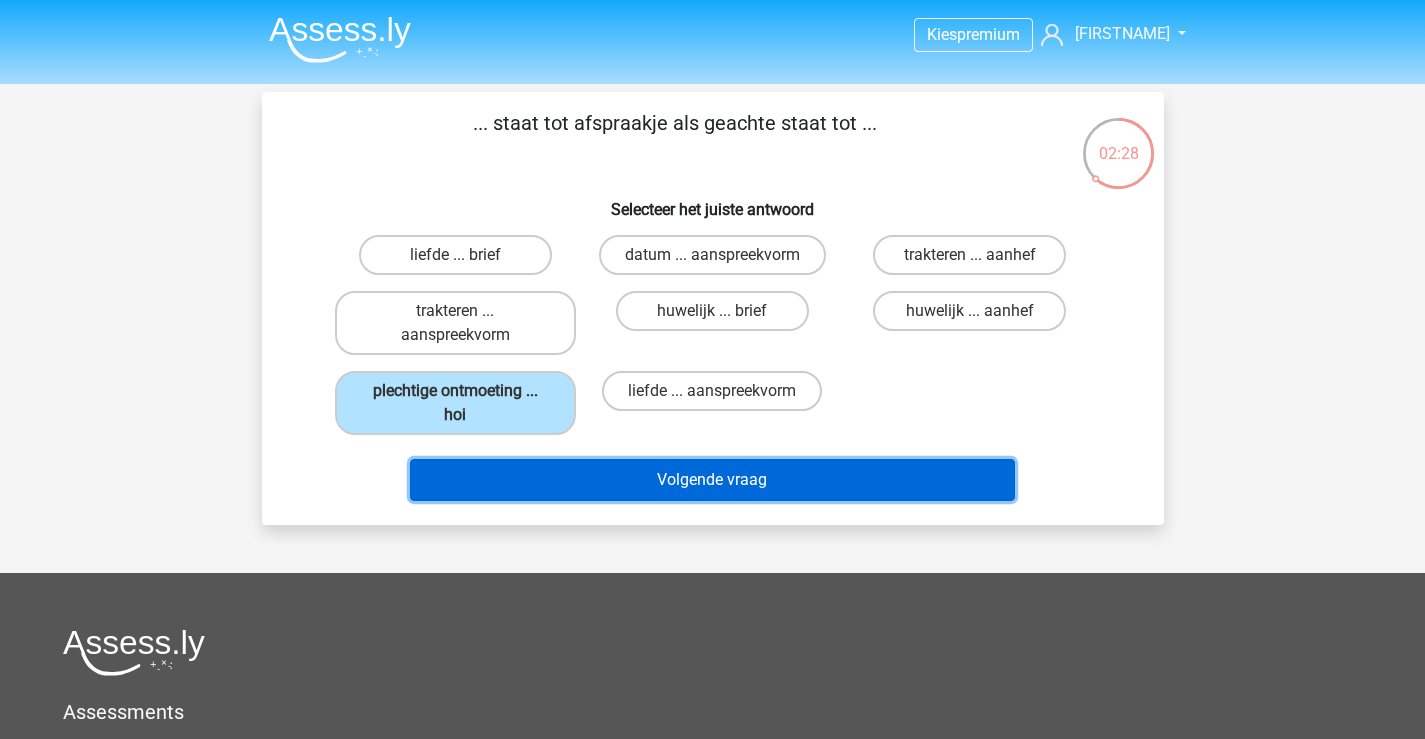 click on "Volgende vraag" at bounding box center (712, 480) 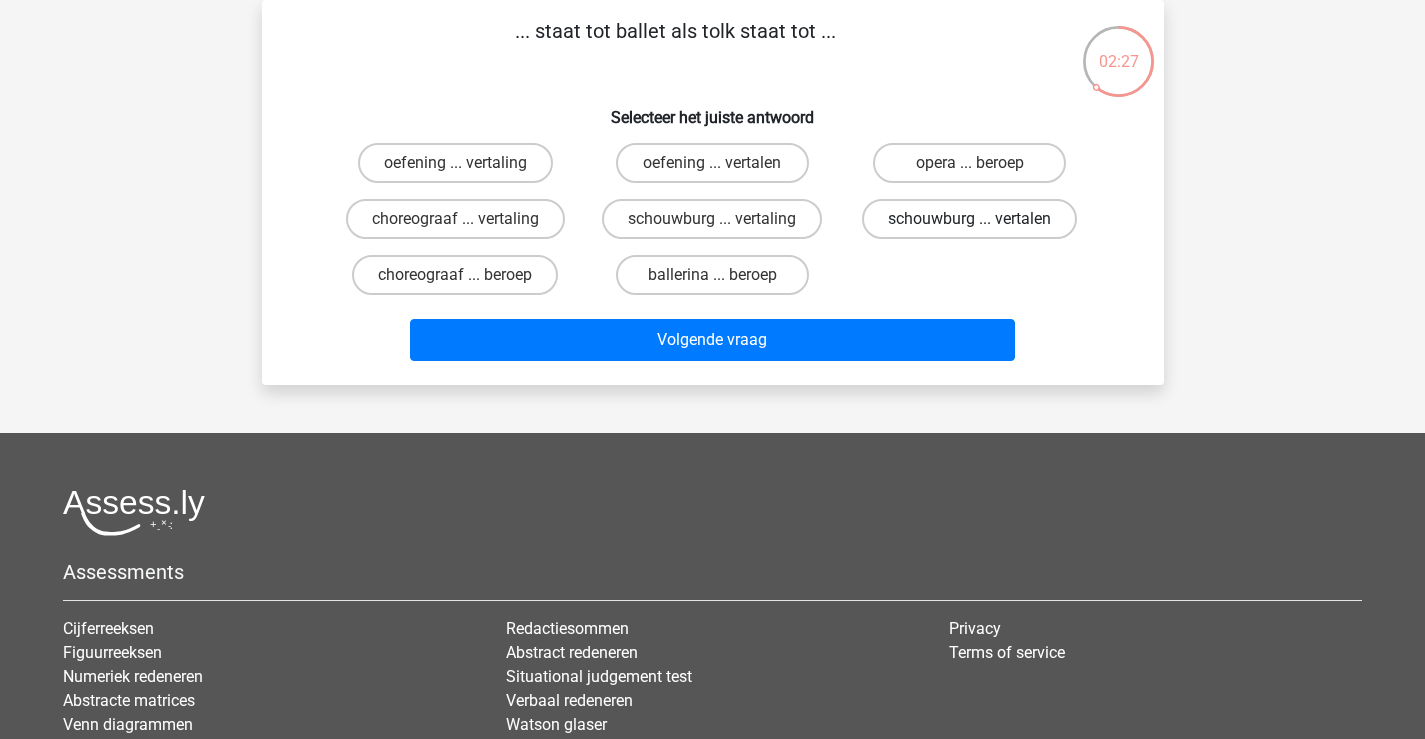 scroll, scrollTop: 0, scrollLeft: 0, axis: both 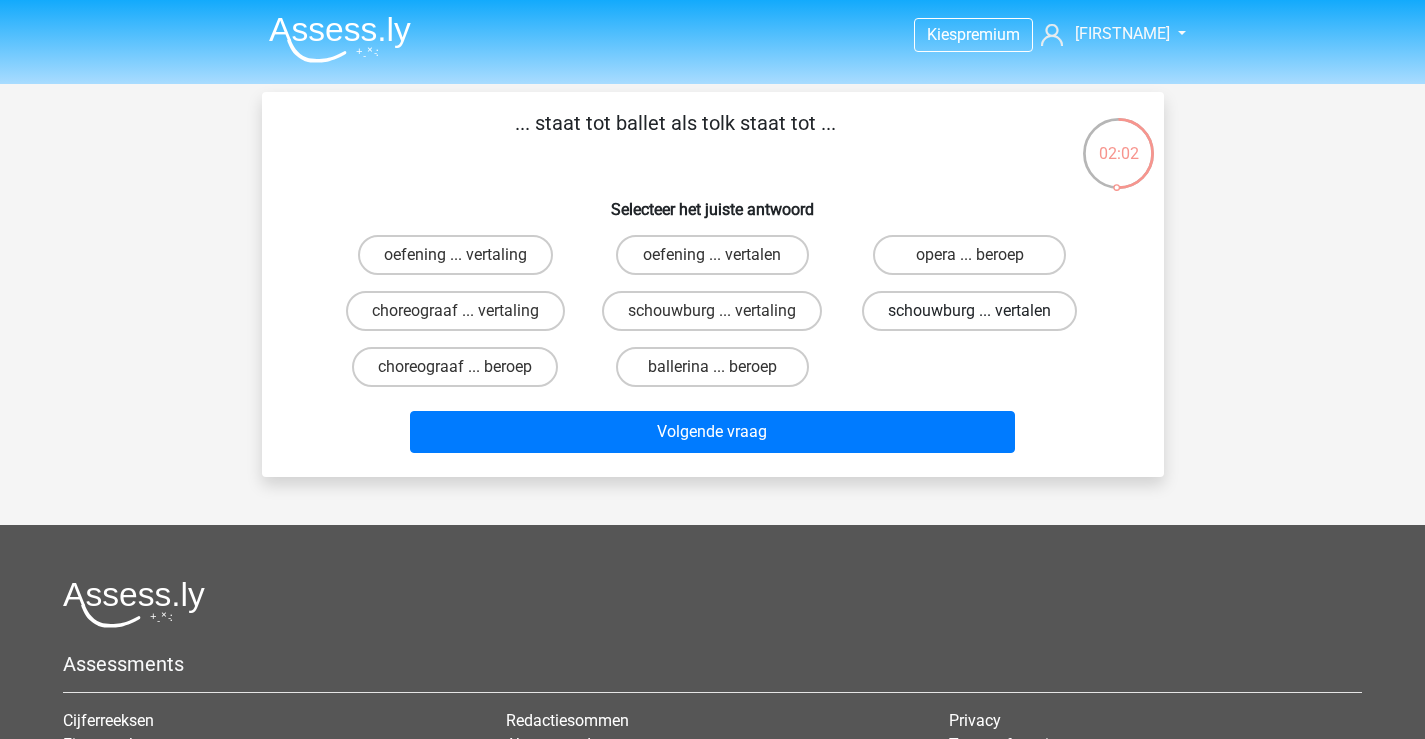click on "schouwburg ... vertalen" at bounding box center (969, 311) 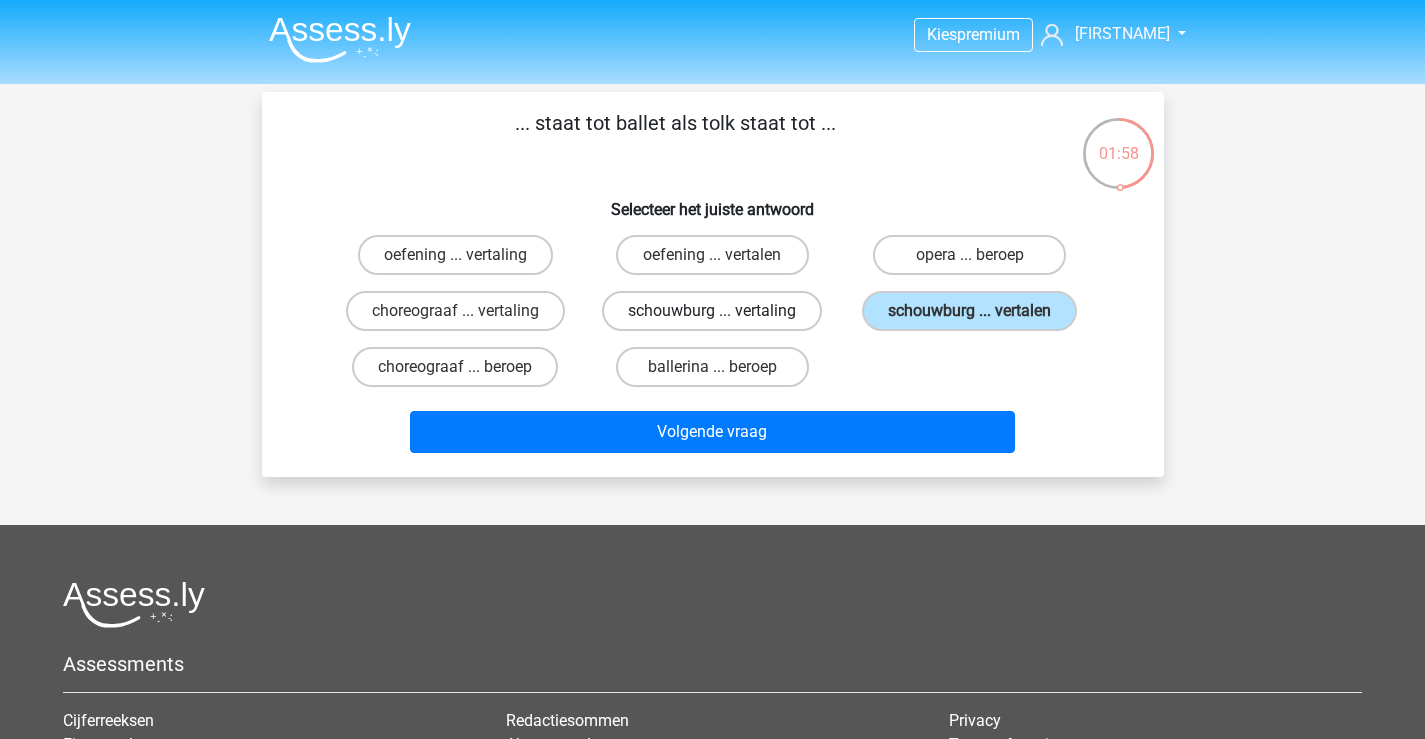 click on "schouwburg ... vertaling" at bounding box center (712, 311) 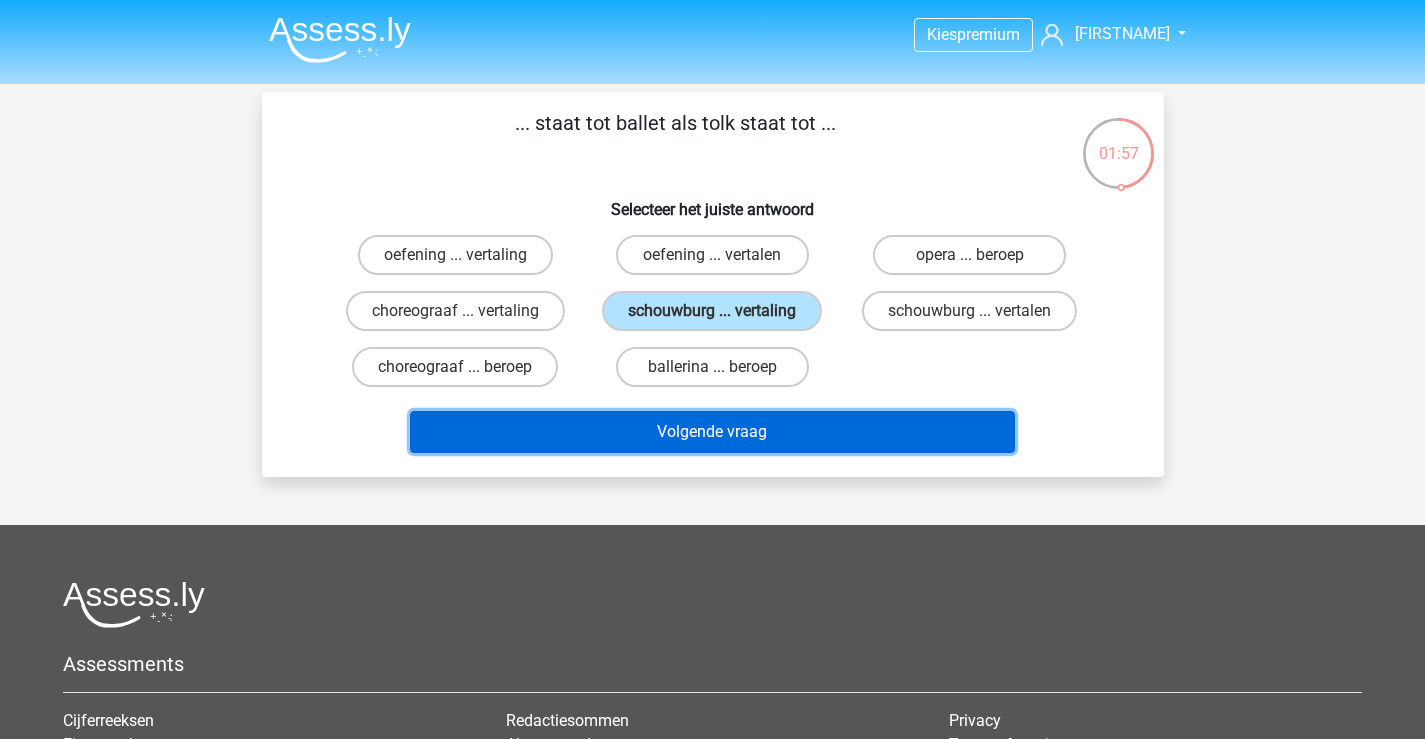 click on "Volgende vraag" at bounding box center (712, 432) 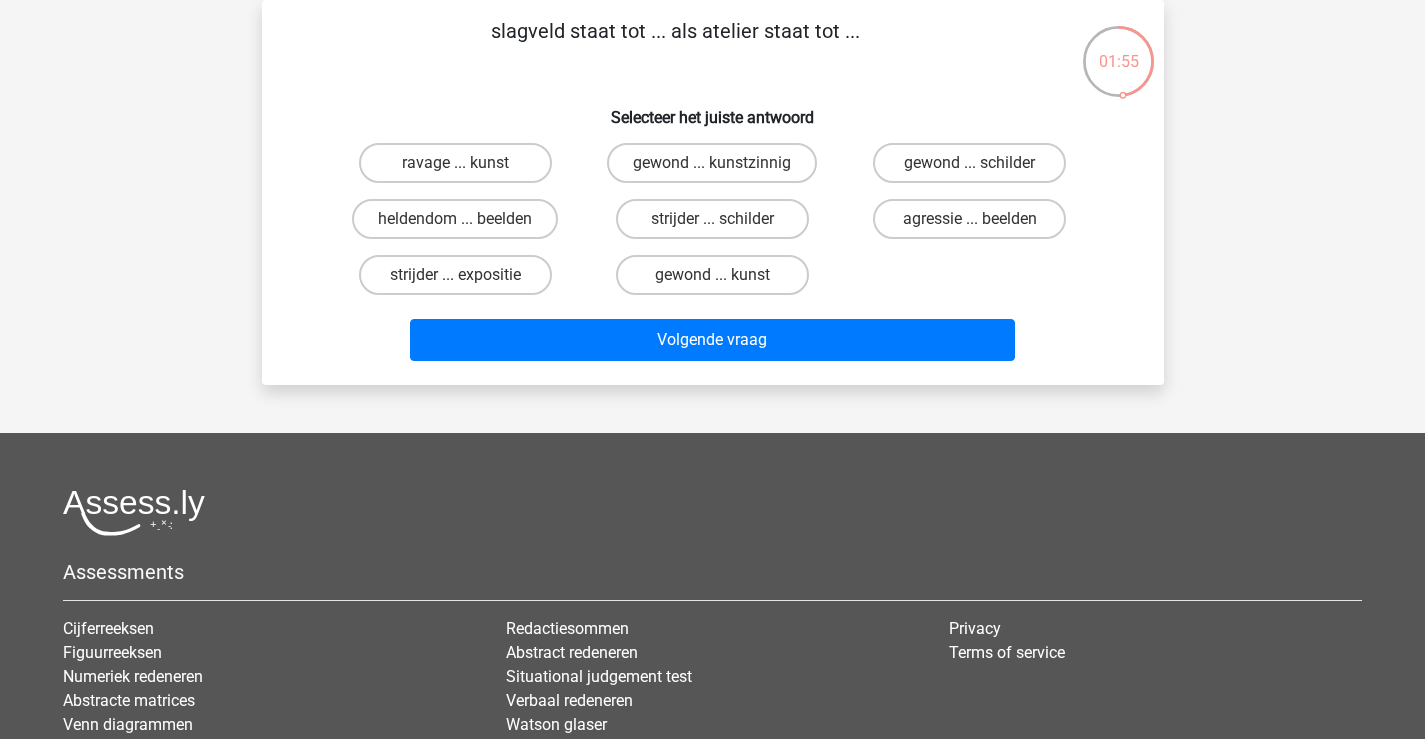 scroll, scrollTop: 0, scrollLeft: 0, axis: both 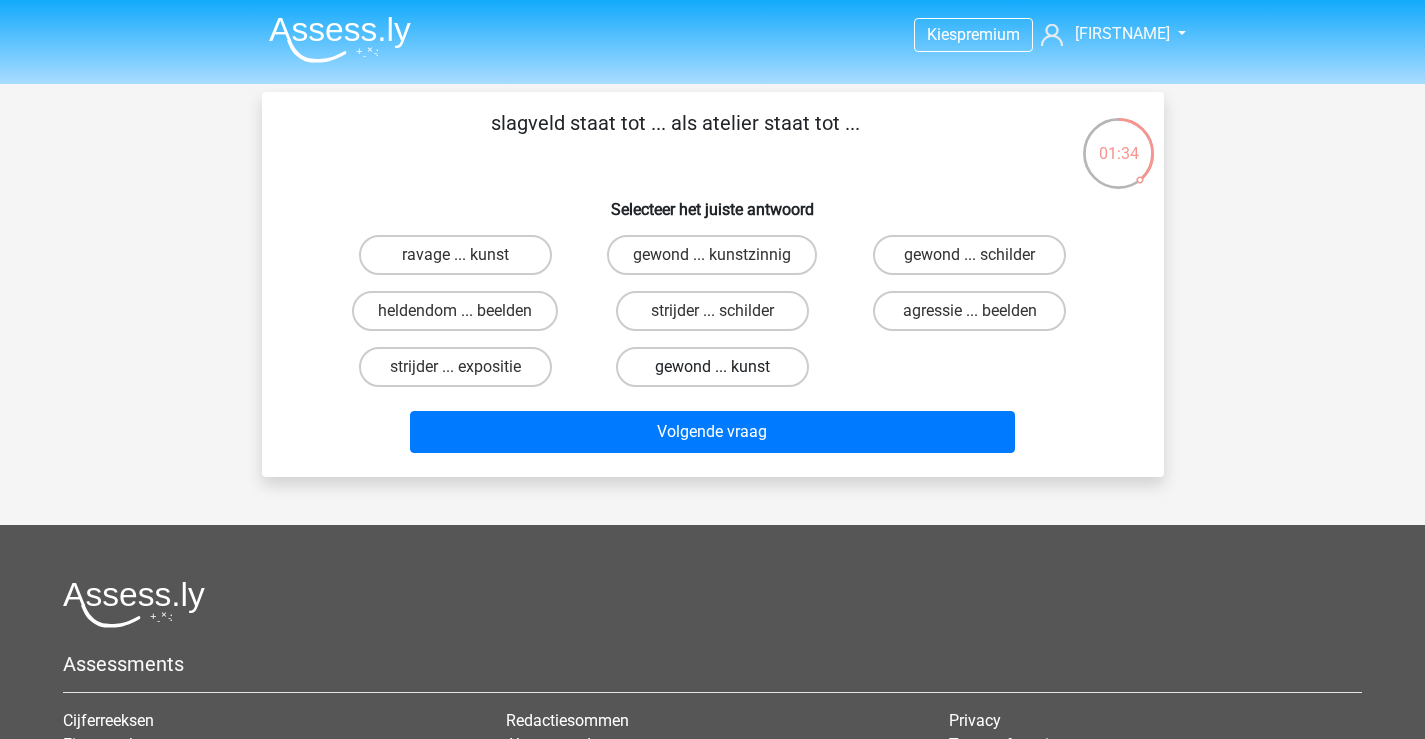 click on "gewond ... kunst" at bounding box center [712, 367] 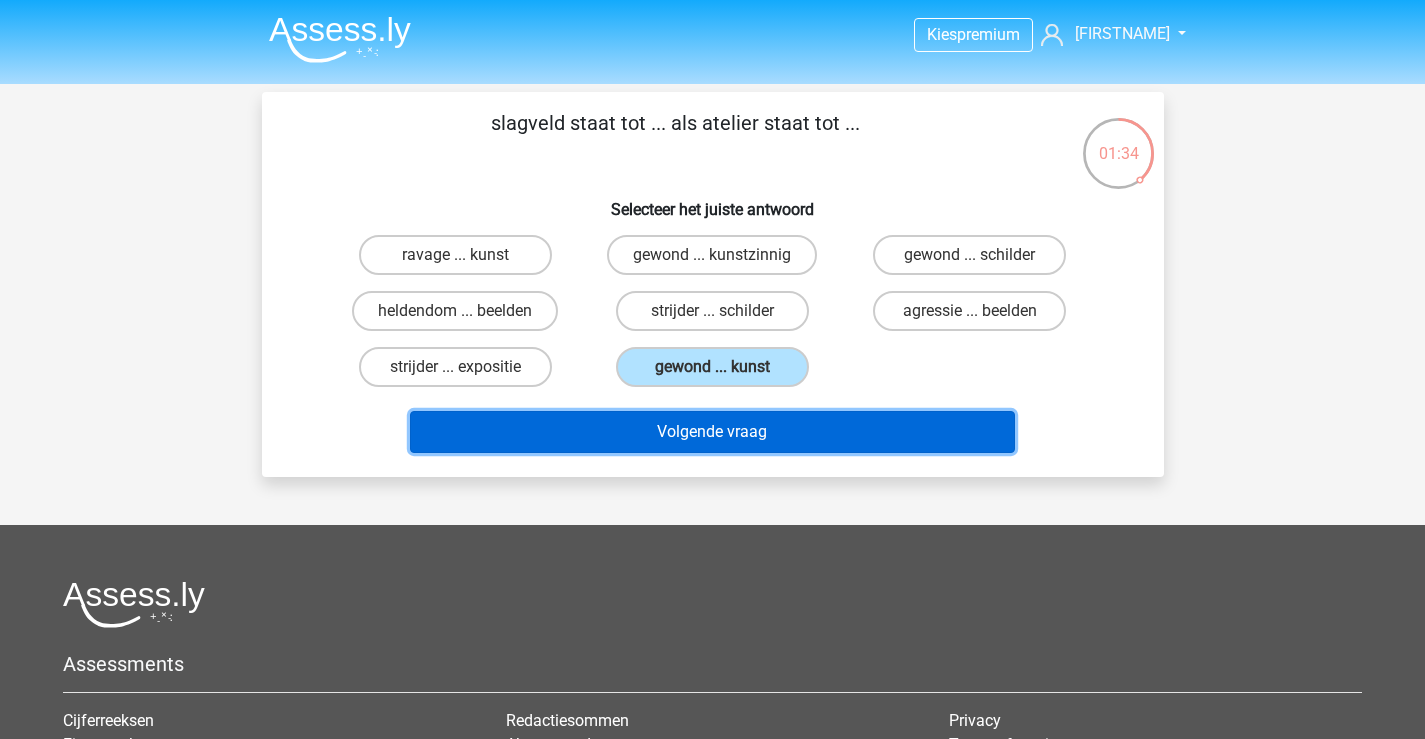 click on "Volgende vraag" at bounding box center [712, 432] 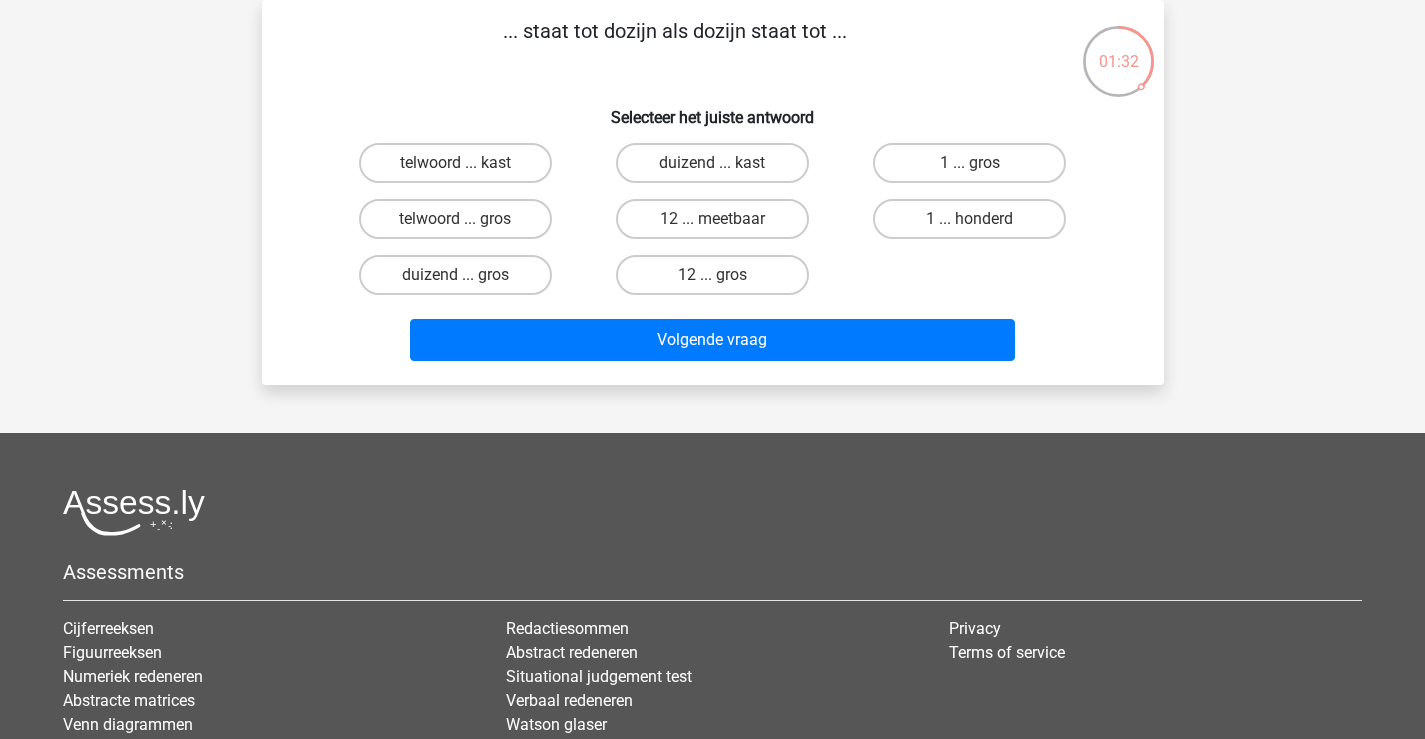scroll, scrollTop: 0, scrollLeft: 0, axis: both 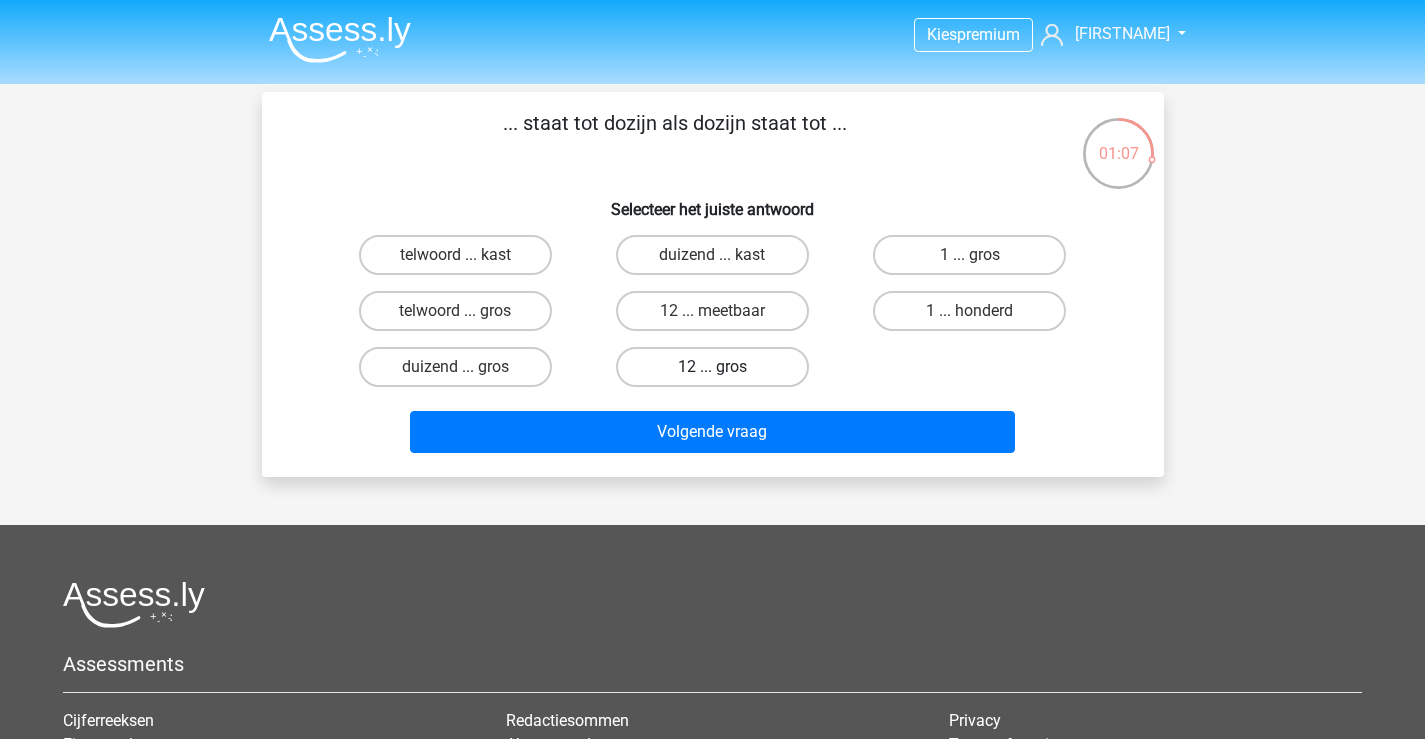 click on "12 ... gros" at bounding box center [712, 367] 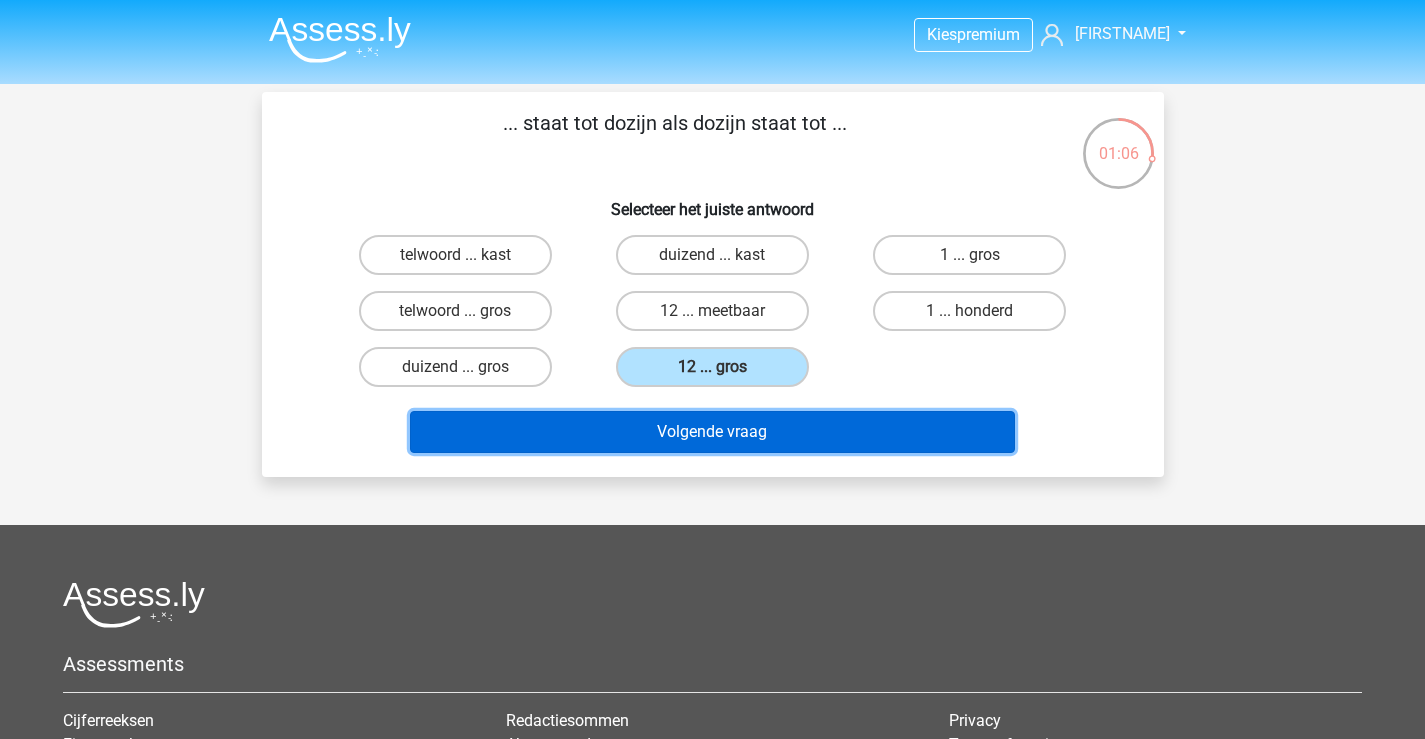 click on "Volgende vraag" at bounding box center [712, 432] 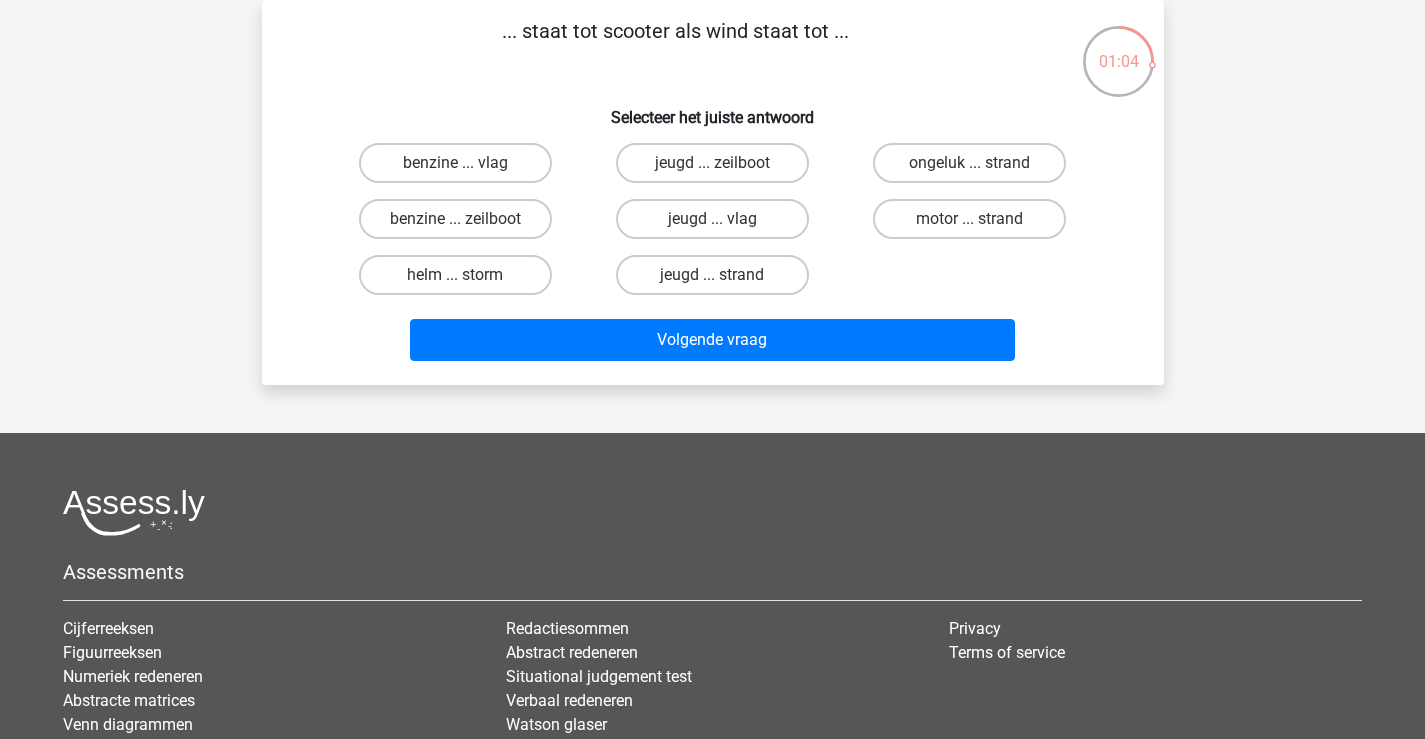 scroll, scrollTop: 0, scrollLeft: 0, axis: both 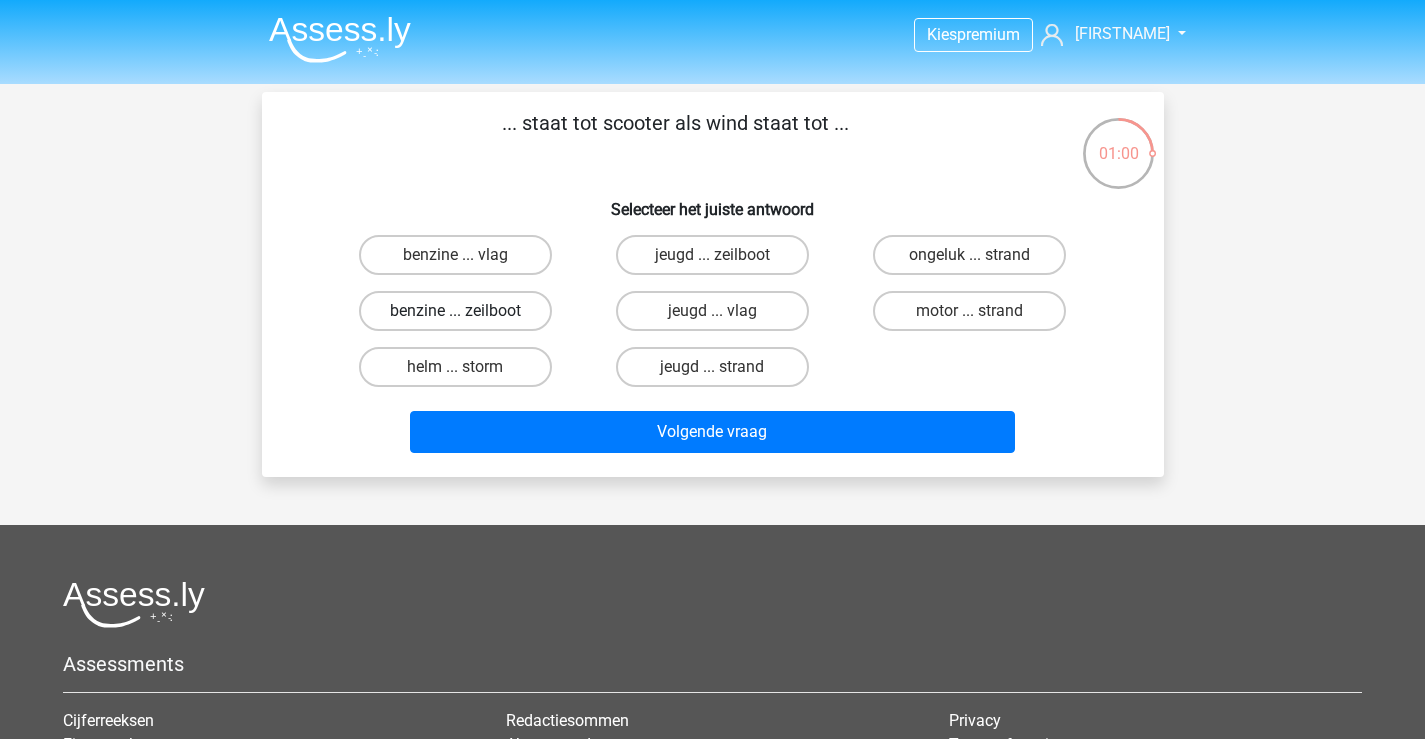 click on "benzine ... zeilboot" at bounding box center [455, 311] 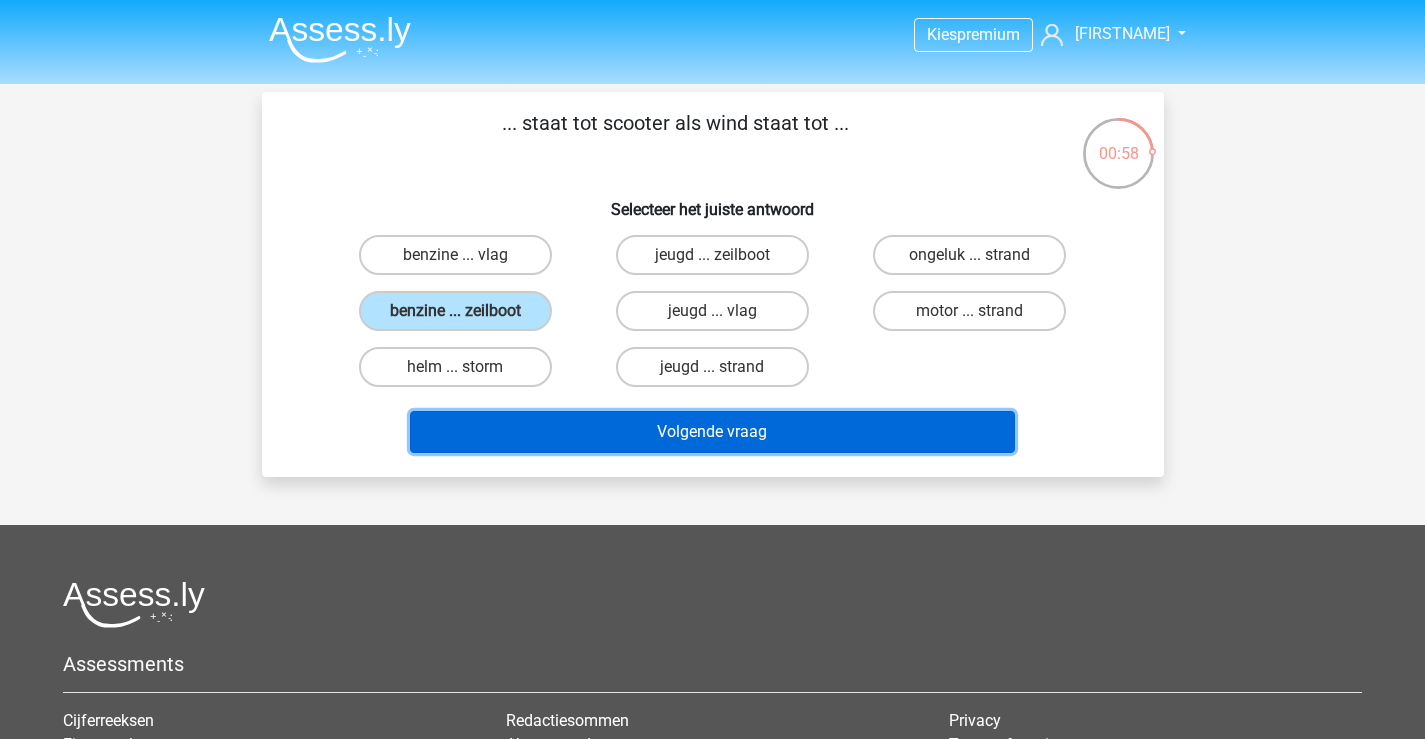 click on "Volgende vraag" at bounding box center (712, 432) 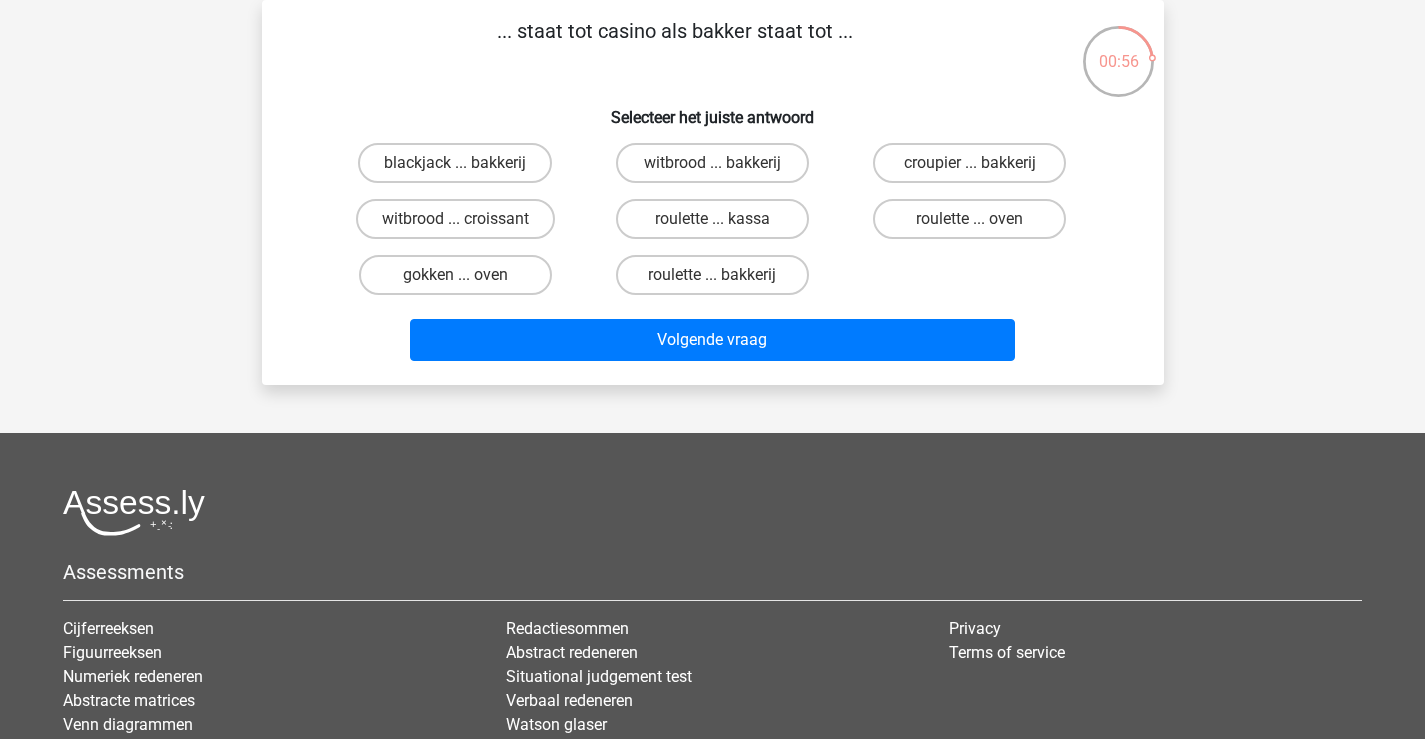 scroll, scrollTop: 0, scrollLeft: 0, axis: both 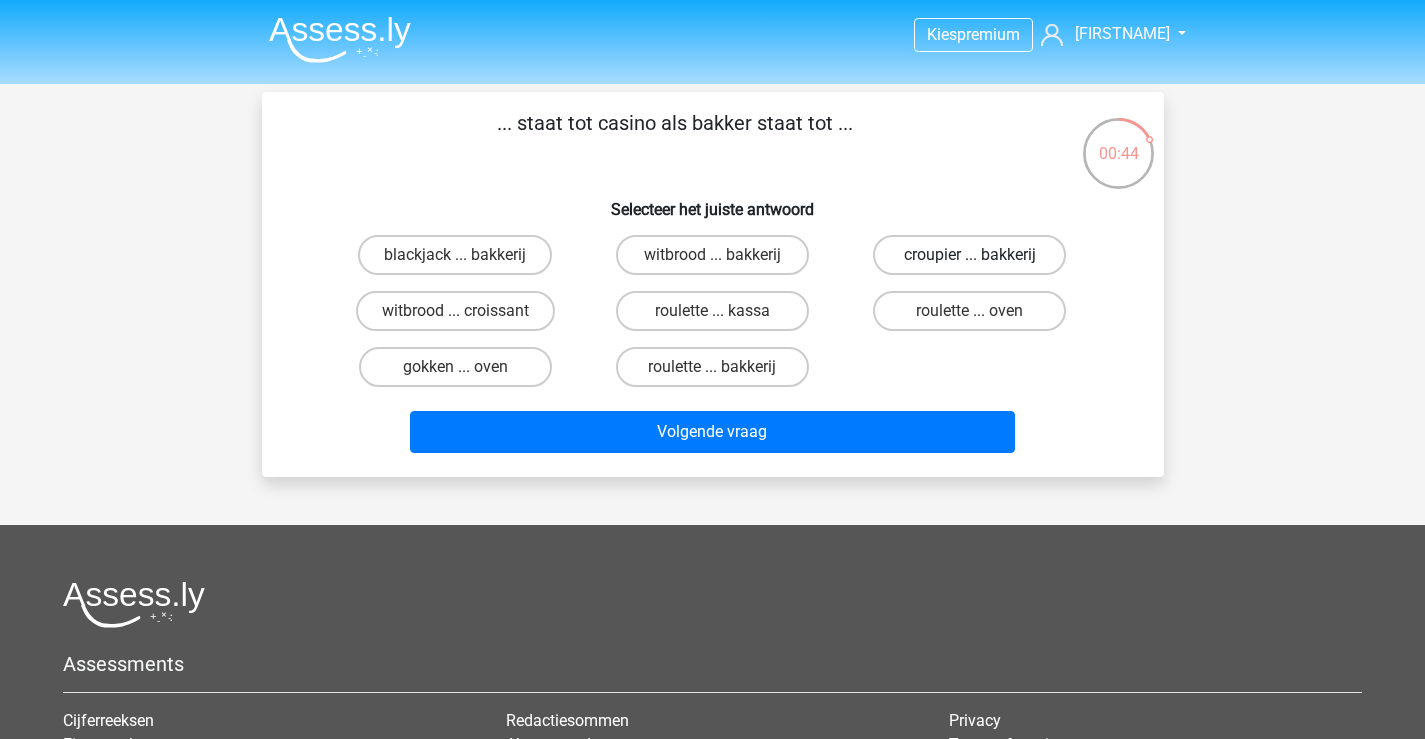 click on "croupier ... bakkerij" at bounding box center [969, 255] 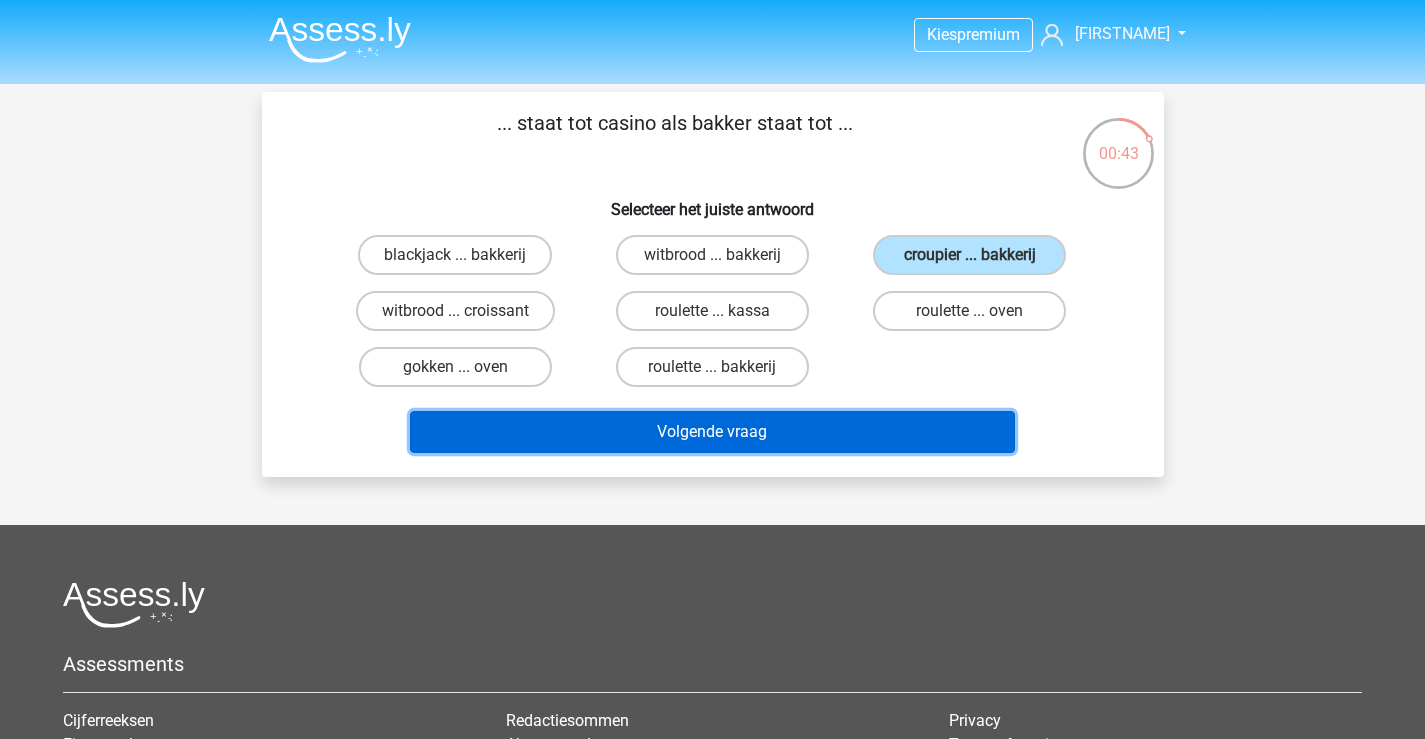 click on "Volgende vraag" at bounding box center [712, 432] 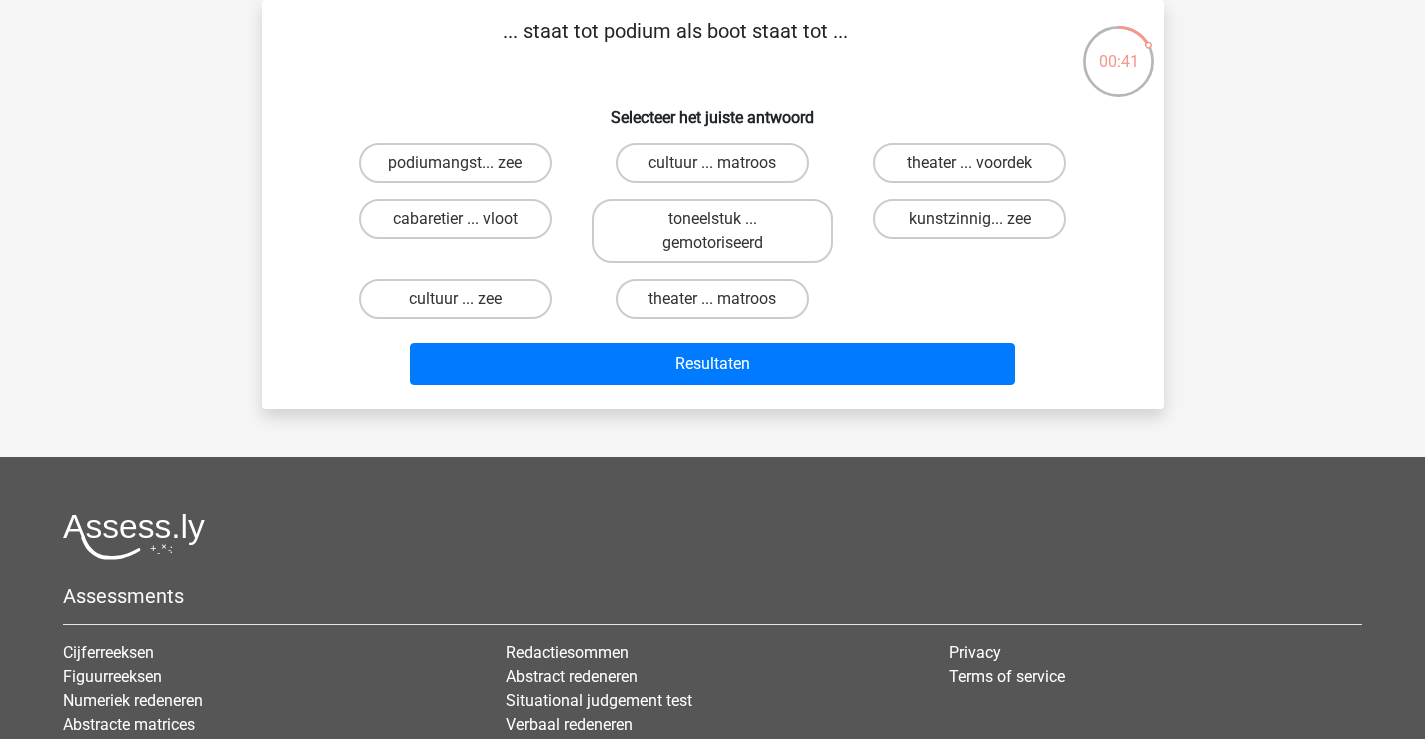 scroll, scrollTop: 0, scrollLeft: 0, axis: both 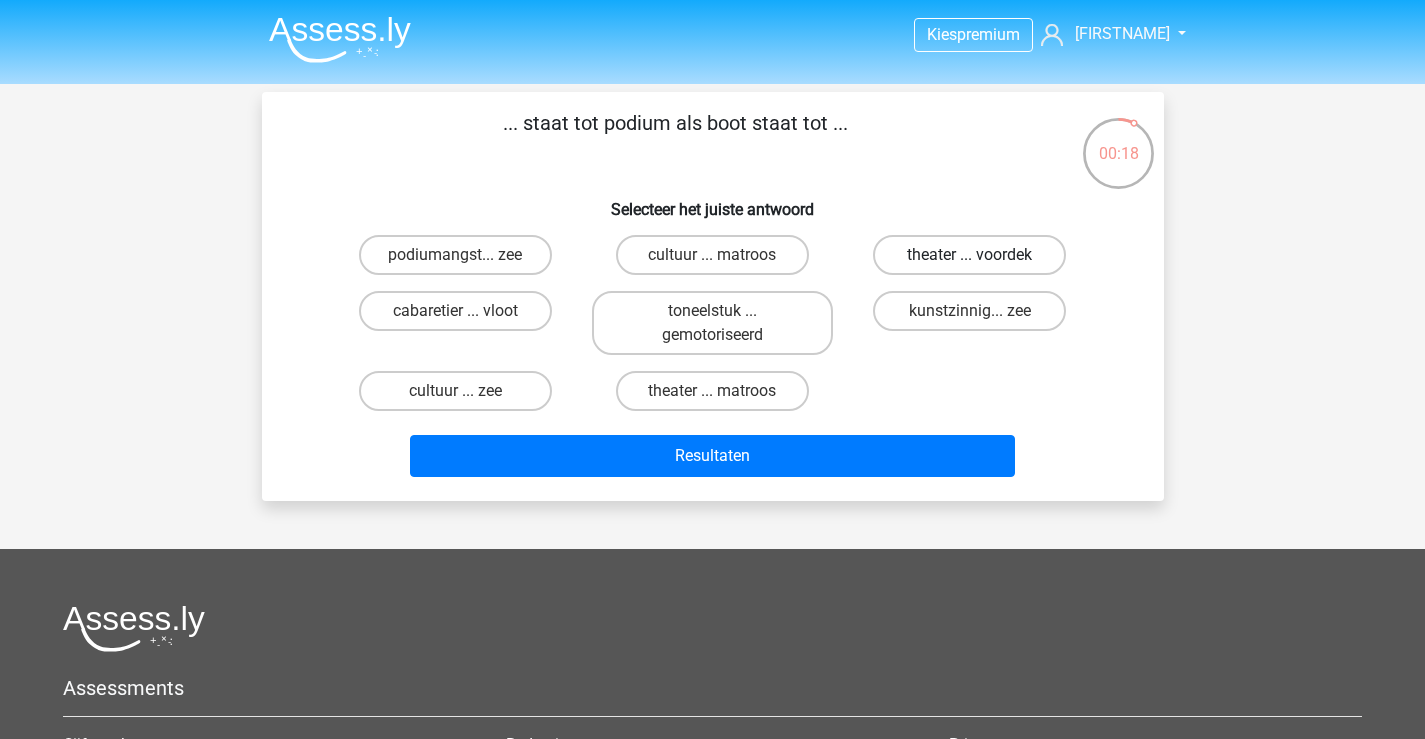 click on "theater ... voordek" at bounding box center [969, 255] 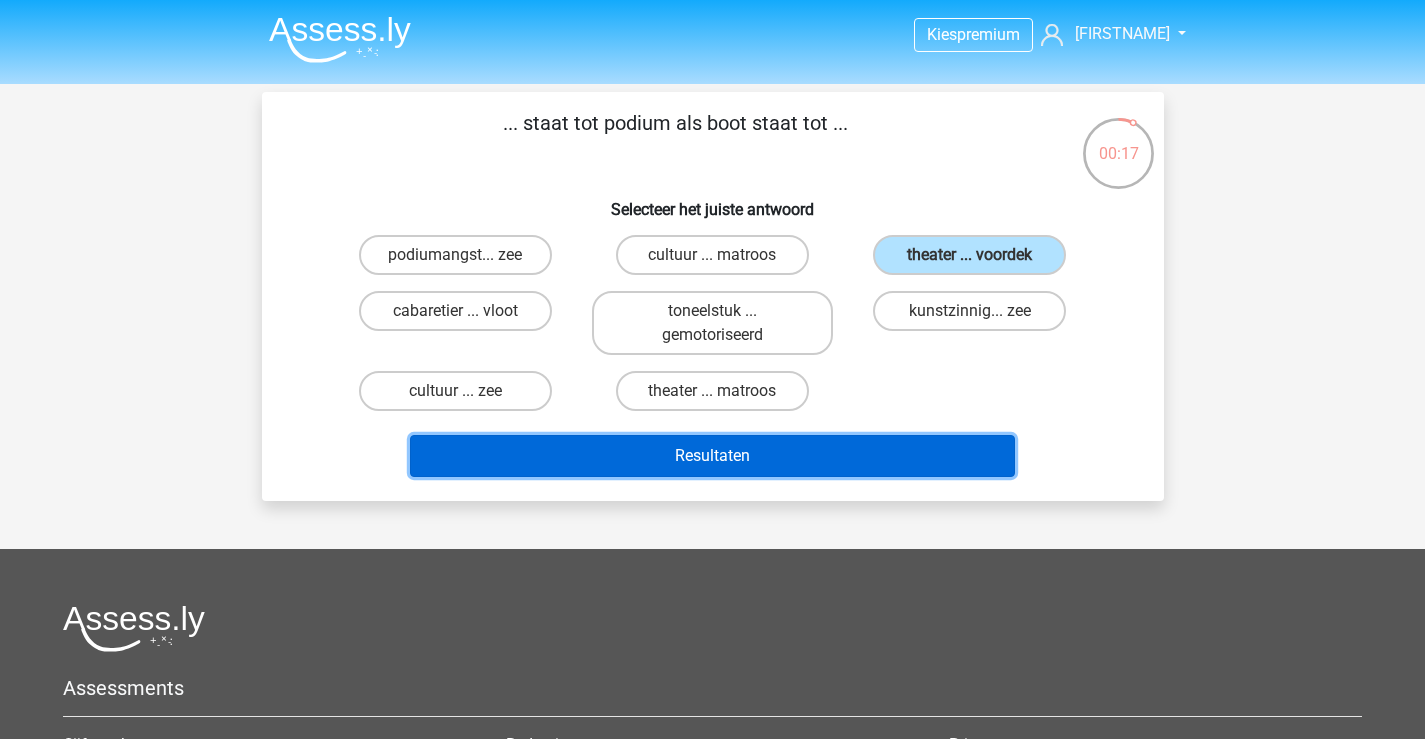 click on "Resultaten" at bounding box center [712, 456] 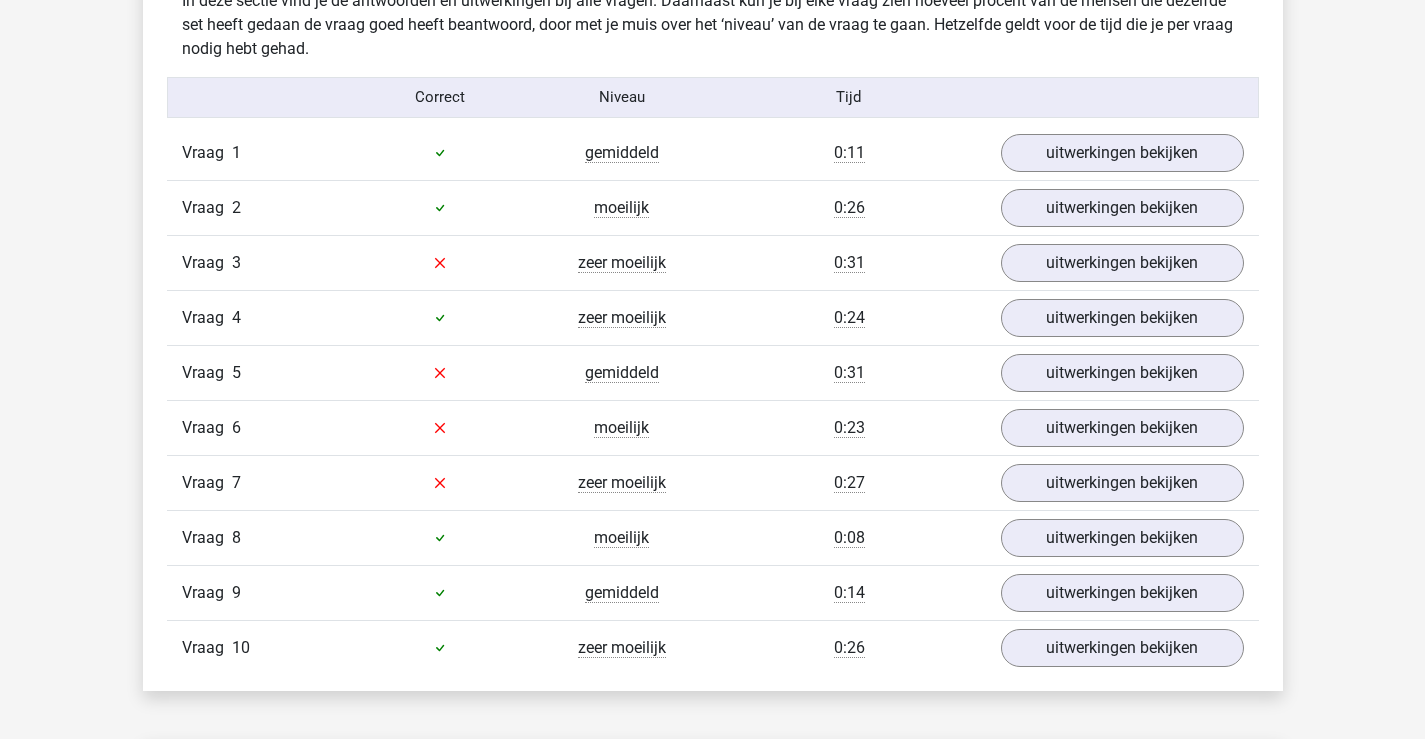 scroll, scrollTop: 1700, scrollLeft: 0, axis: vertical 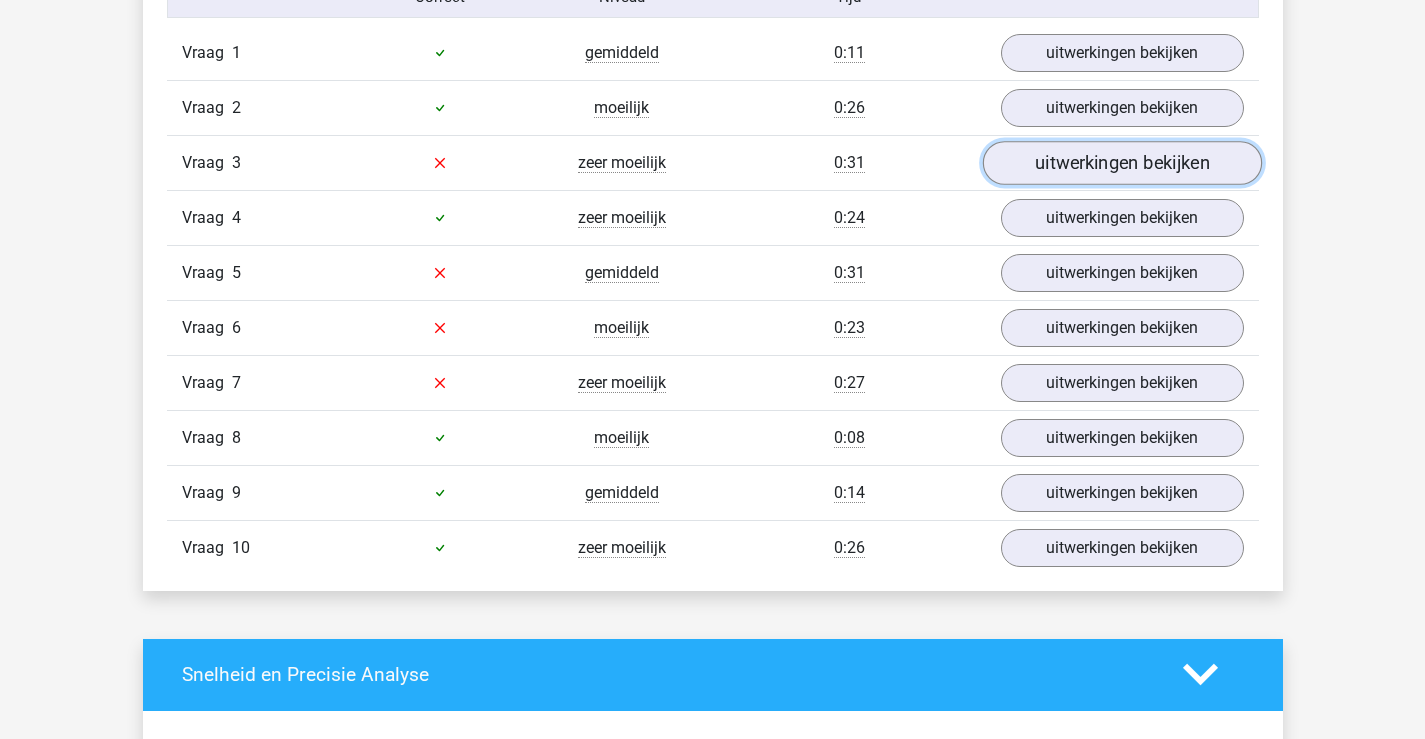 click on "uitwerkingen bekijken" at bounding box center [1121, 163] 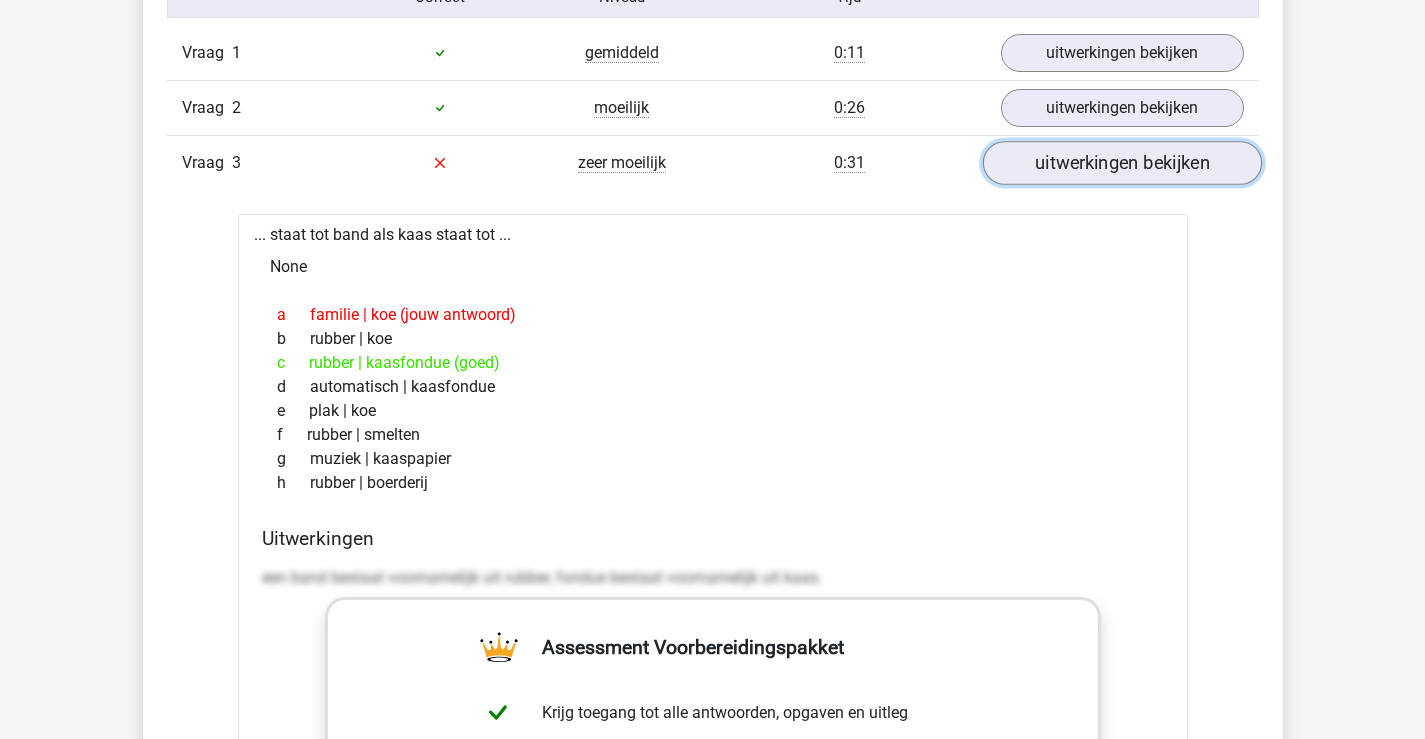 click on "uitwerkingen bekijken" at bounding box center (1121, 163) 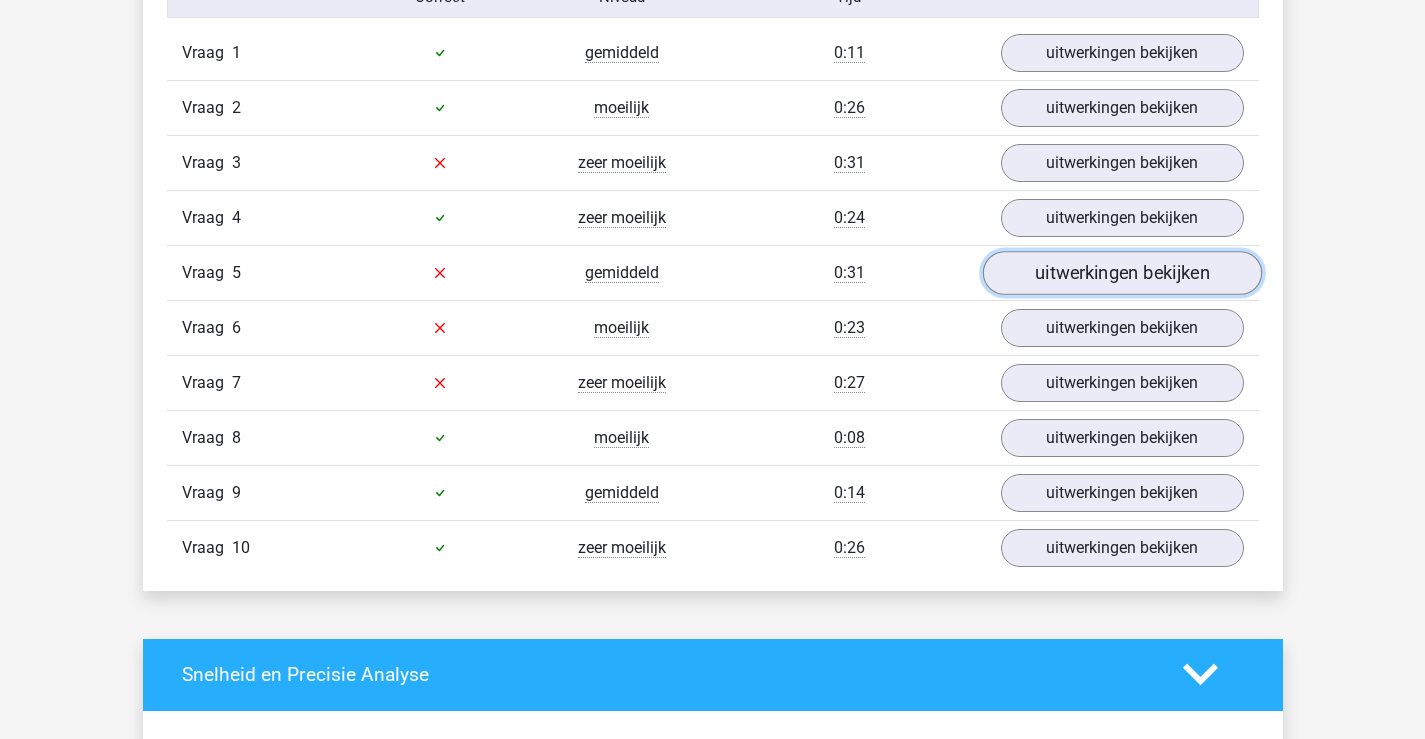 click on "uitwerkingen bekijken" at bounding box center [1121, 273] 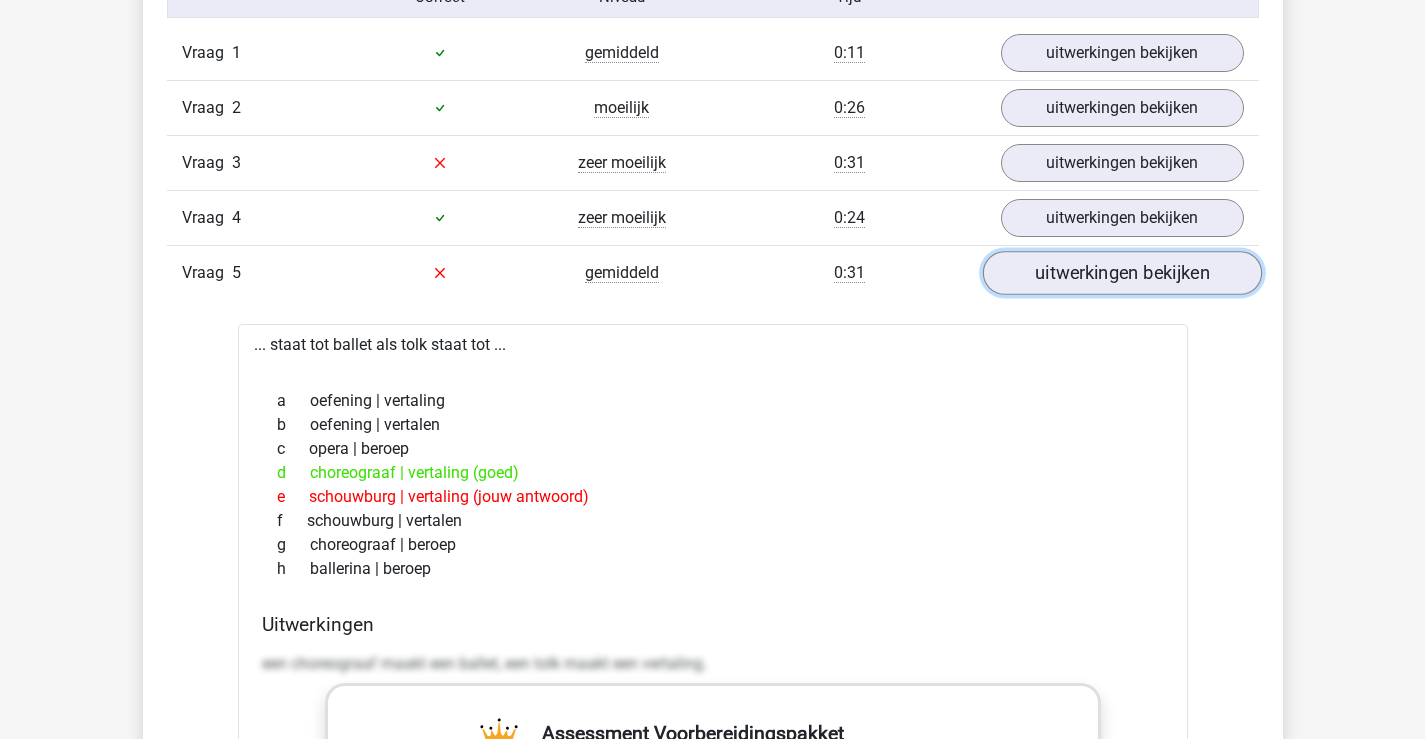 click on "uitwerkingen bekijken" at bounding box center [1121, 273] 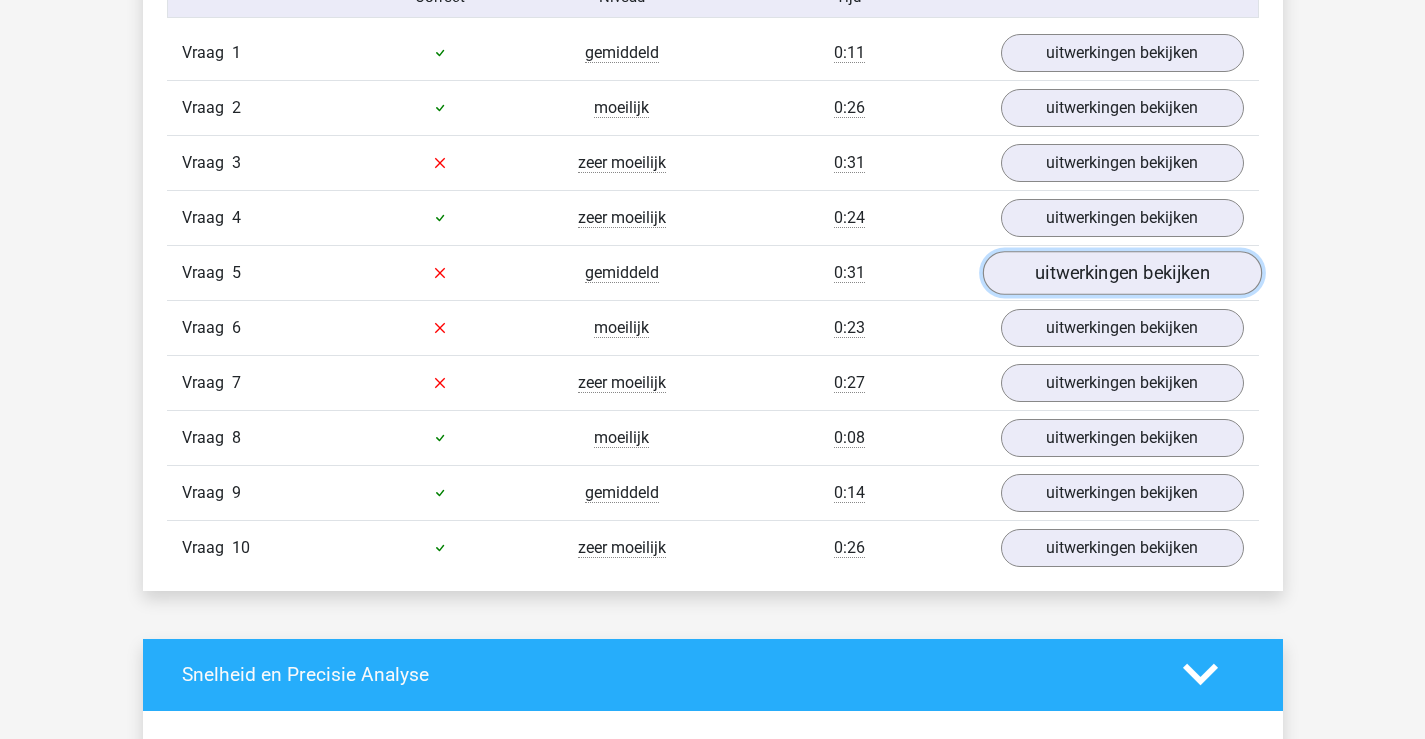 click on "uitwerkingen bekijken" at bounding box center [1121, 273] 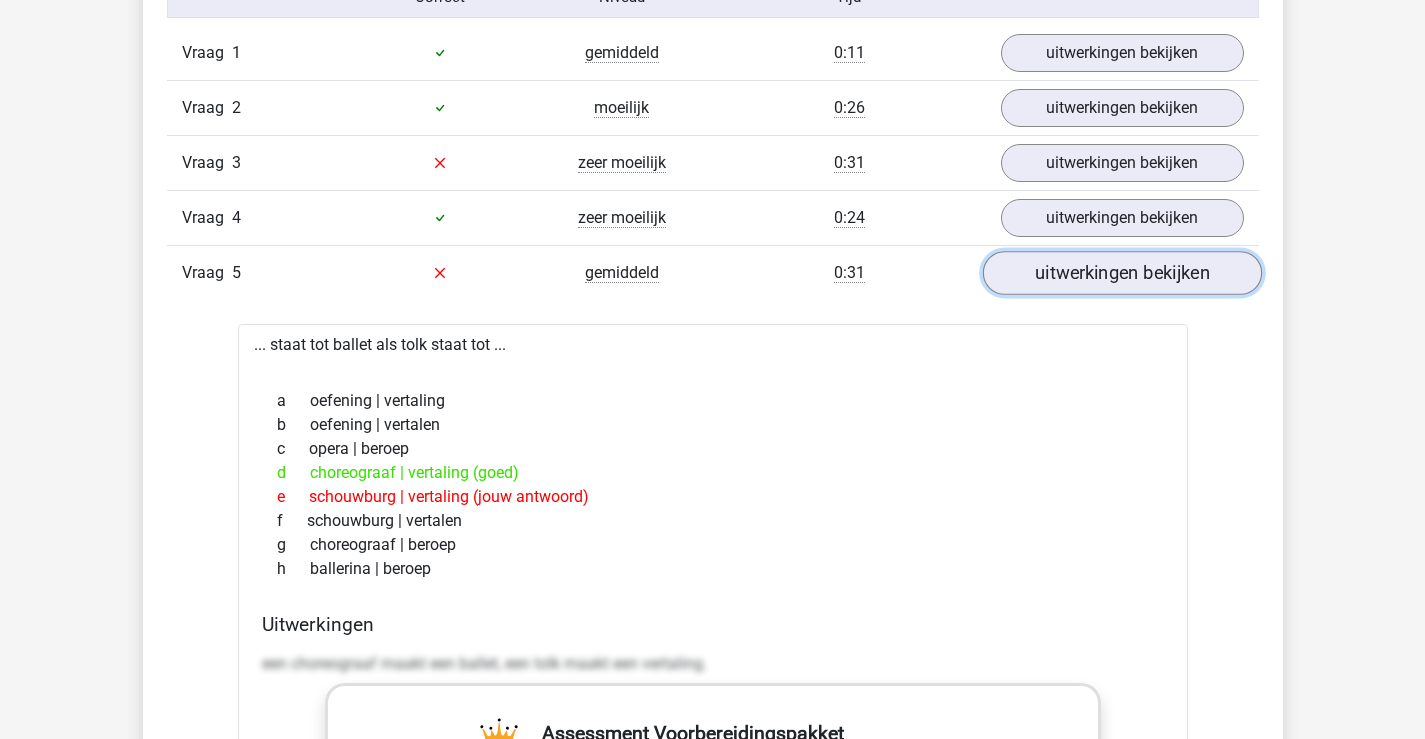 click on "uitwerkingen bekijken" at bounding box center (1121, 273) 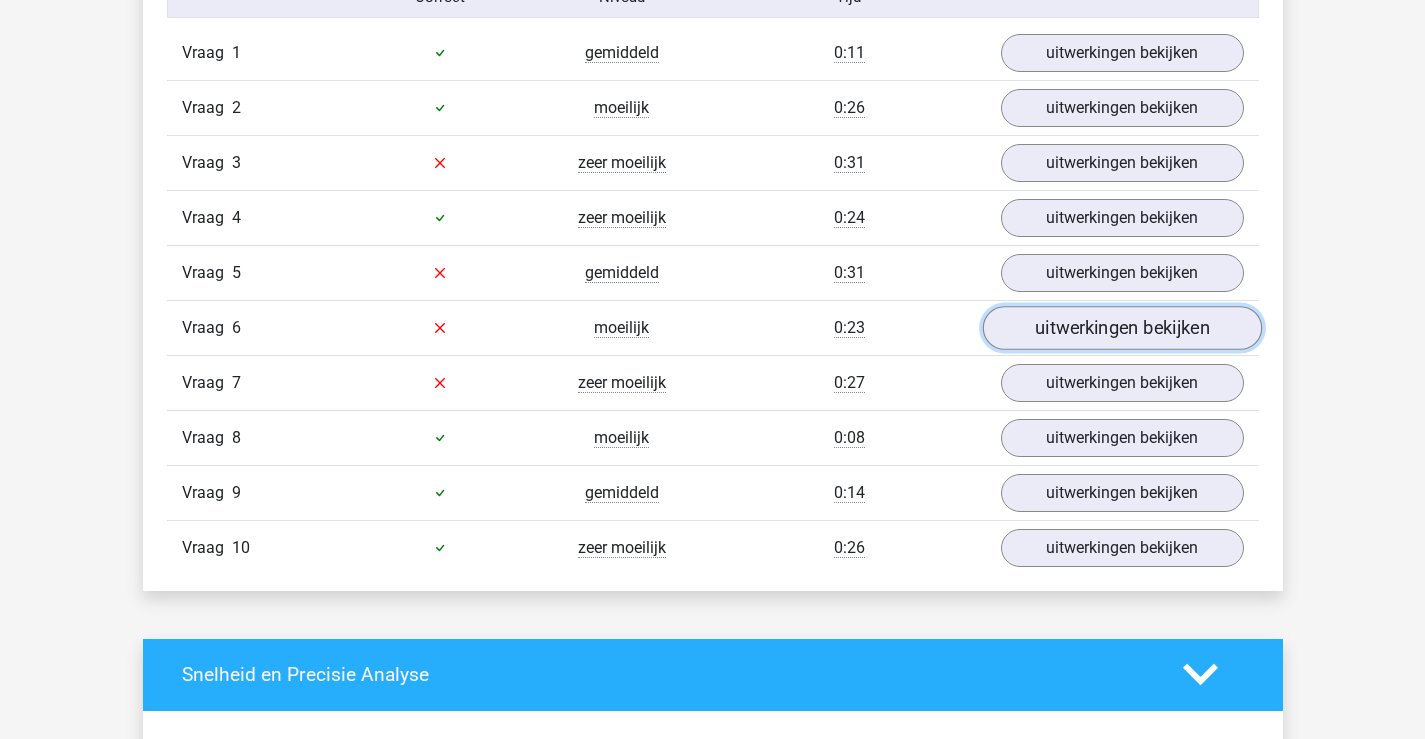 click on "uitwerkingen bekijken" at bounding box center [1121, 328] 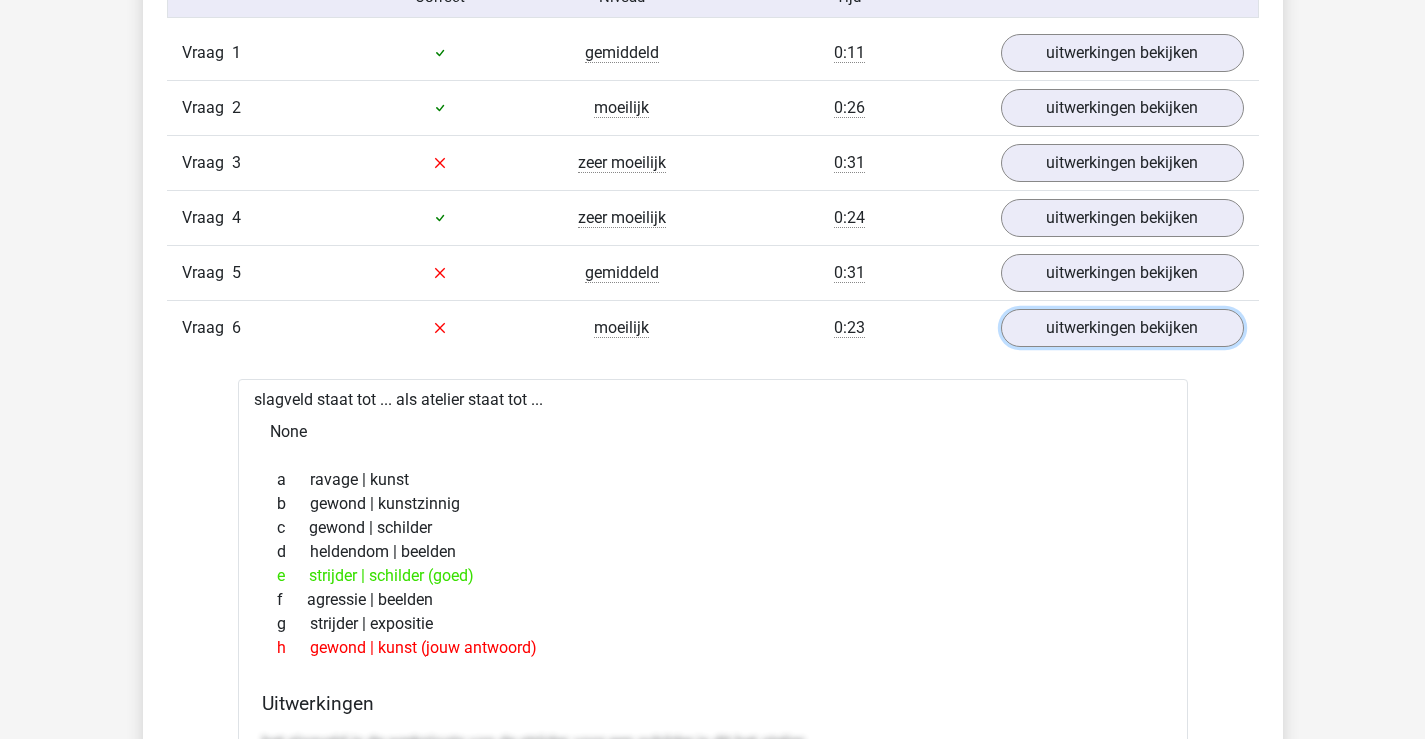 scroll, scrollTop: 1800, scrollLeft: 0, axis: vertical 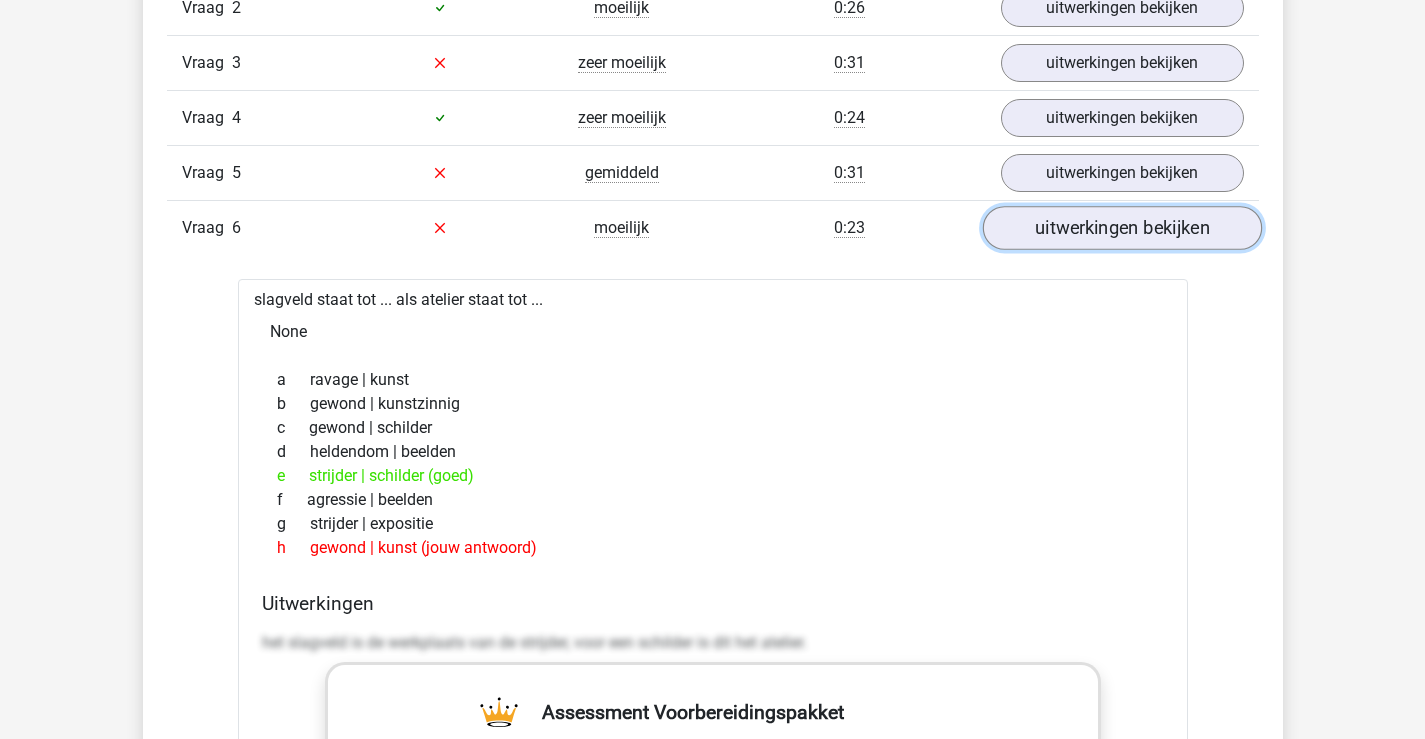click on "uitwerkingen bekijken" at bounding box center (1121, 228) 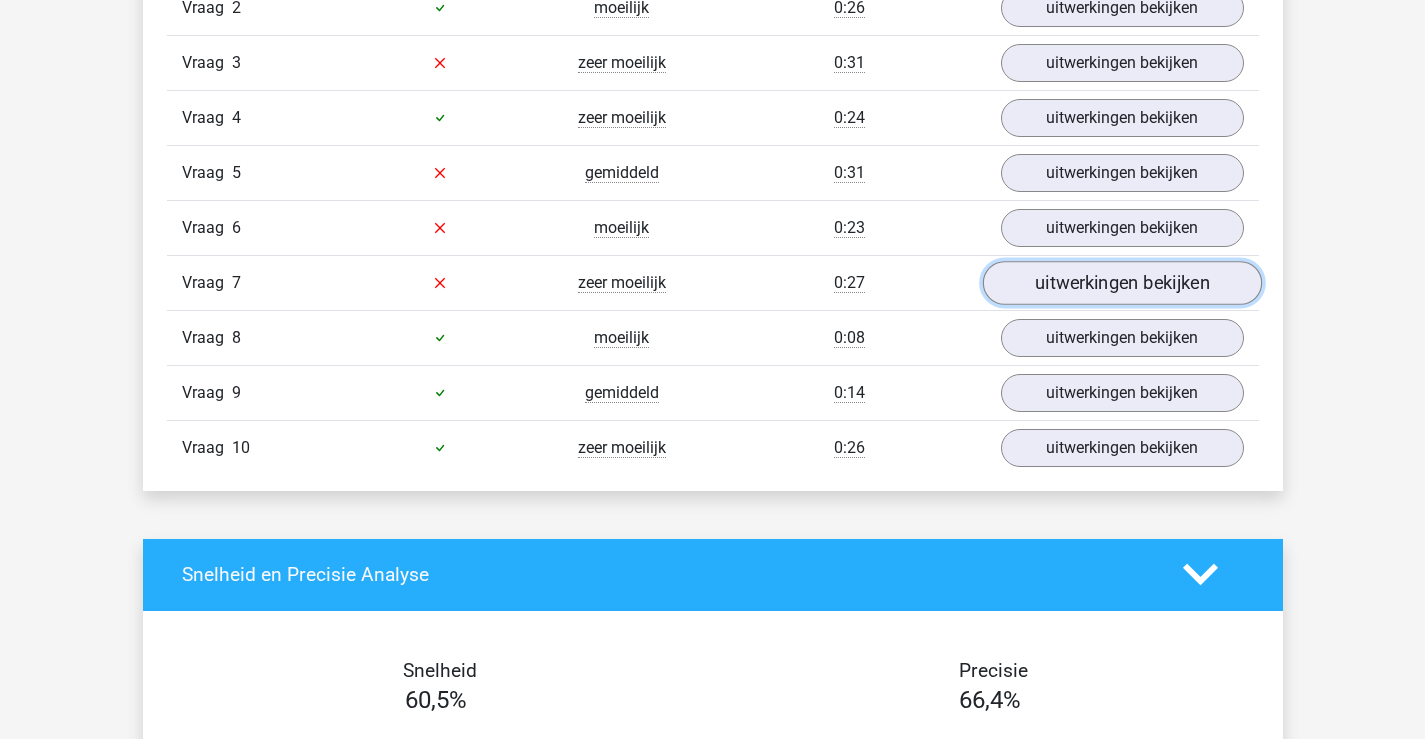 click on "uitwerkingen bekijken" at bounding box center [1121, 283] 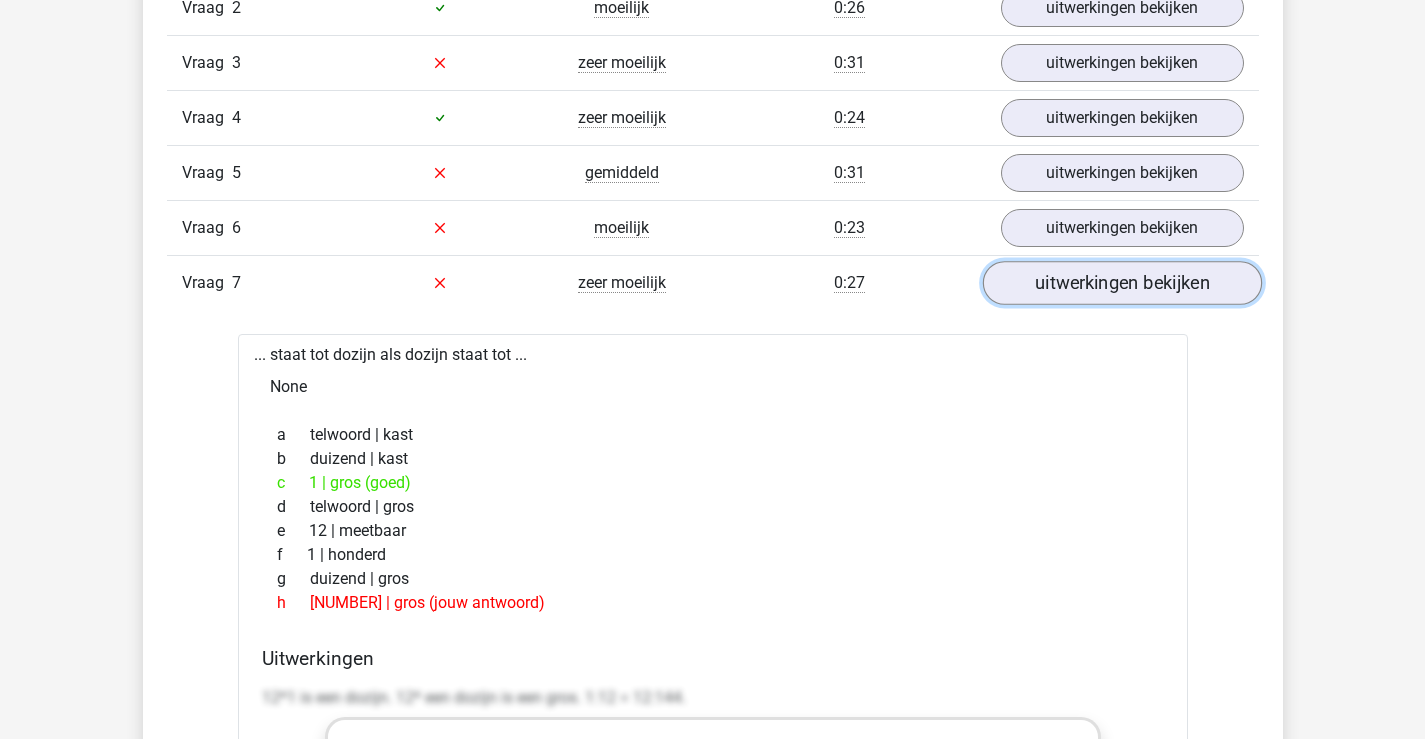 click on "uitwerkingen bekijken" at bounding box center (1121, 283) 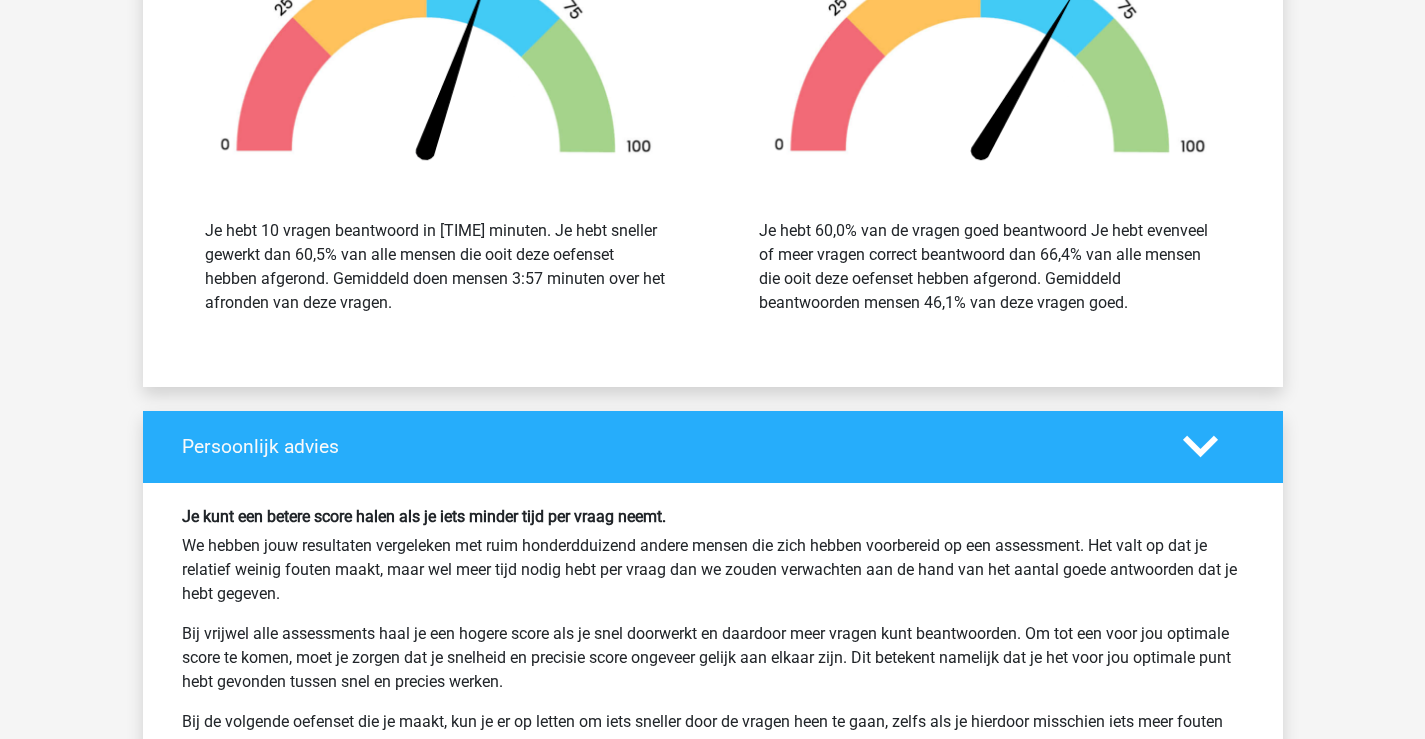 scroll, scrollTop: 2700, scrollLeft: 0, axis: vertical 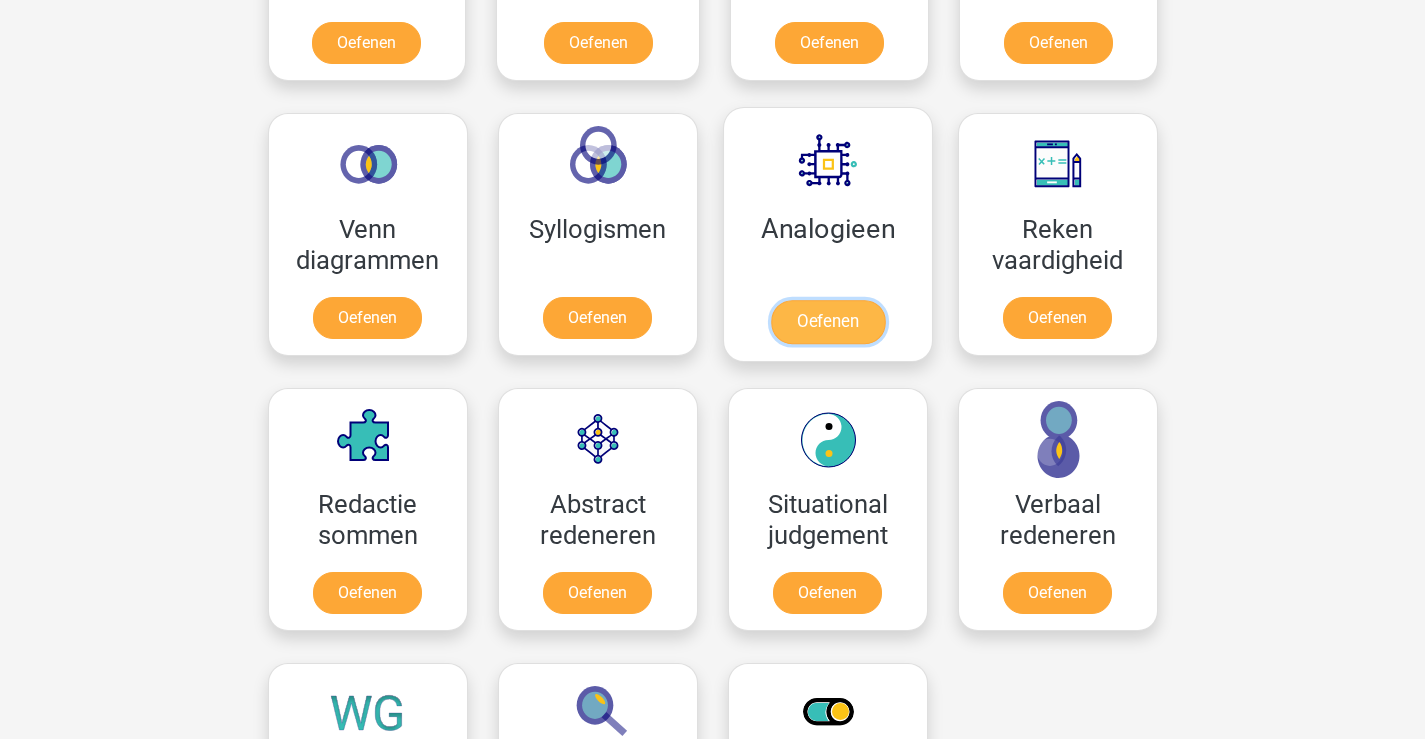 click on "Oefenen" at bounding box center (827, 322) 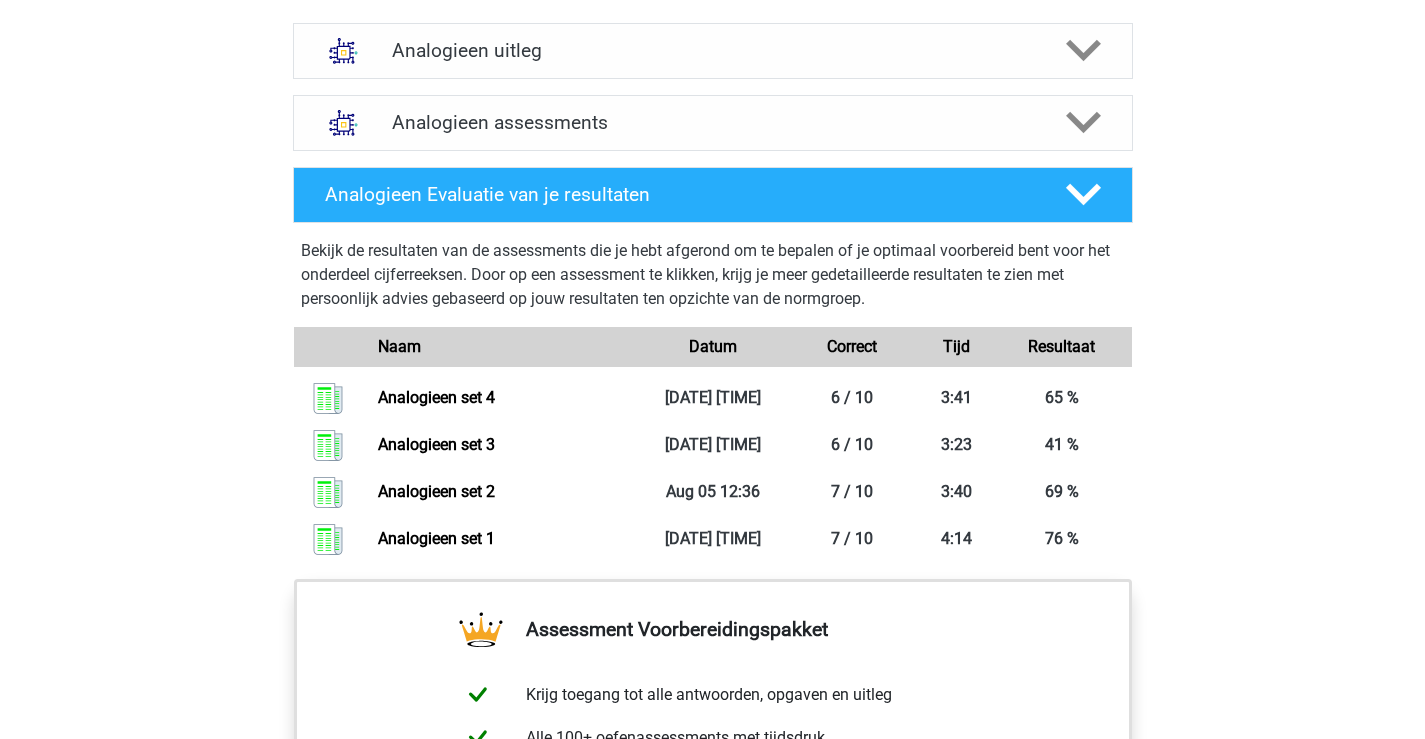 scroll, scrollTop: 1000, scrollLeft: 0, axis: vertical 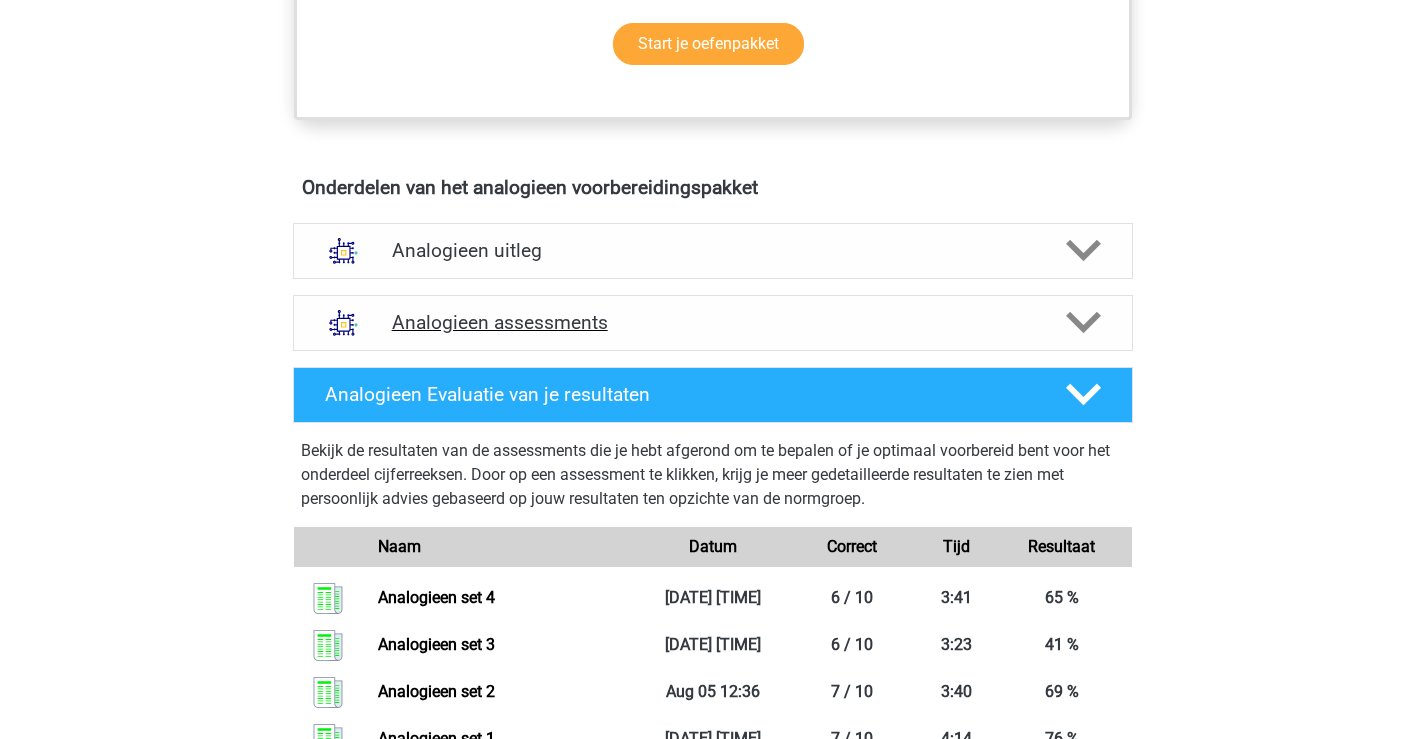 click on "Analogieen assessments" at bounding box center [713, 323] 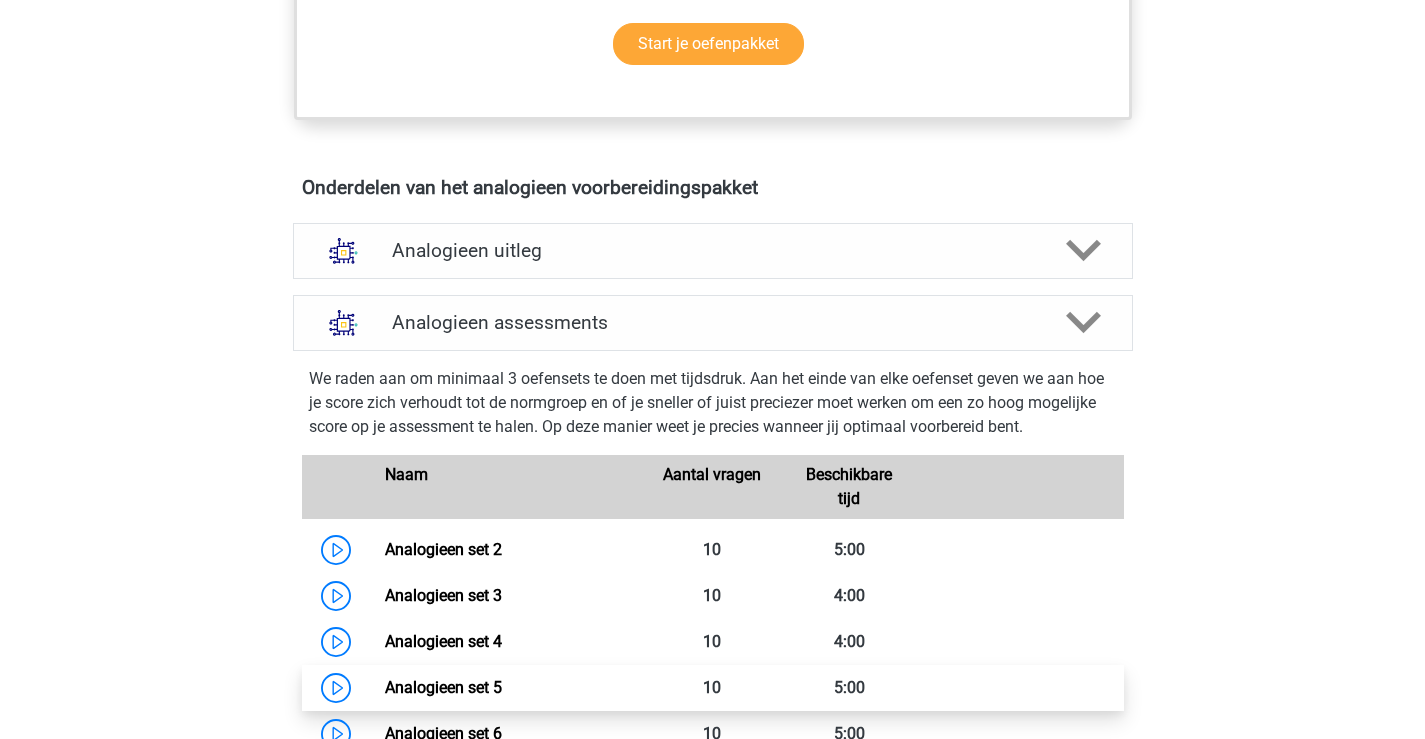 click on "Analogieen
set 5" at bounding box center (443, 687) 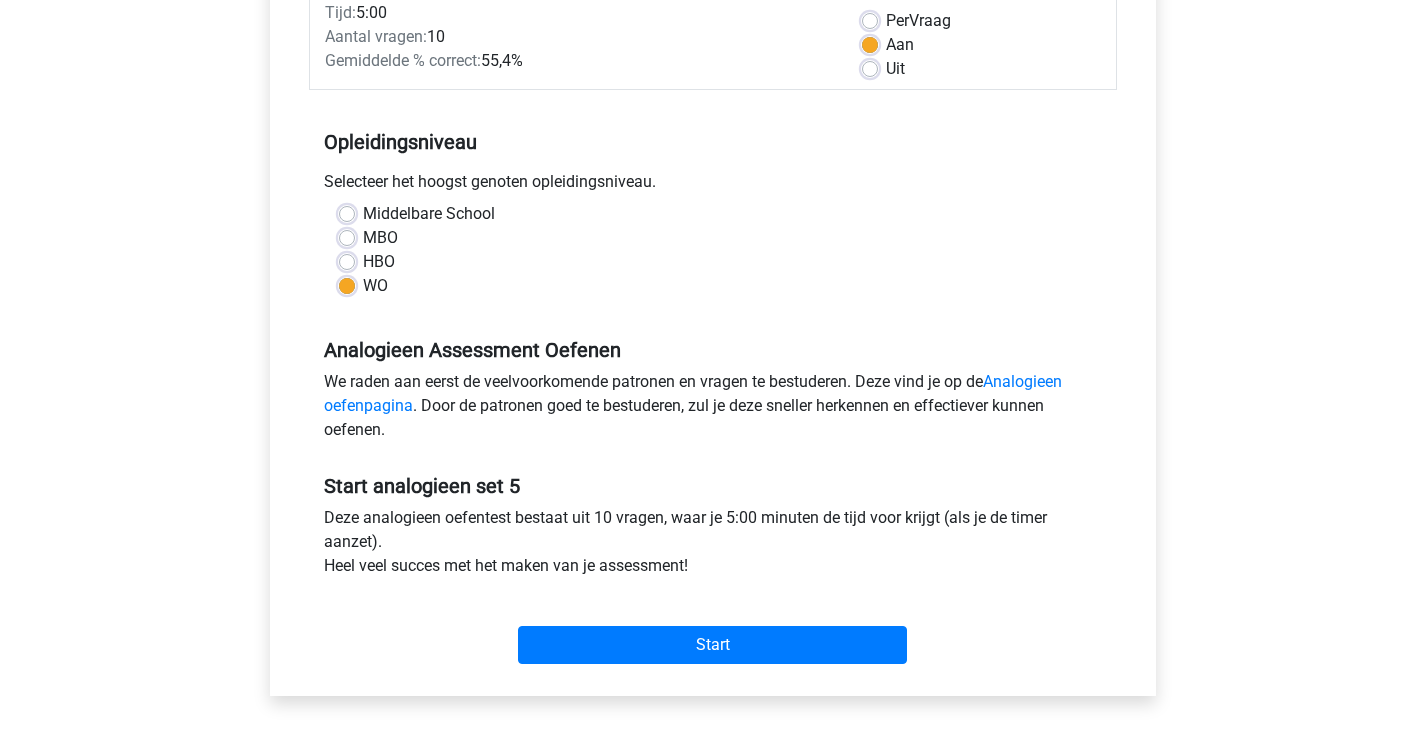 scroll, scrollTop: 400, scrollLeft: 0, axis: vertical 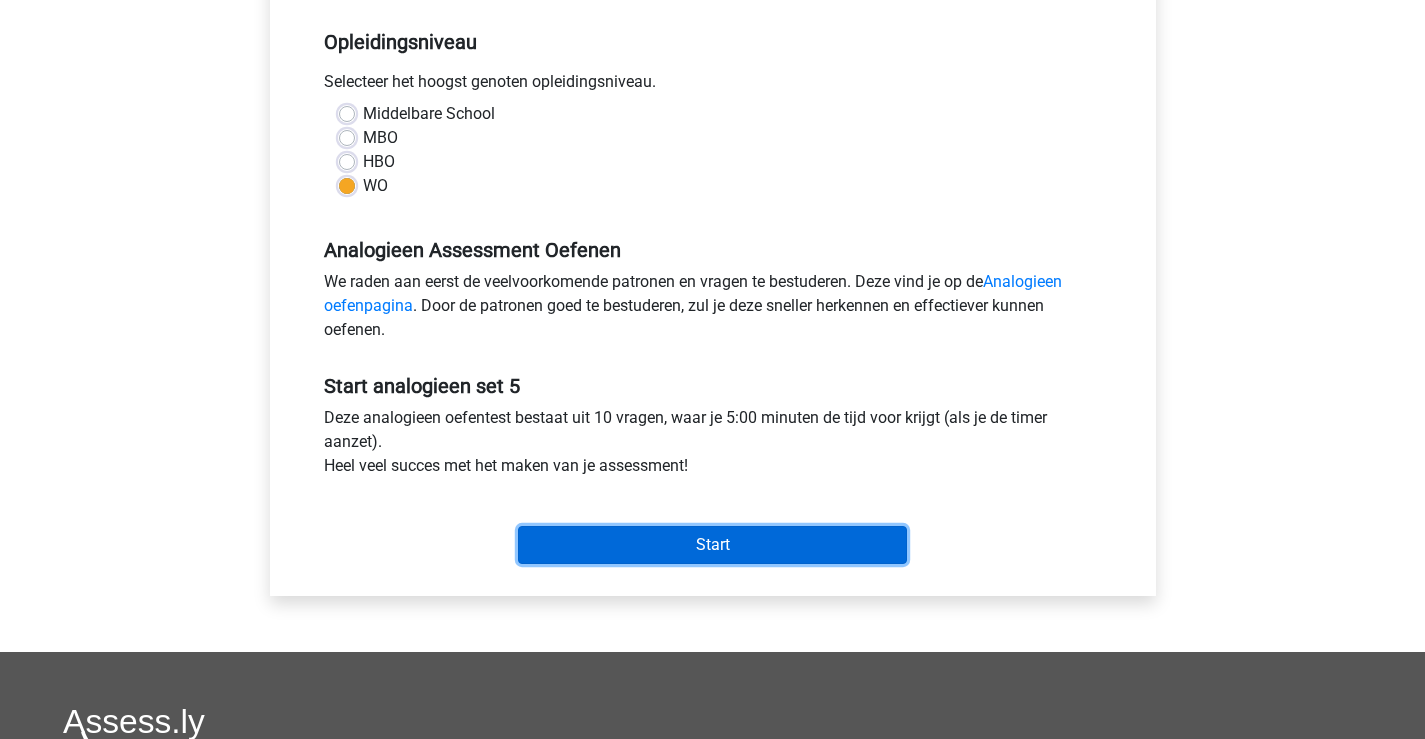 click on "Start" at bounding box center (712, 545) 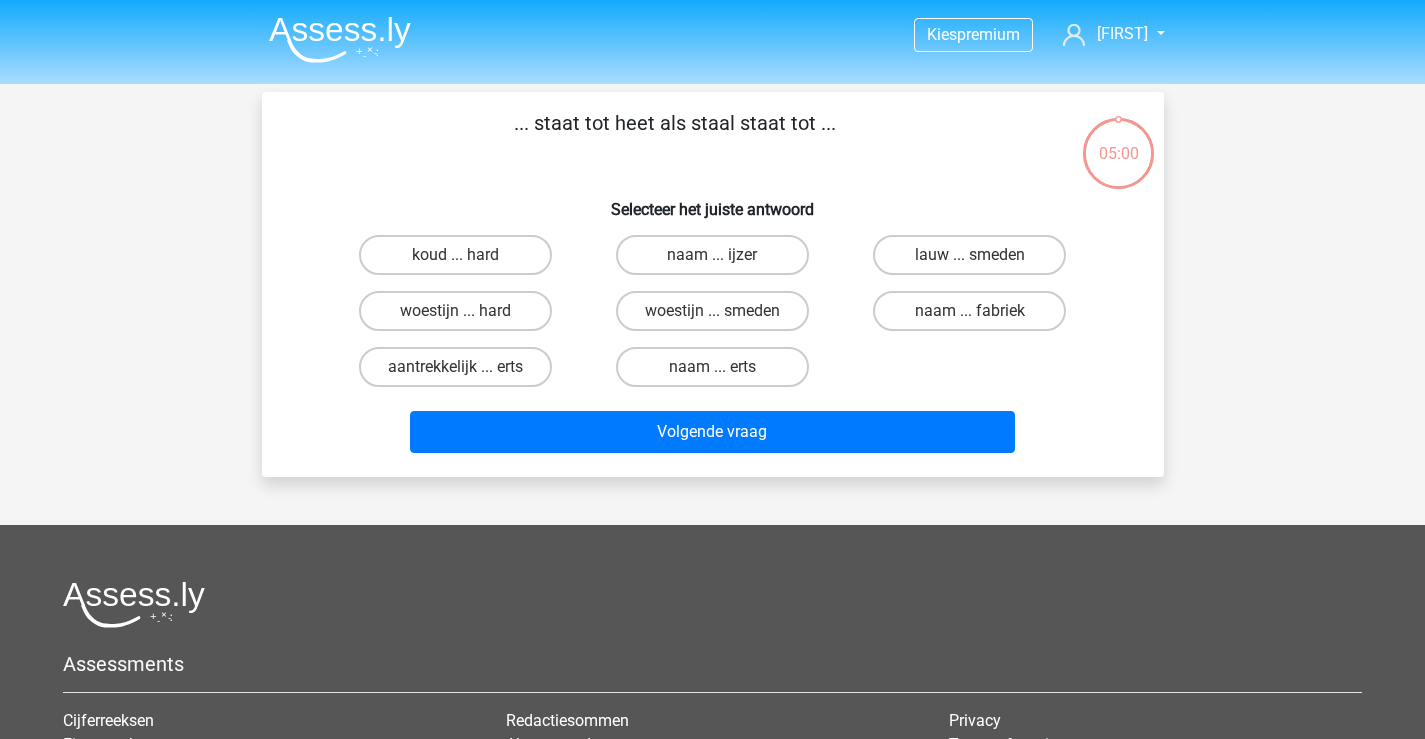 scroll, scrollTop: 0, scrollLeft: 0, axis: both 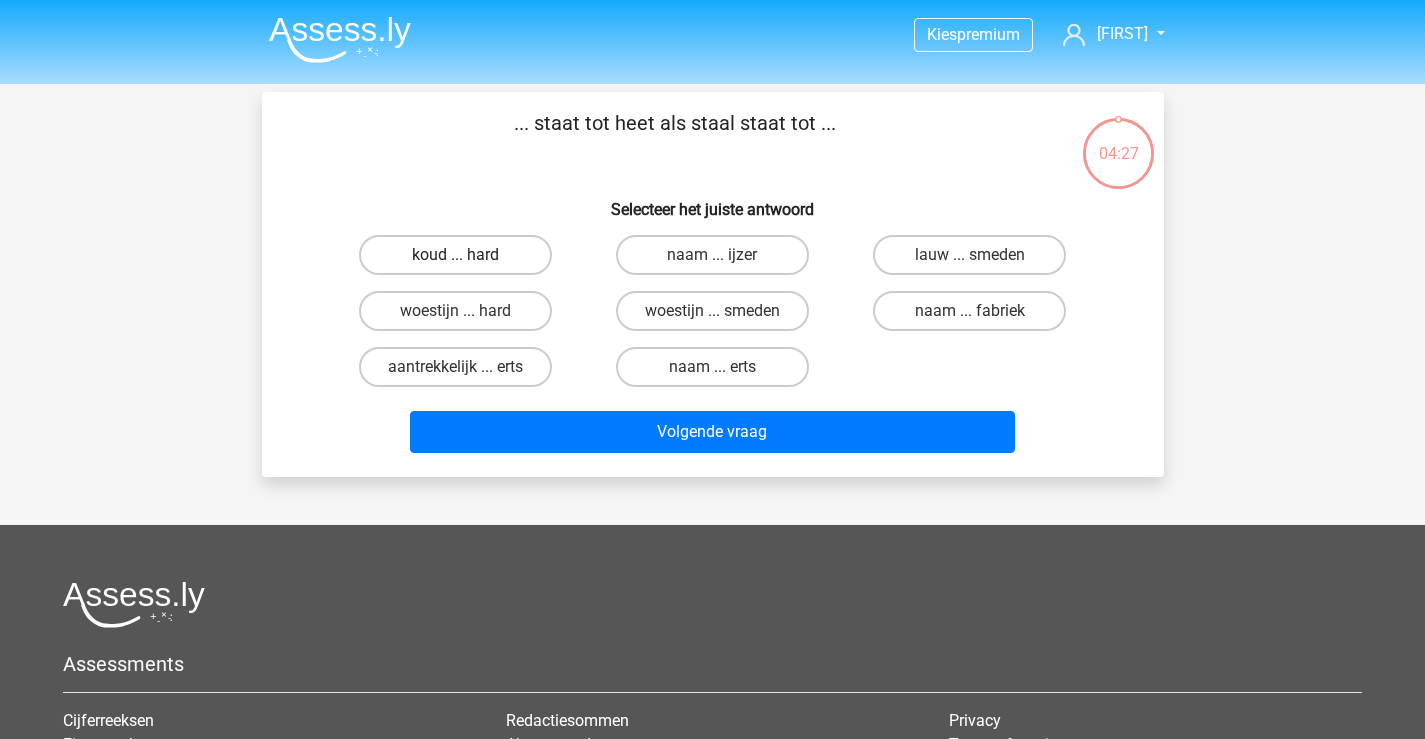 click on "koud ... hard" at bounding box center [455, 255] 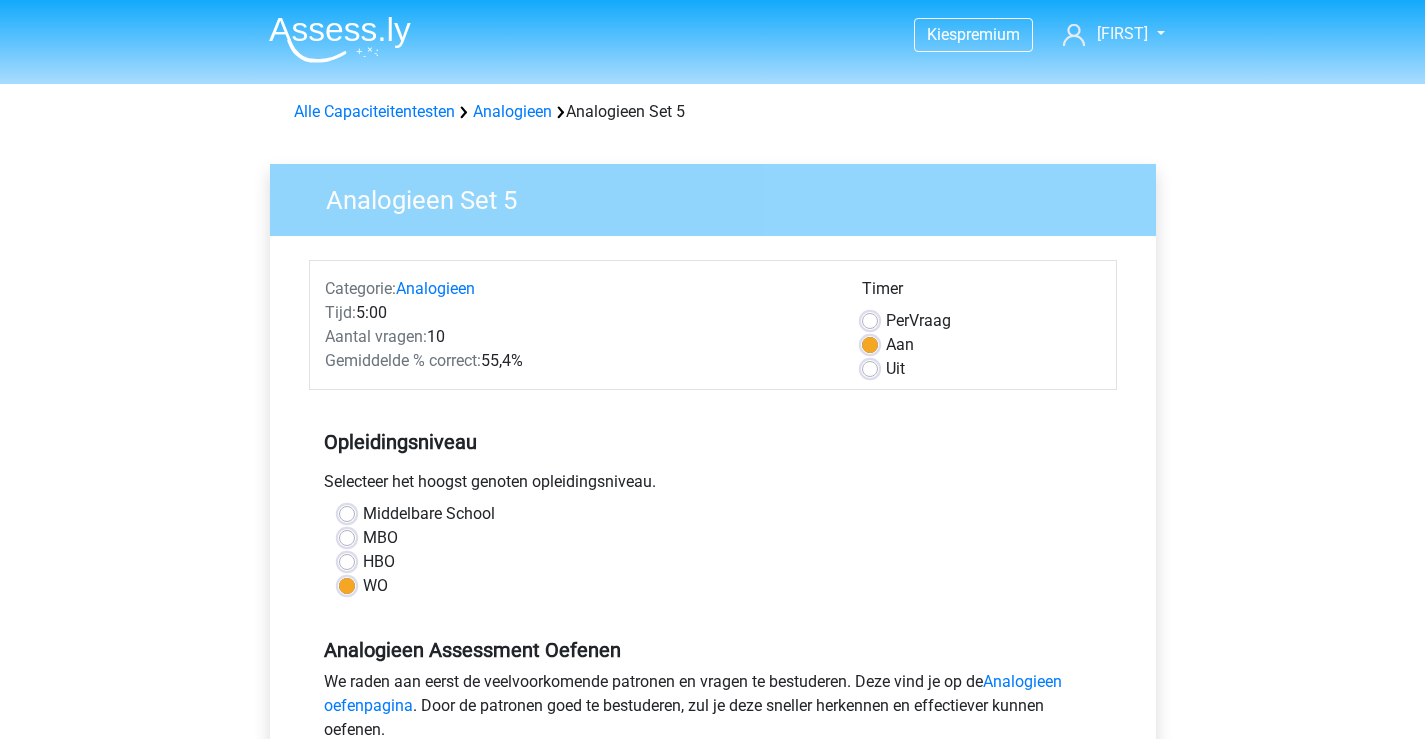 scroll, scrollTop: 400, scrollLeft: 0, axis: vertical 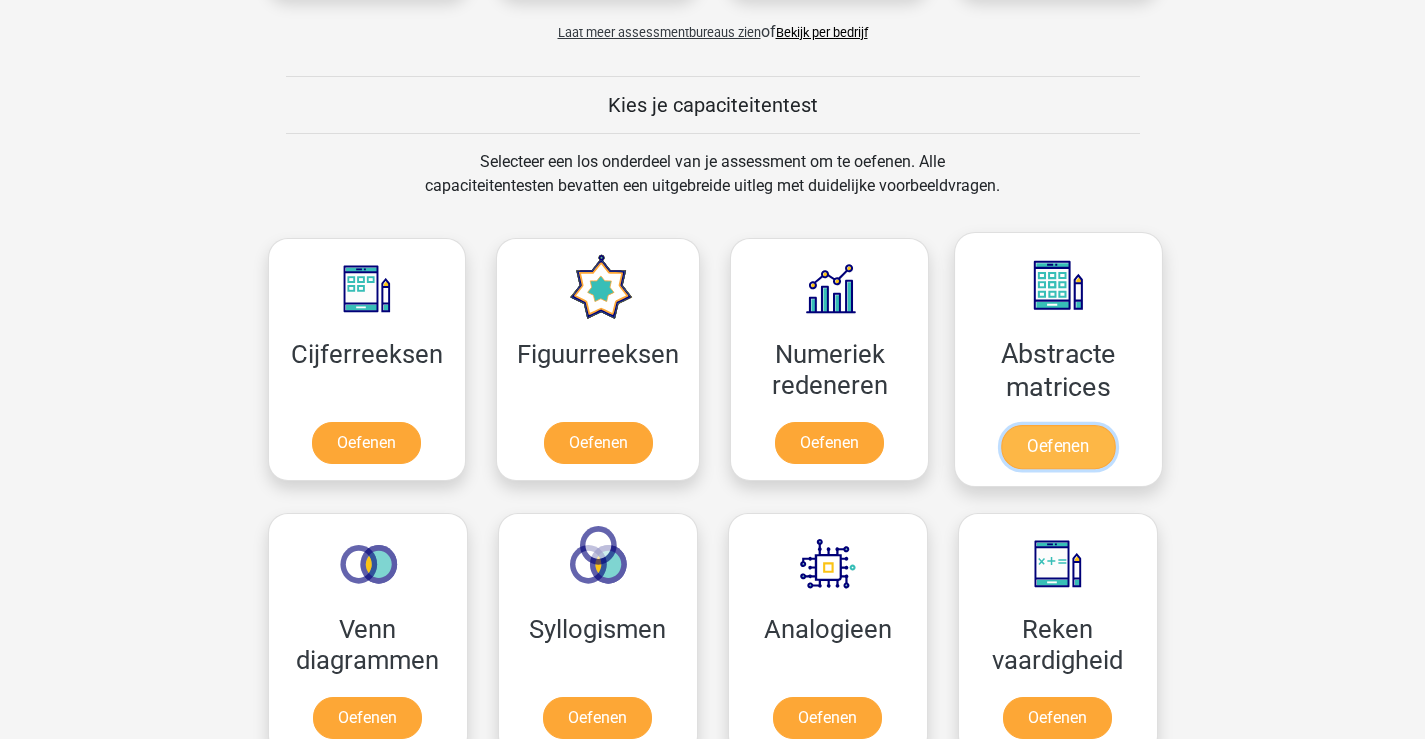 click on "Oefenen" at bounding box center (1058, 447) 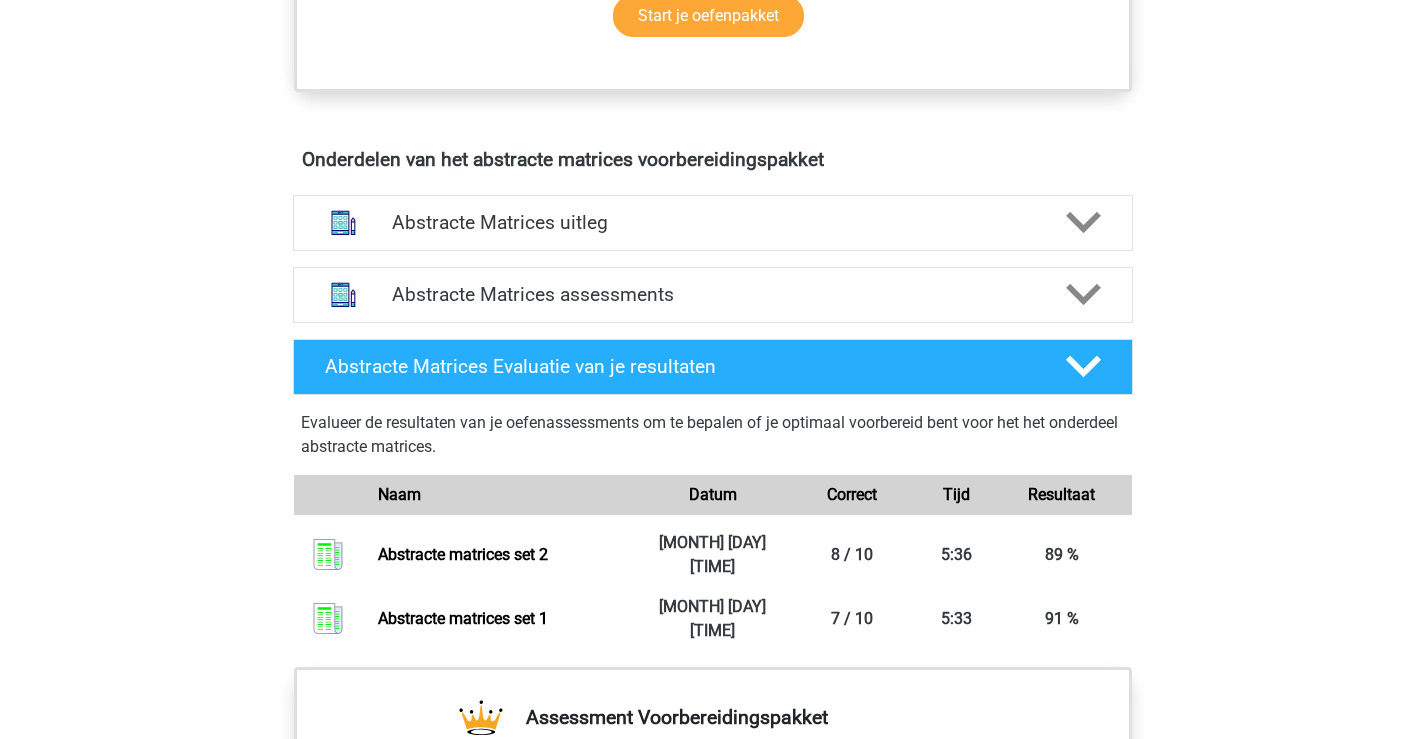 scroll, scrollTop: 1200, scrollLeft: 0, axis: vertical 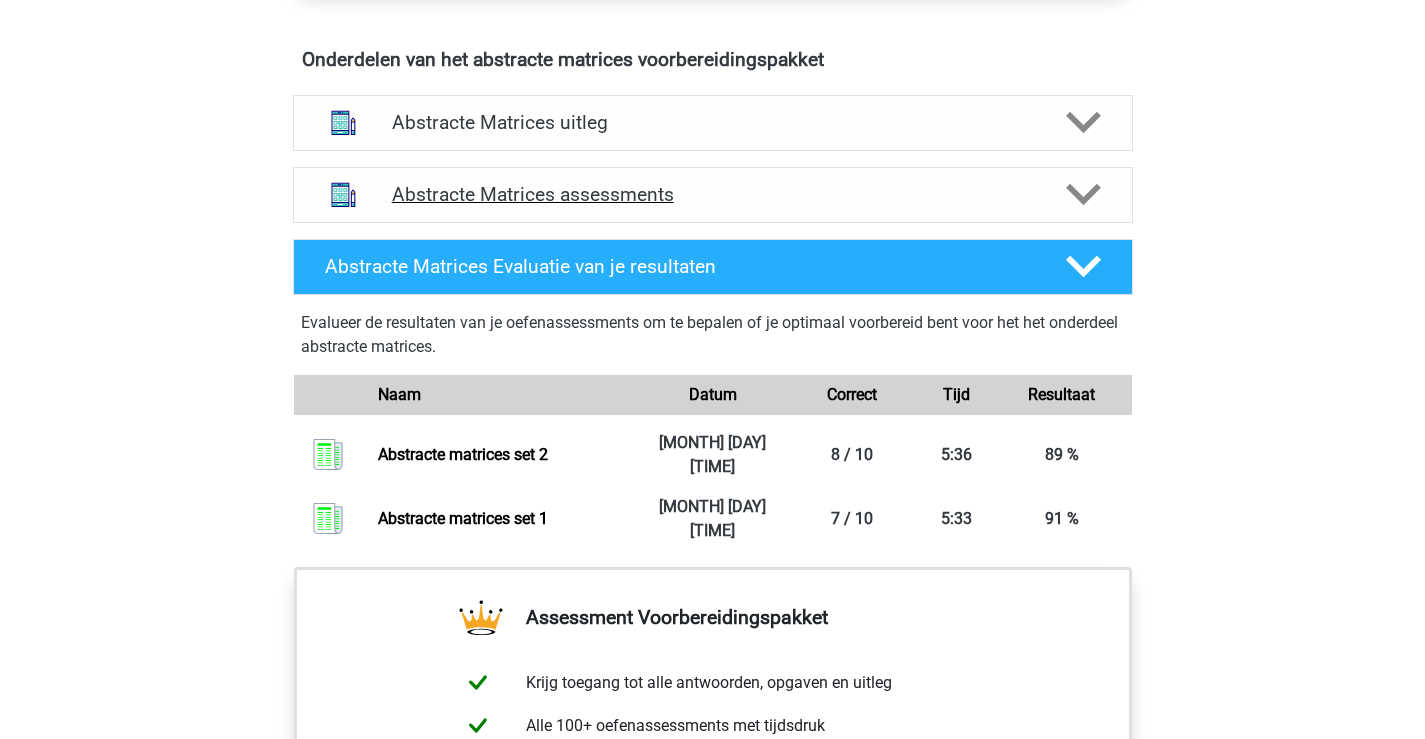 click on "Abstracte Matrices assessments" at bounding box center (713, 194) 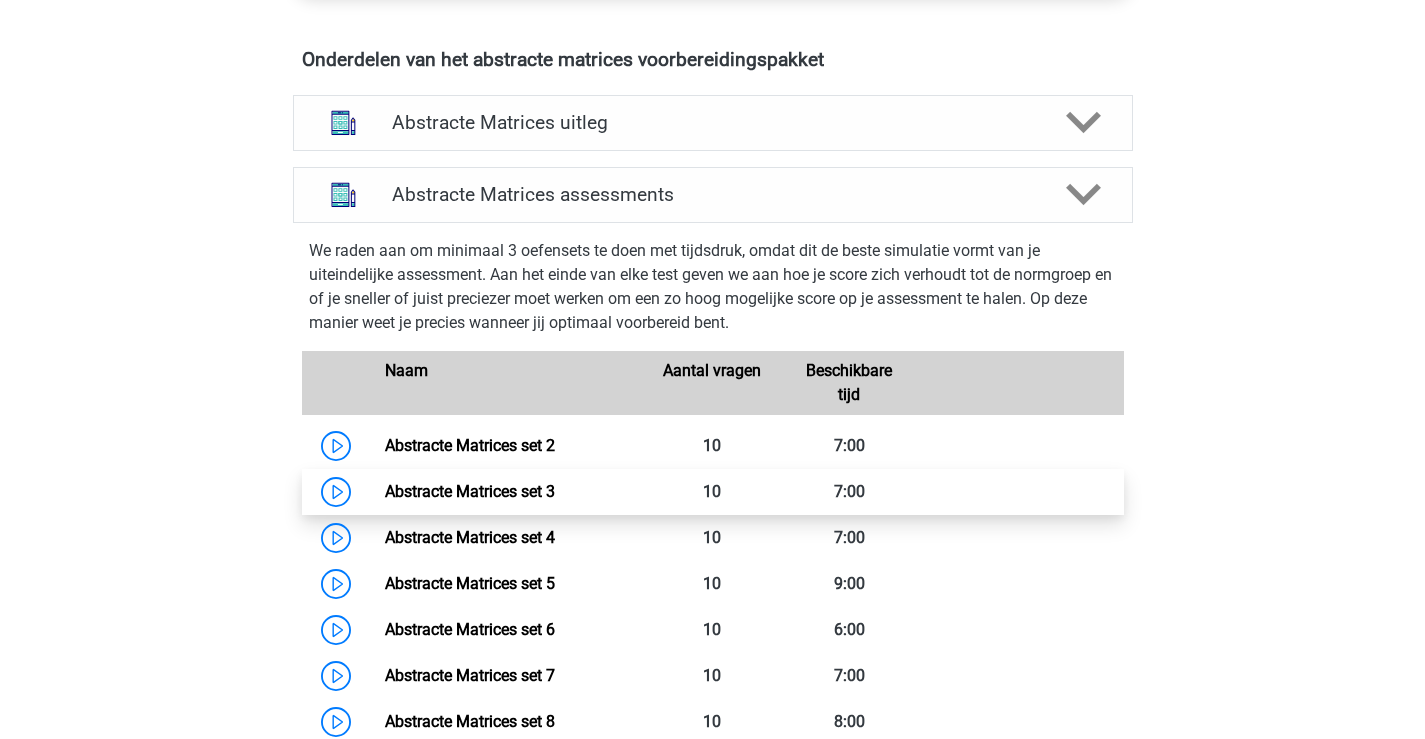 click on "Abstracte Matrices
set 3" at bounding box center (470, 491) 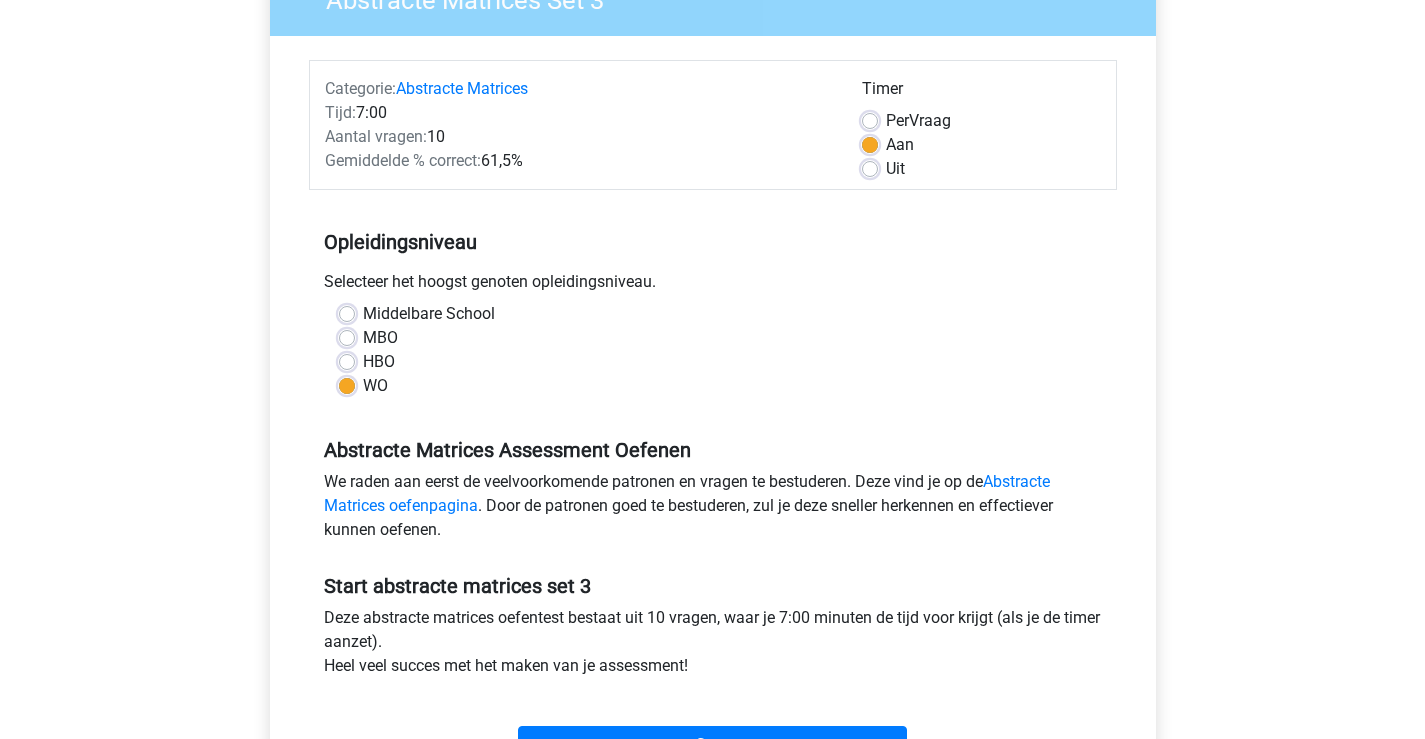 scroll, scrollTop: 300, scrollLeft: 0, axis: vertical 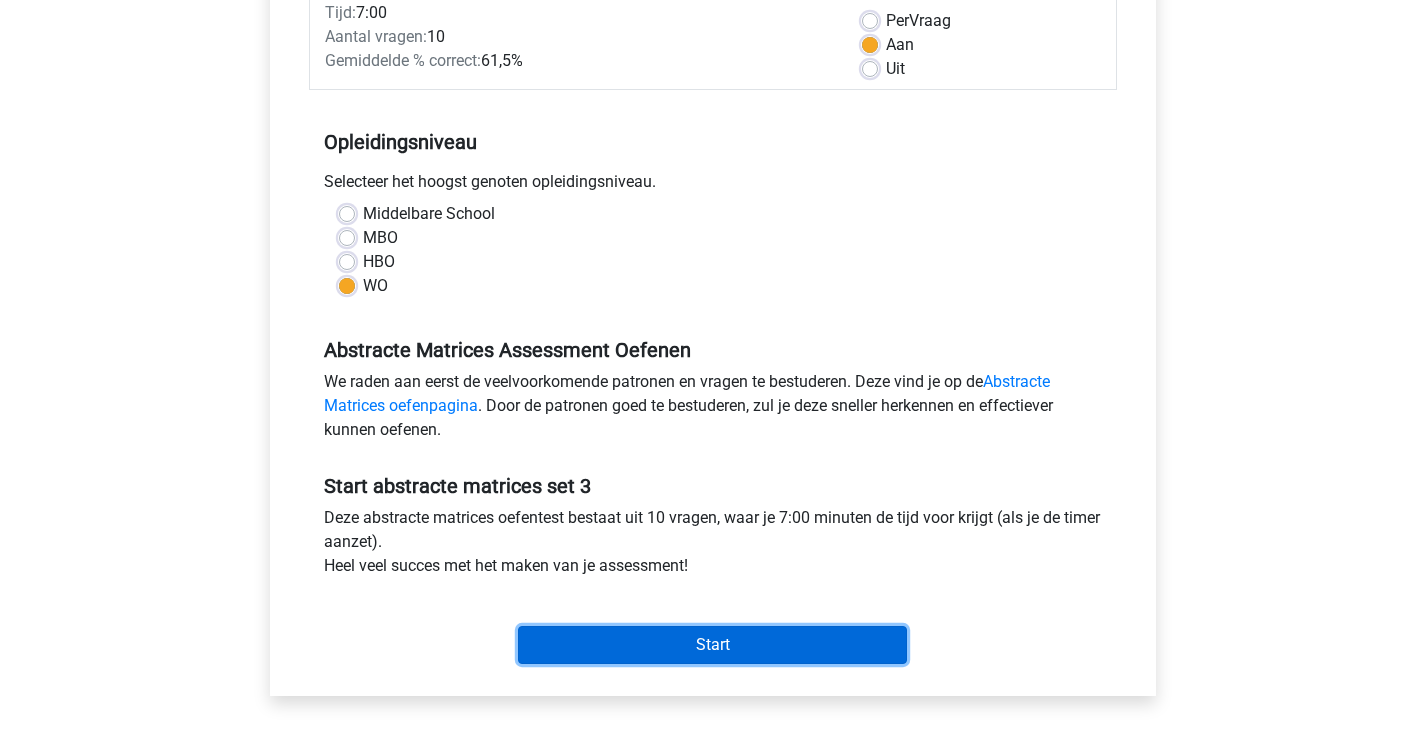 click on "Start" at bounding box center (712, 645) 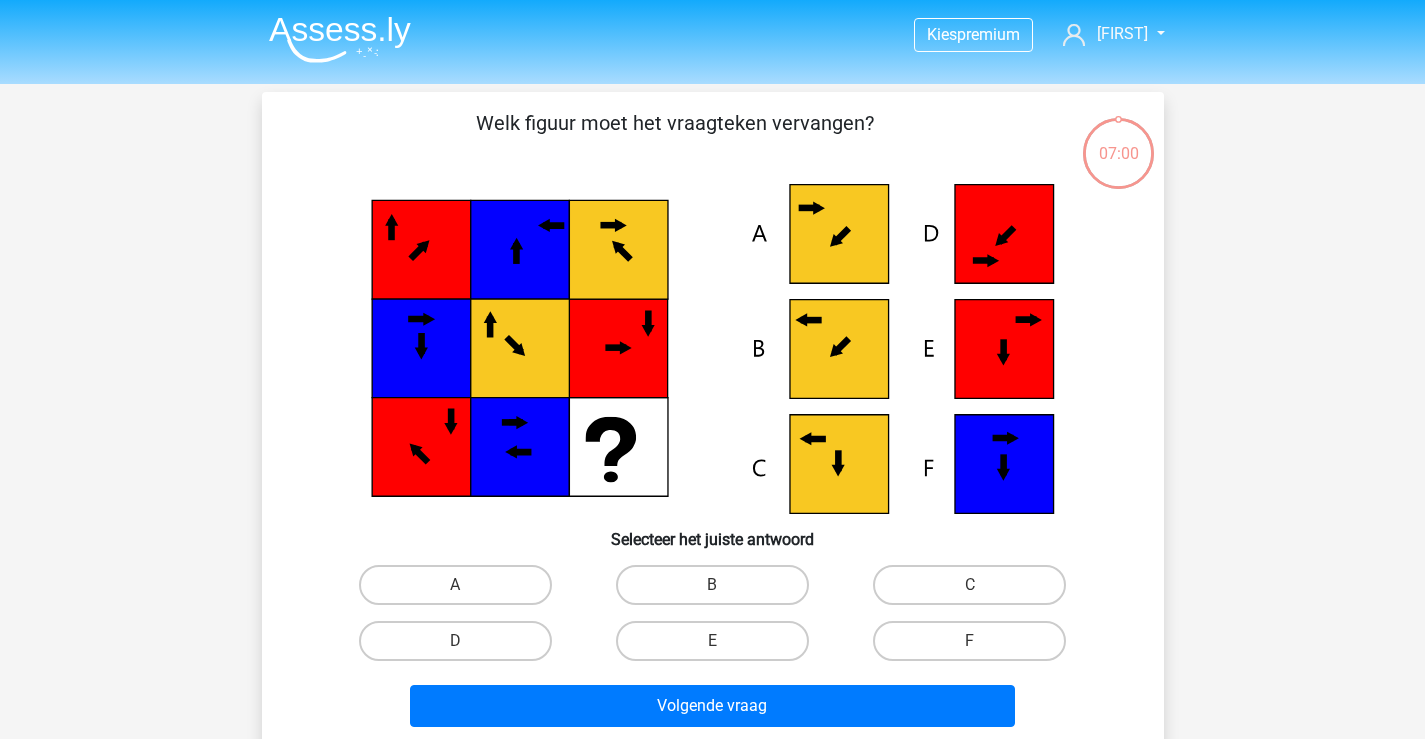 scroll, scrollTop: 0, scrollLeft: 0, axis: both 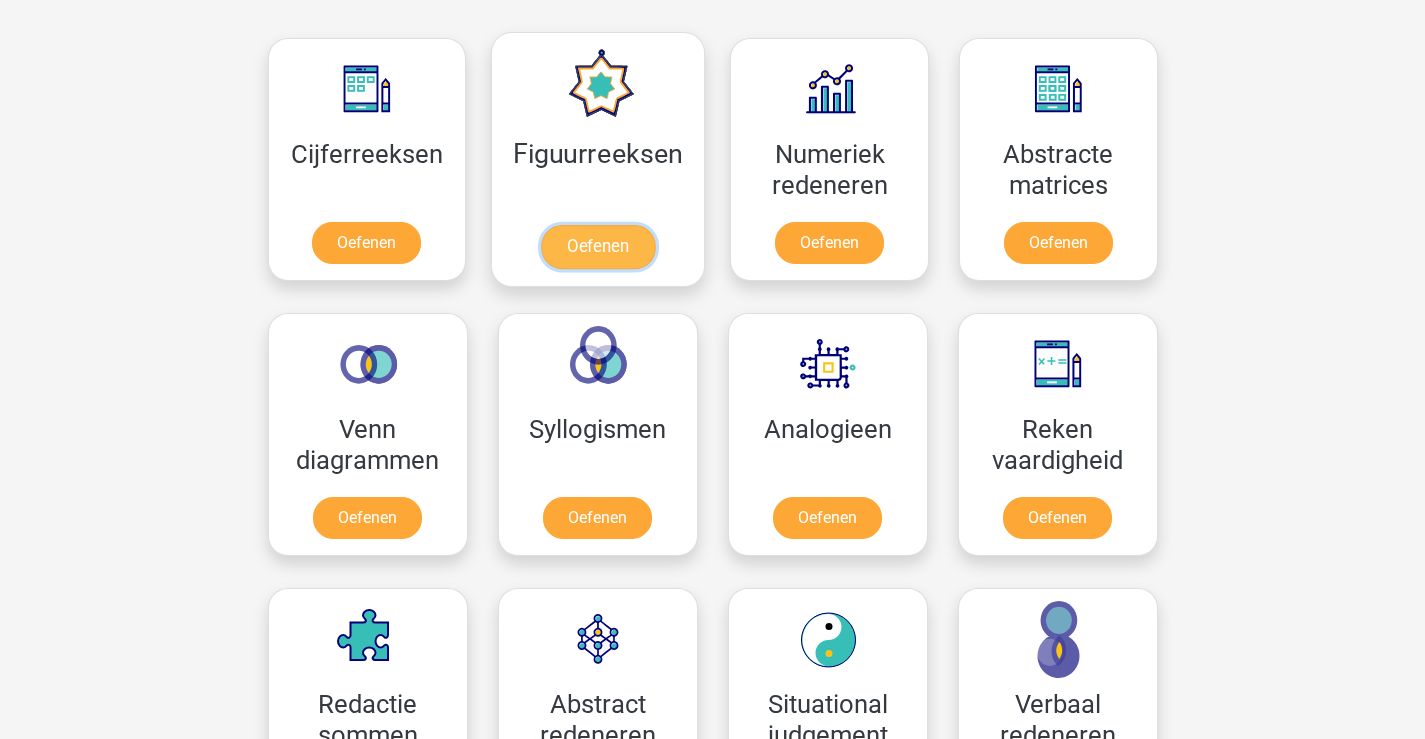 click on "Oefenen" at bounding box center (598, 247) 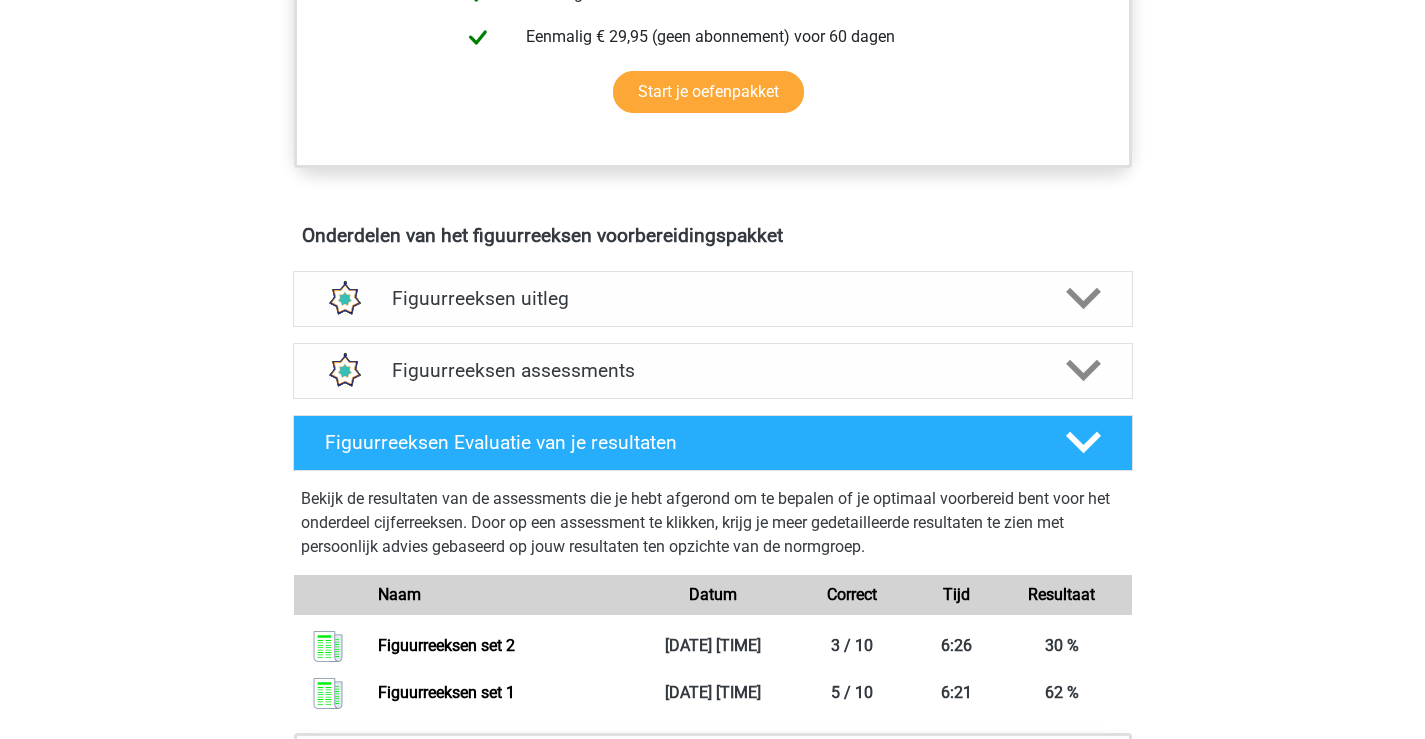 scroll, scrollTop: 900, scrollLeft: 0, axis: vertical 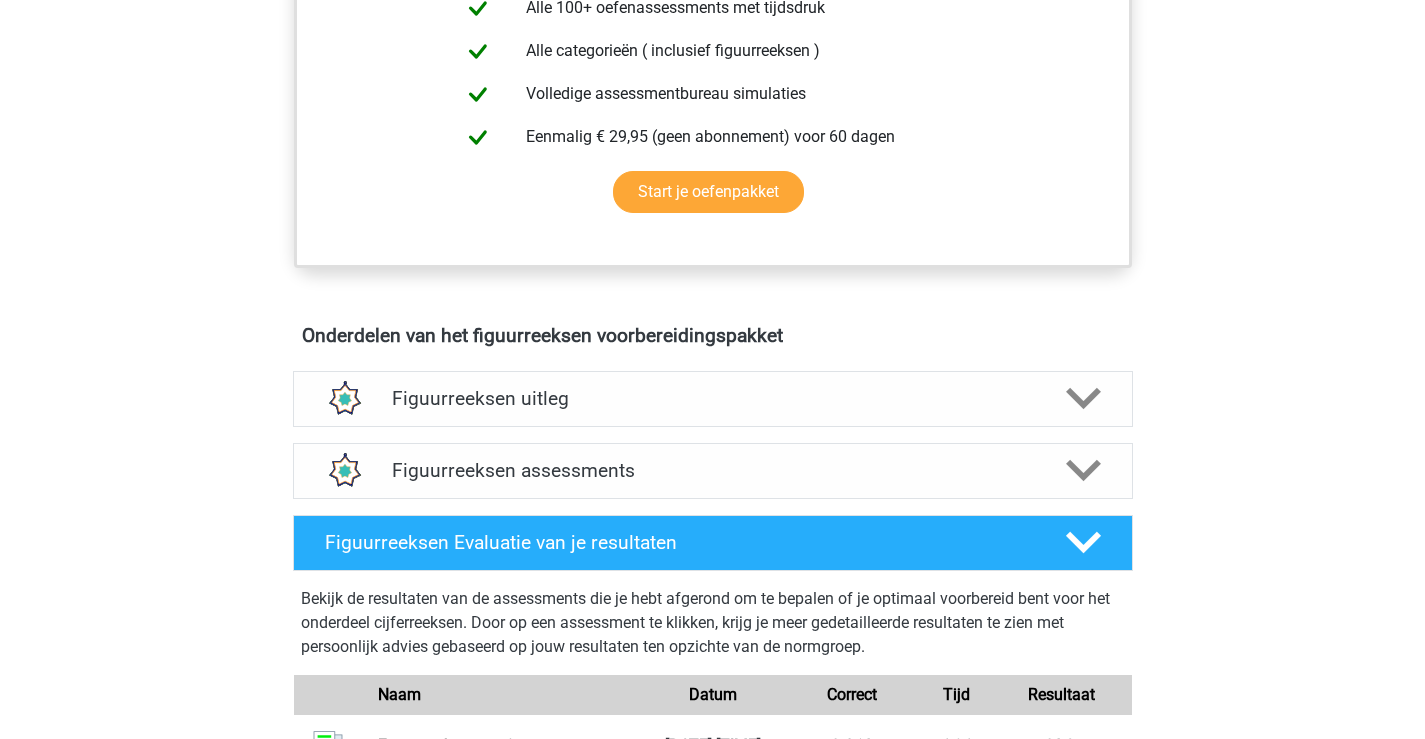 click on "Assessment Voorbereidingspakket
Krijg toegang tot alle antwoorden, opgaven en uitleg
Alle 100+ oefenassessments met tijdsdruk
Alle categorieën ( inclusief figuurreeksen )
Volledige assessmentbureau simulaties
Eenmalig € 29,95 (geen abonnement) voor 60 dagen
Start je oefenpakket" at bounding box center (713, 83) 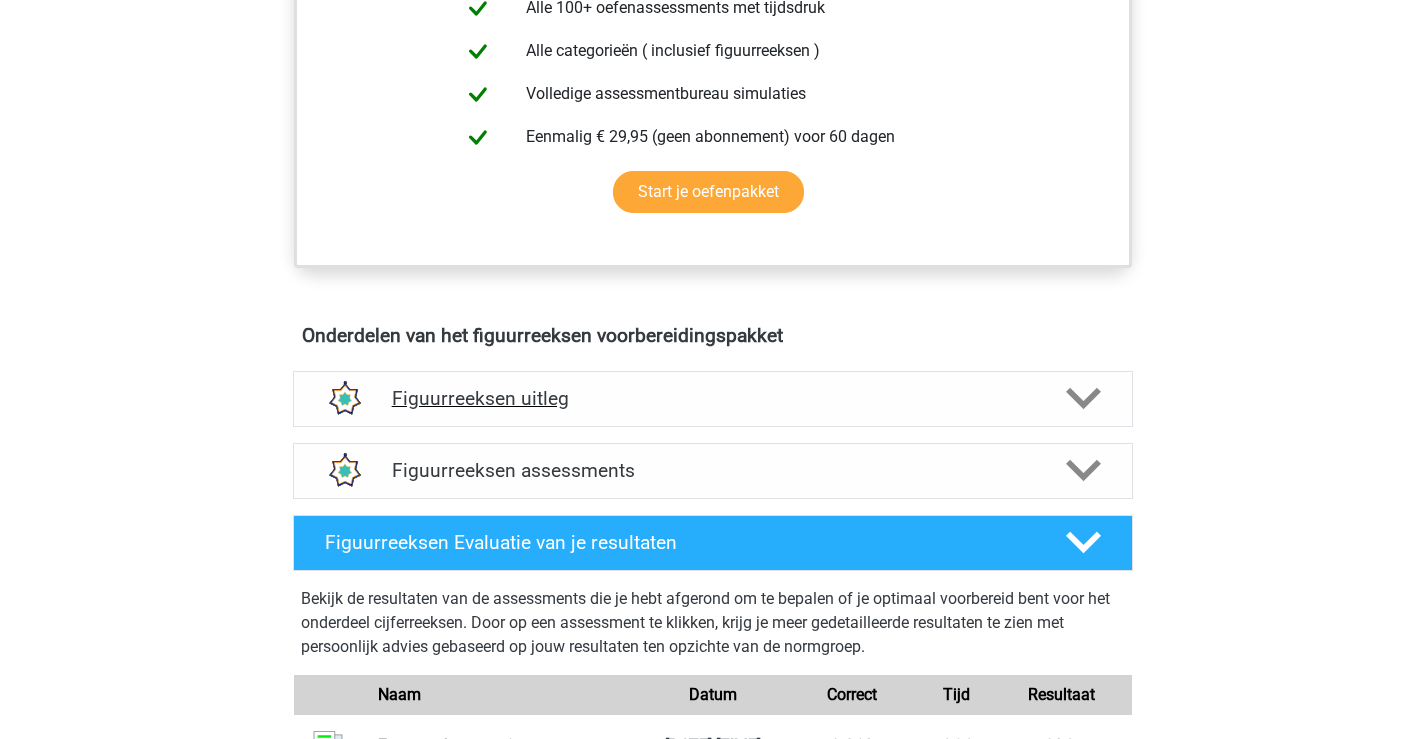 click on "Figuurreeksen uitleg" at bounding box center (713, 398) 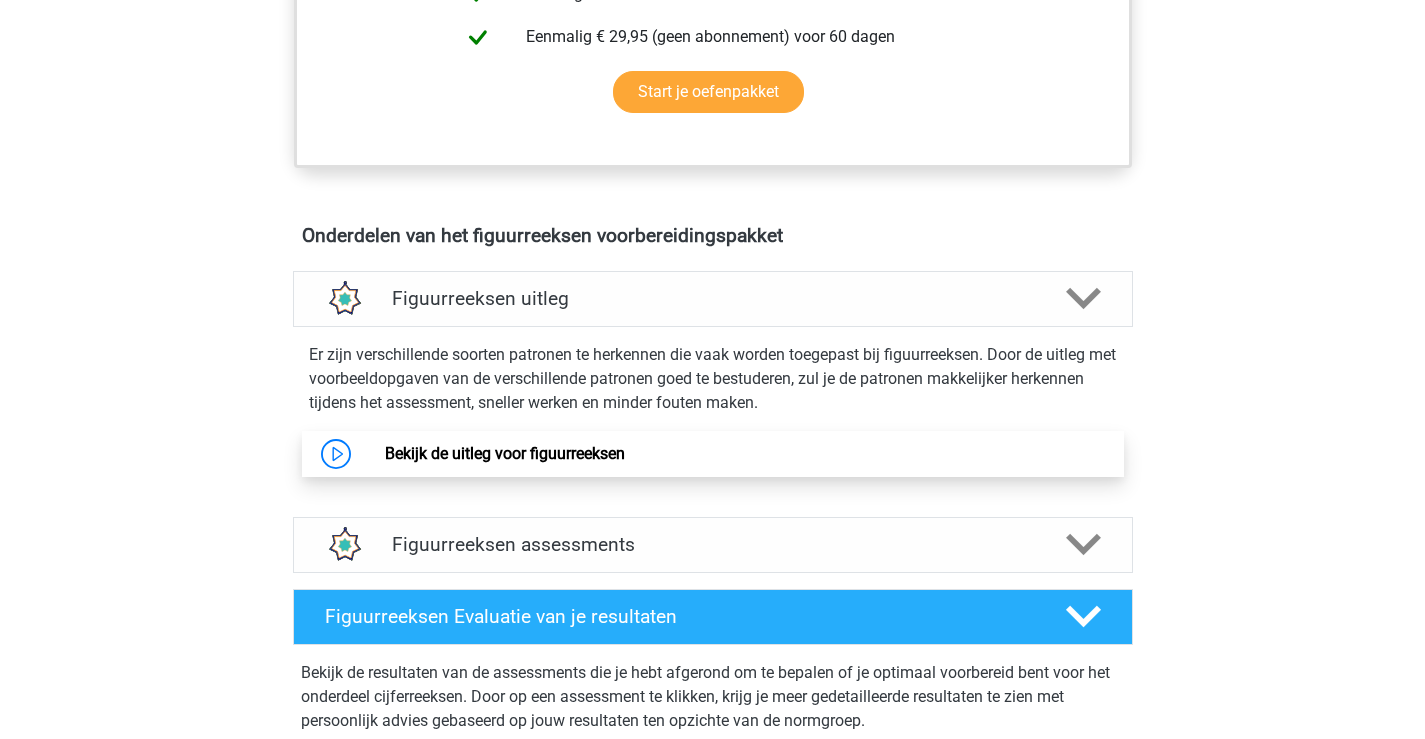scroll, scrollTop: 1100, scrollLeft: 0, axis: vertical 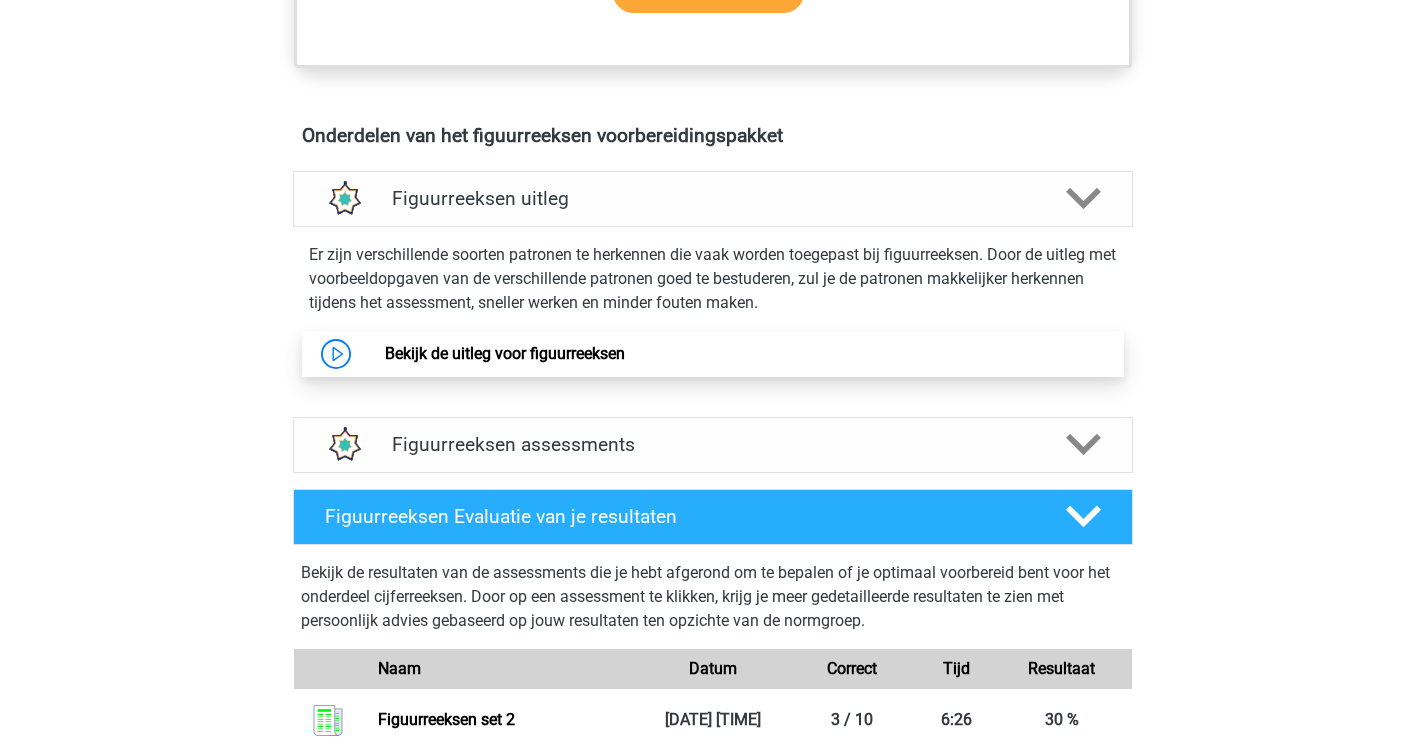 click on "Bekijk de uitleg voor
figuurreeksen" at bounding box center (505, 353) 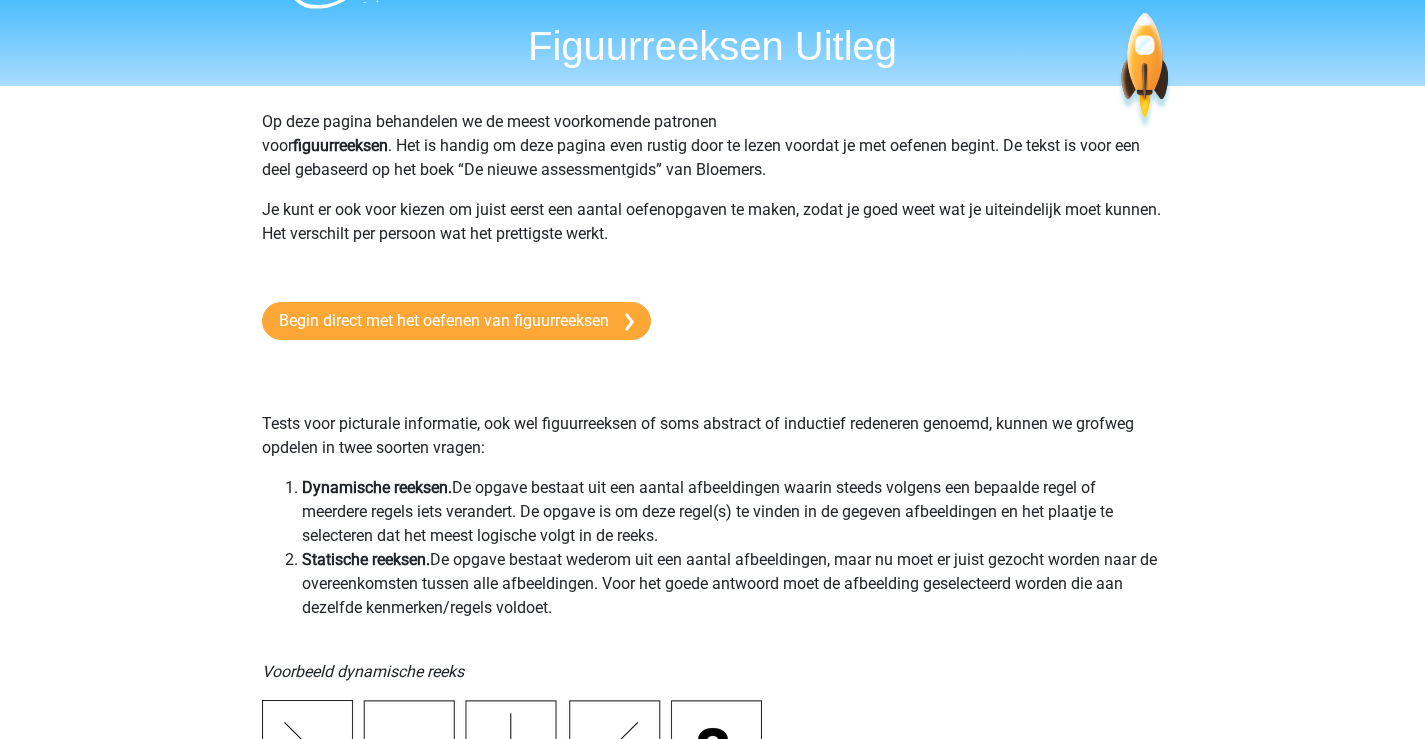 scroll, scrollTop: 0, scrollLeft: 0, axis: both 